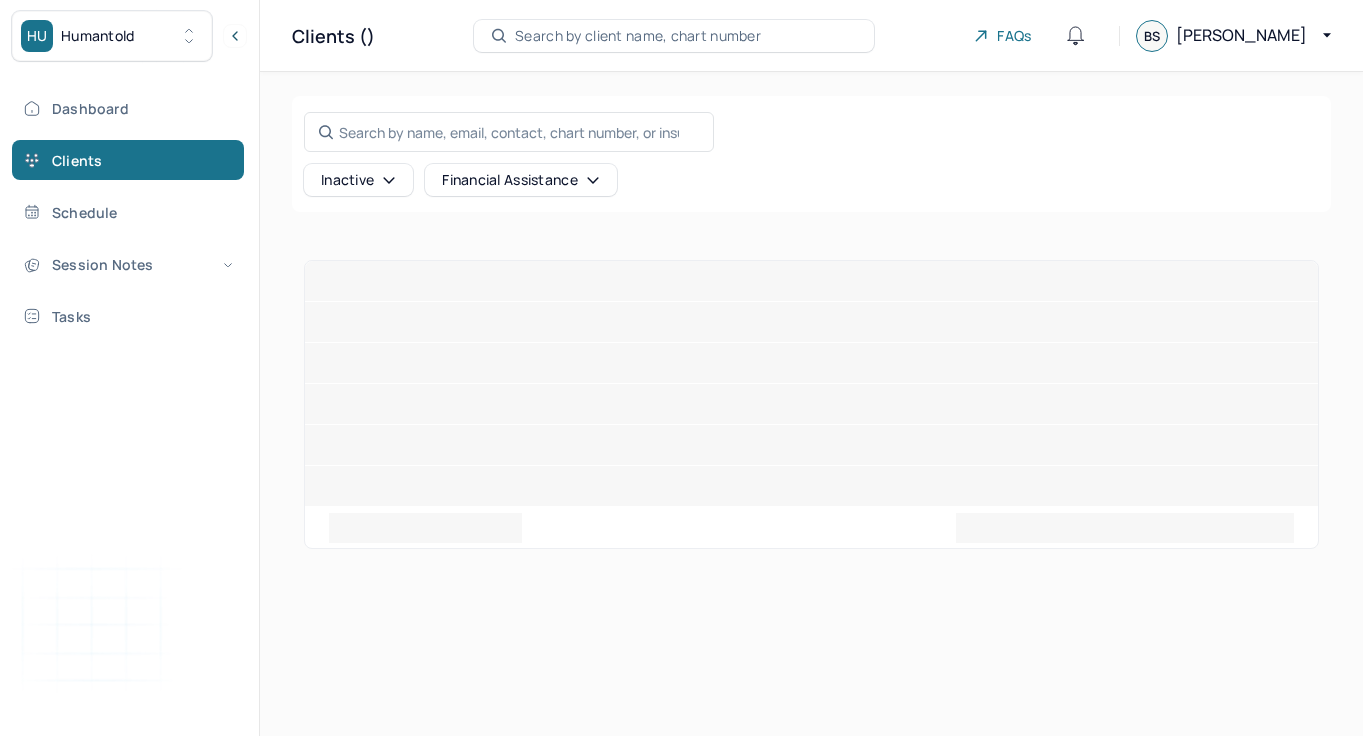 scroll, scrollTop: 0, scrollLeft: 0, axis: both 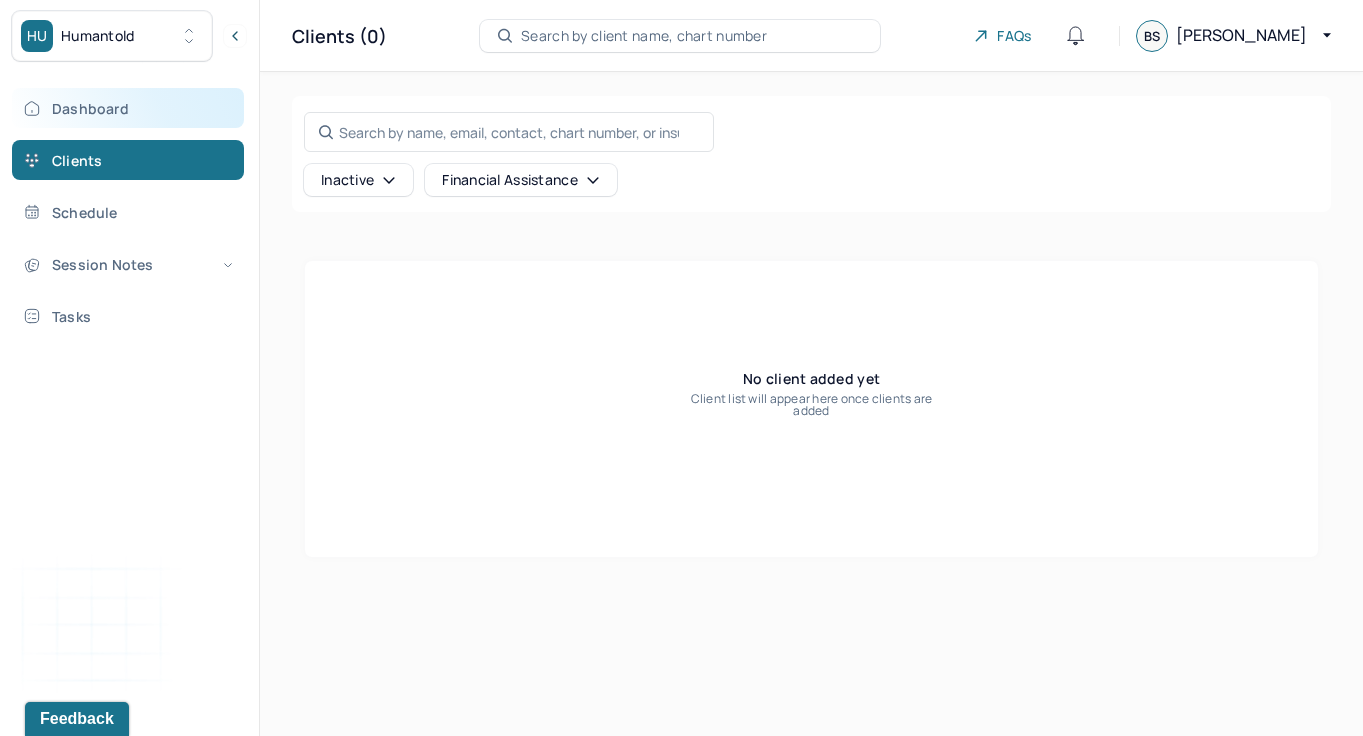 click on "Dashboard" at bounding box center [128, 108] 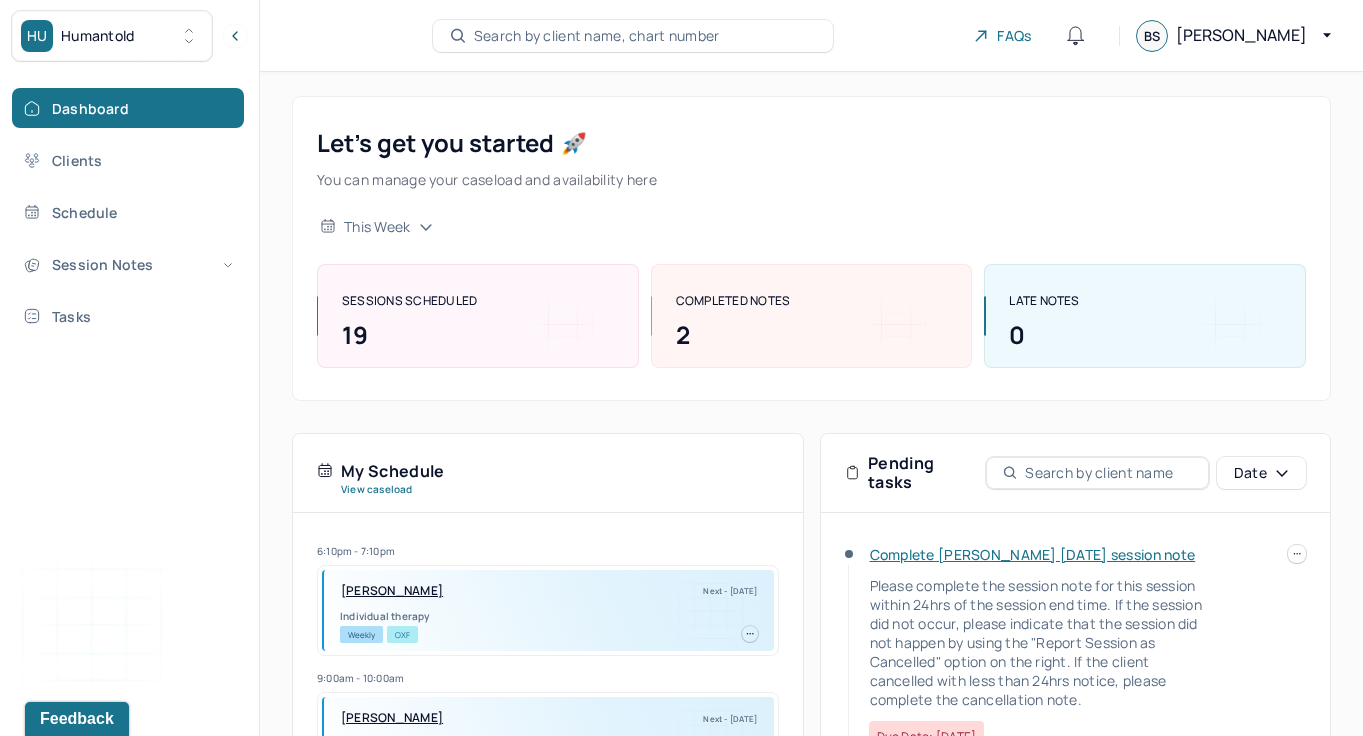 click on "Dashboard Clients Schedule Session Notes Tasks" at bounding box center [129, 212] 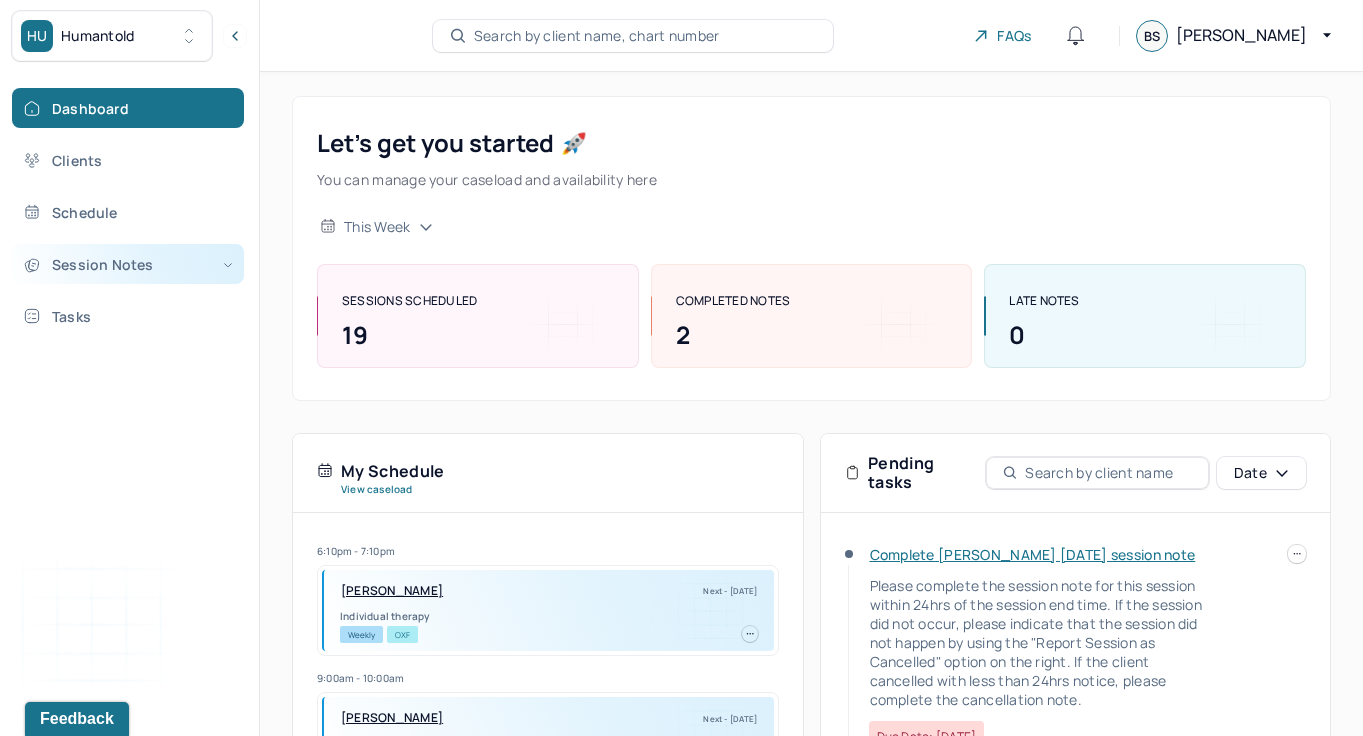 click on "Session Notes" at bounding box center [128, 264] 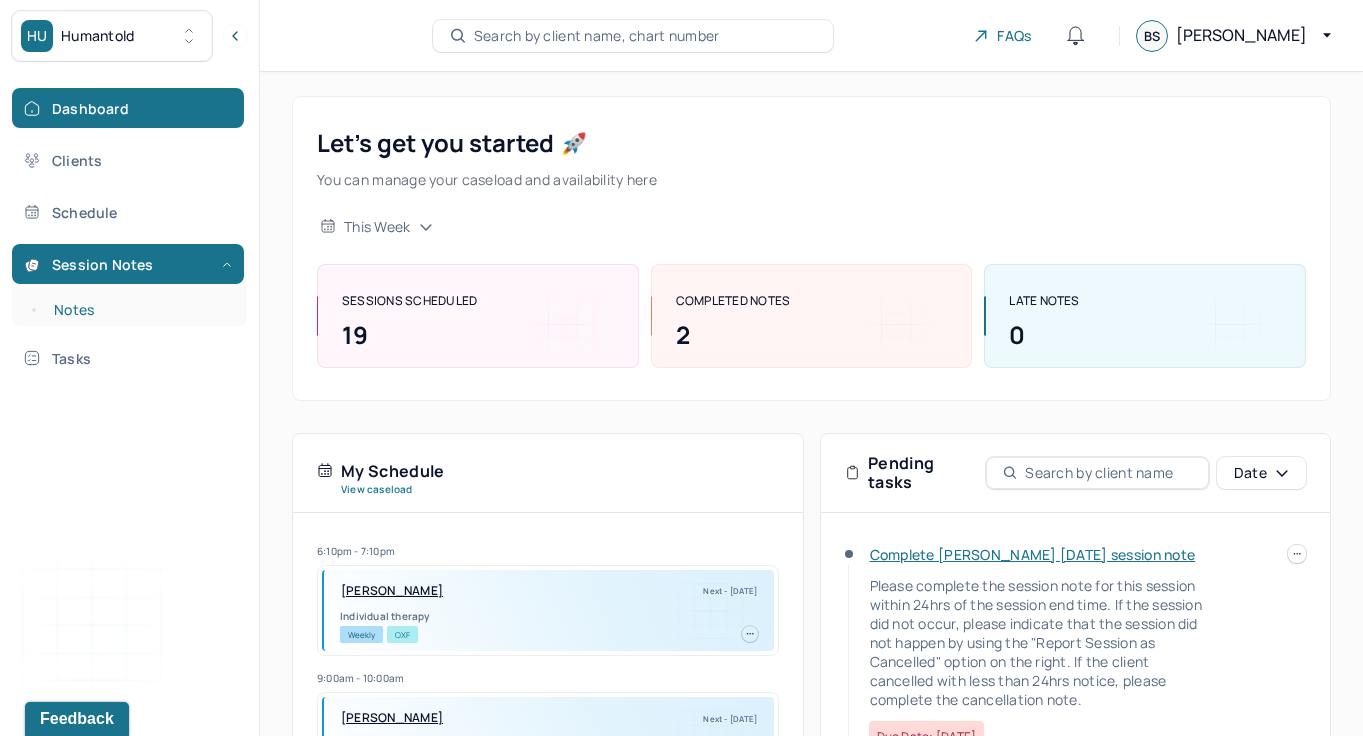click on "Notes" at bounding box center (139, 310) 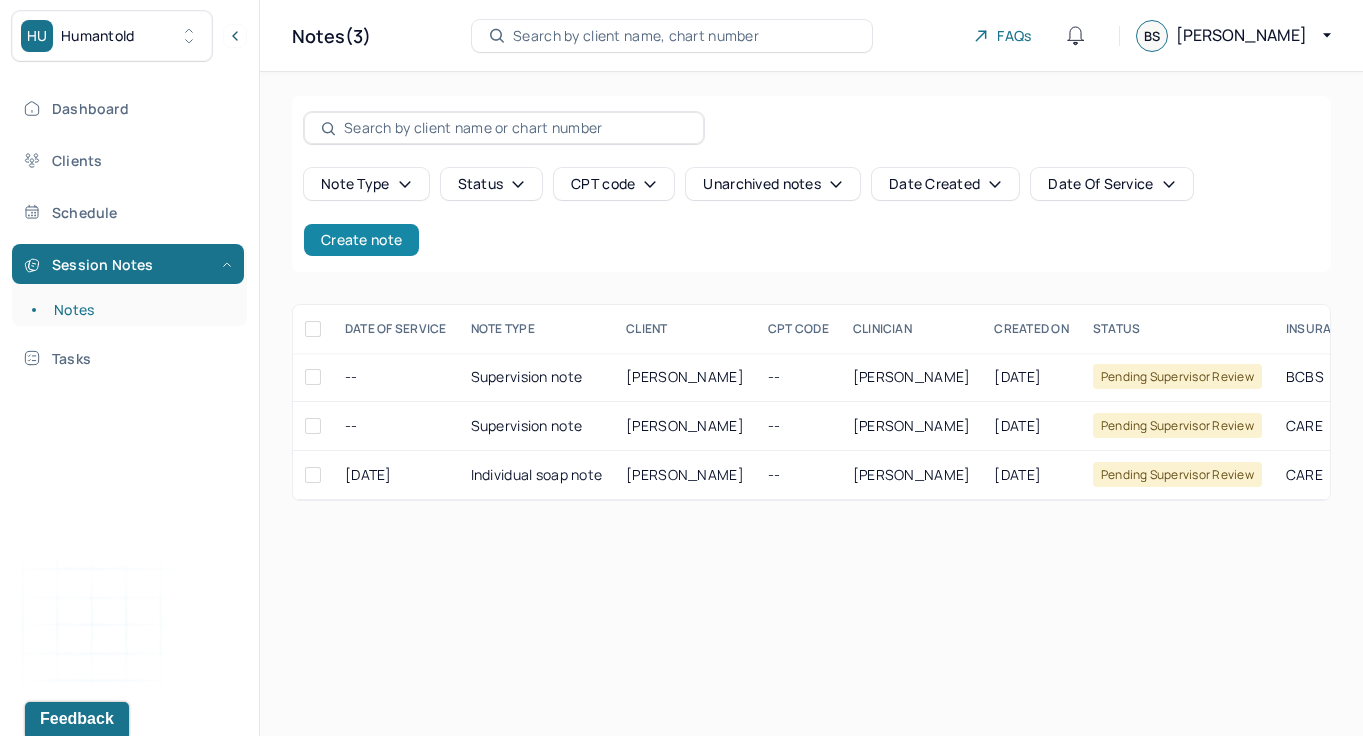 click on "Create note" at bounding box center (361, 240) 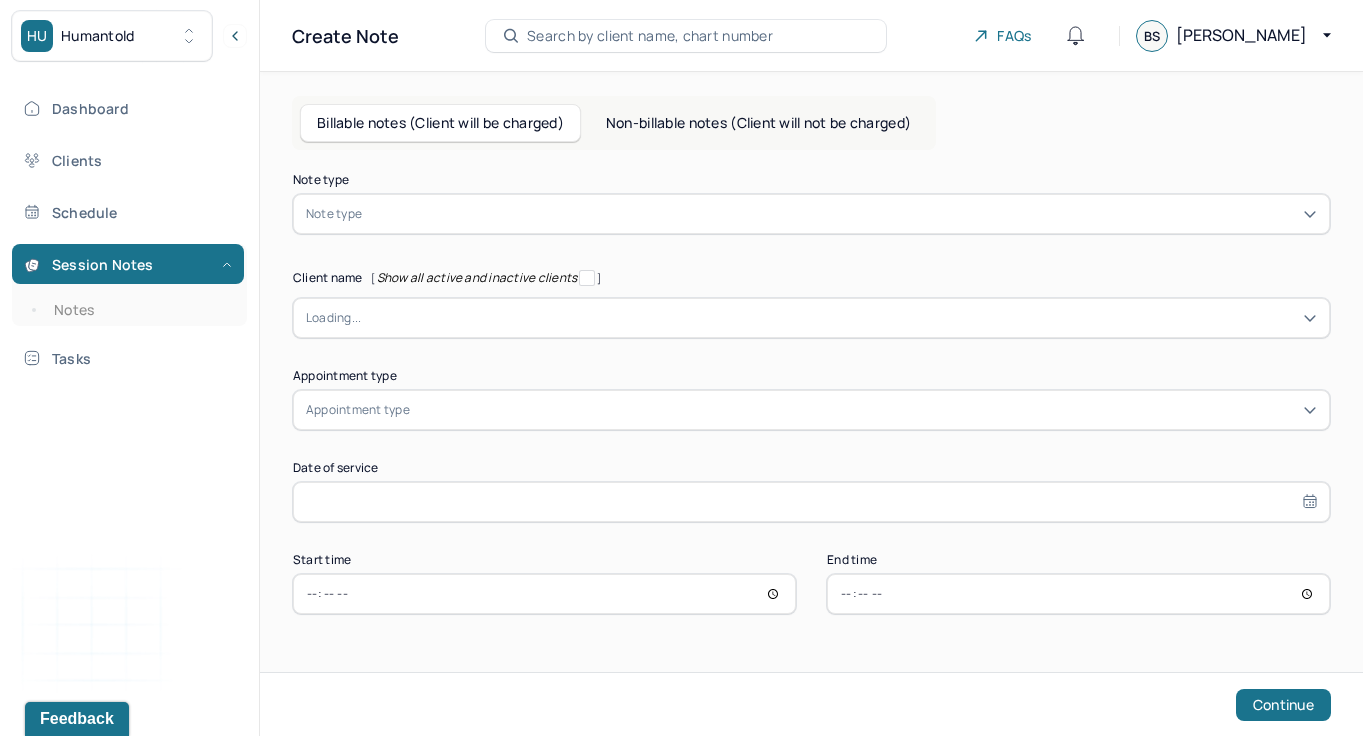 click on "Non-billable notes (Client will not be charged)" at bounding box center [758, 123] 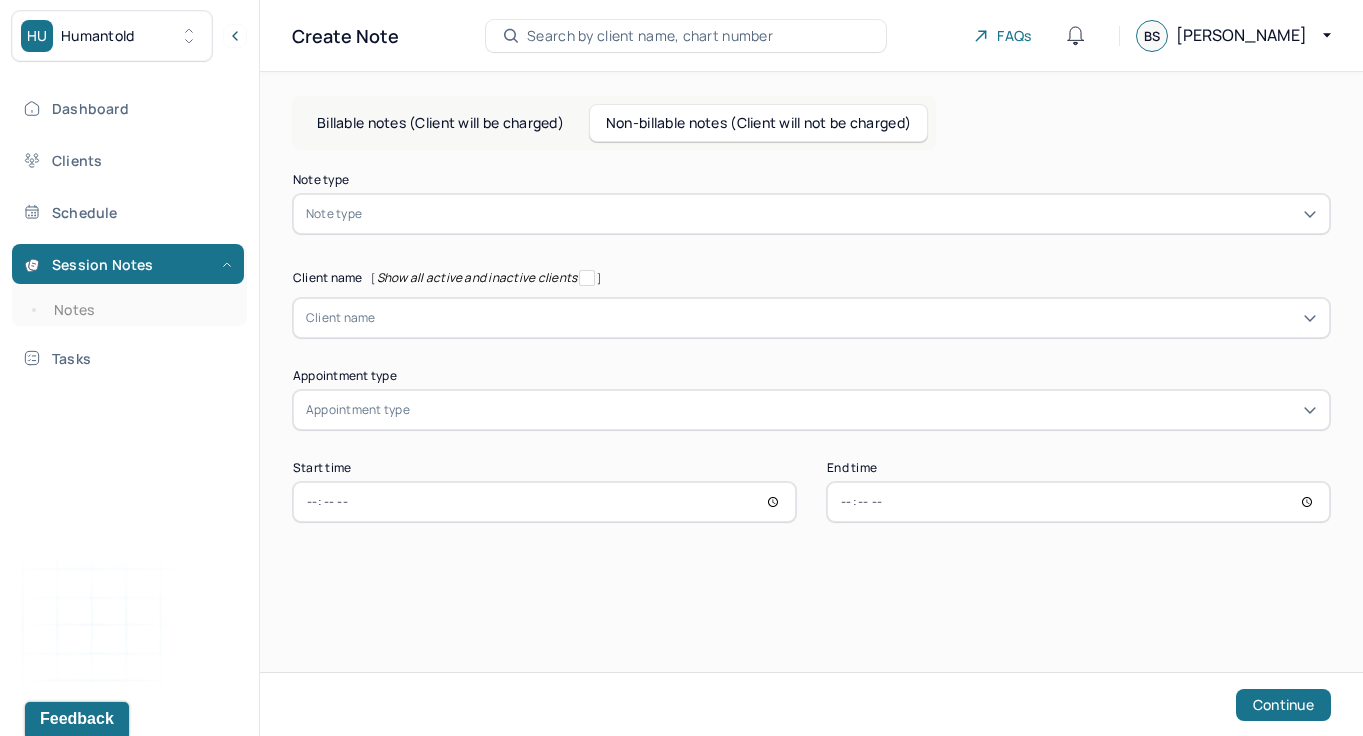 click on "Note type Note type" at bounding box center (811, 204) 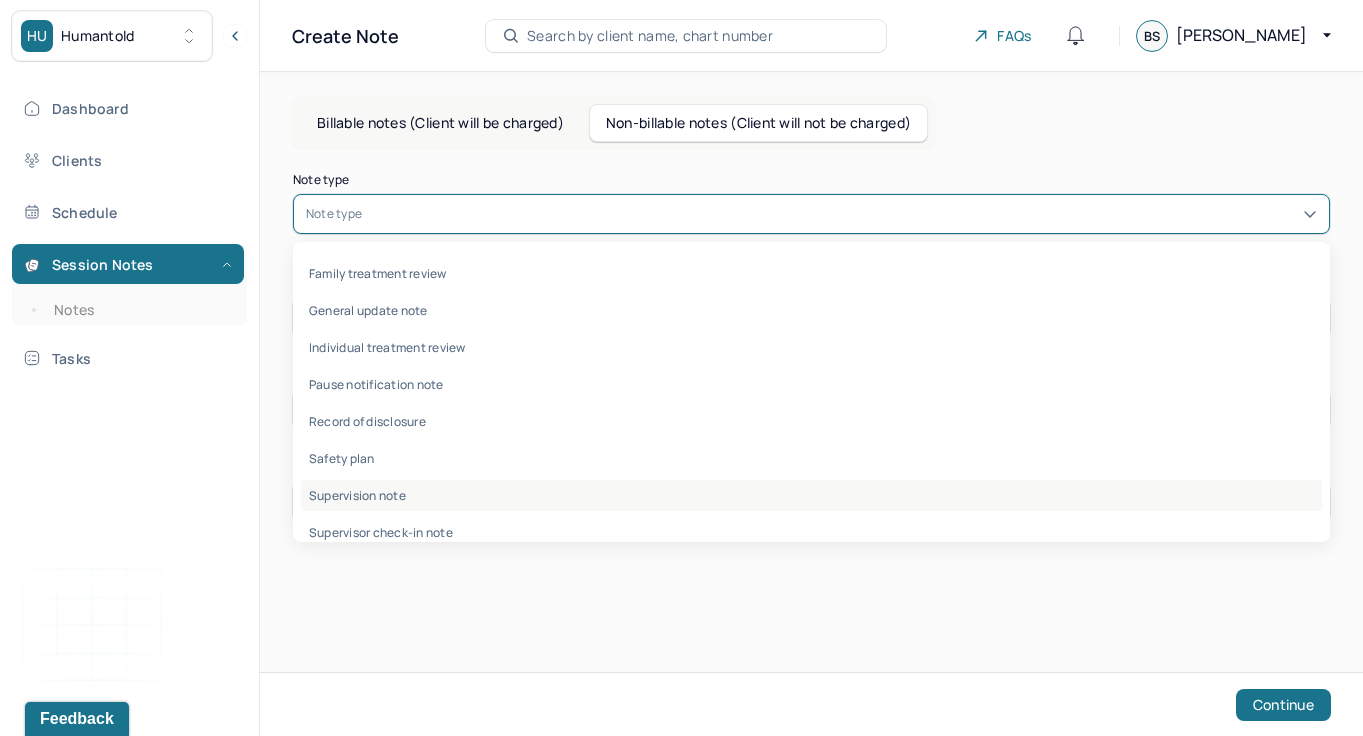 click on "Supervision note" at bounding box center [811, 495] 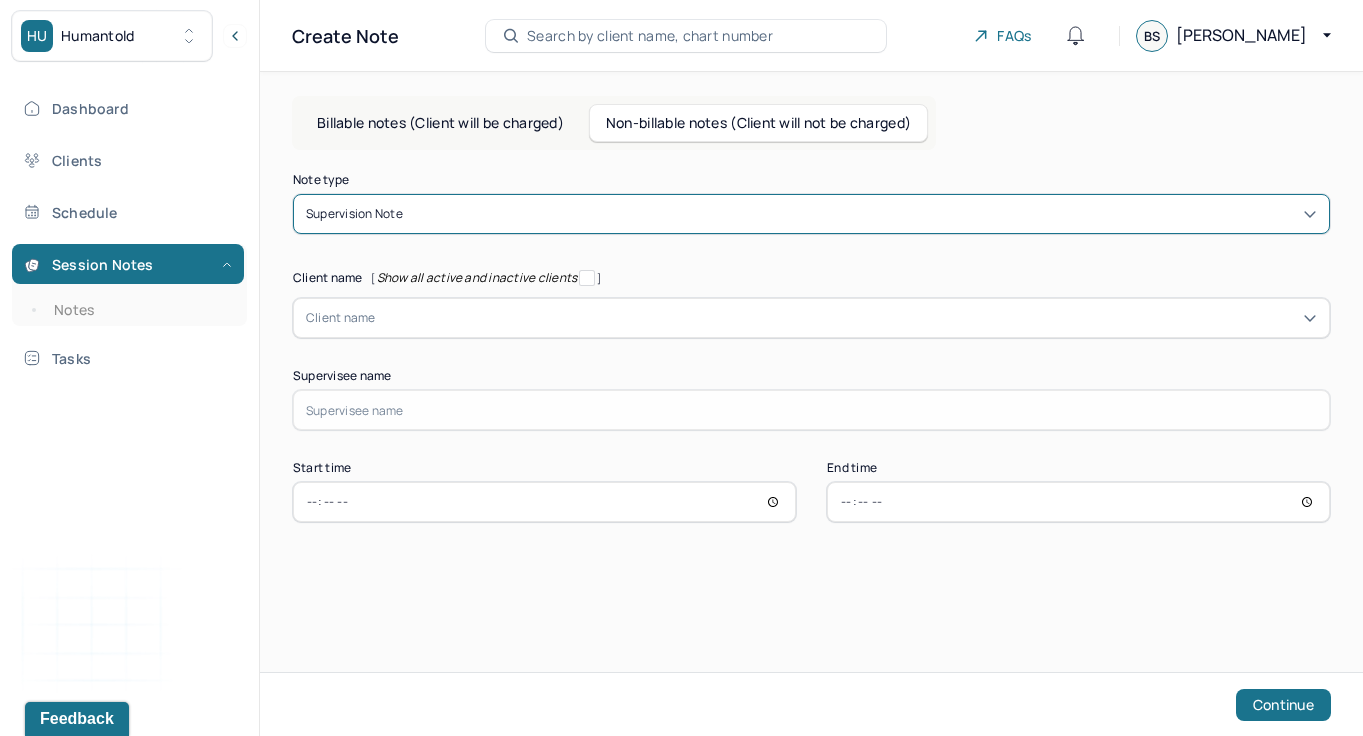 click at bounding box center (846, 318) 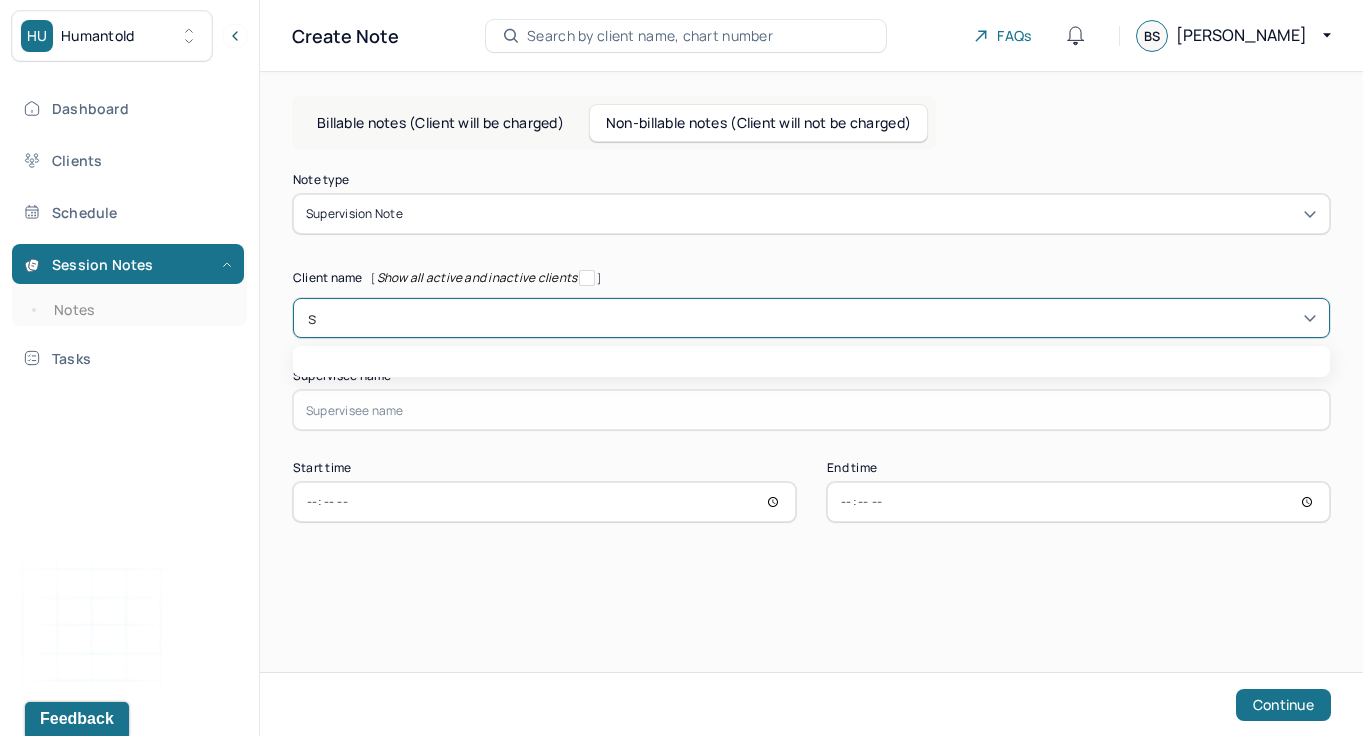 type on "su" 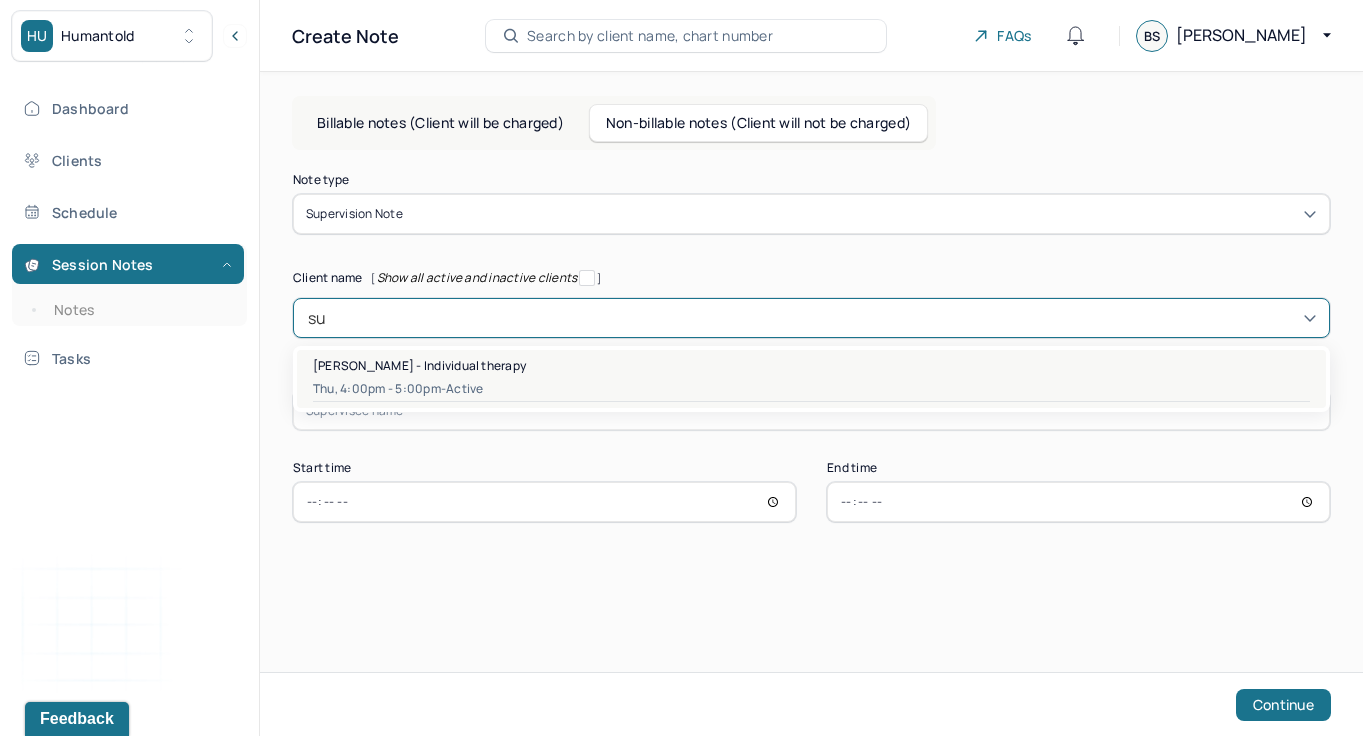 click on "Thu, 4:00pm - 5:00pm  -  active" at bounding box center (811, 389) 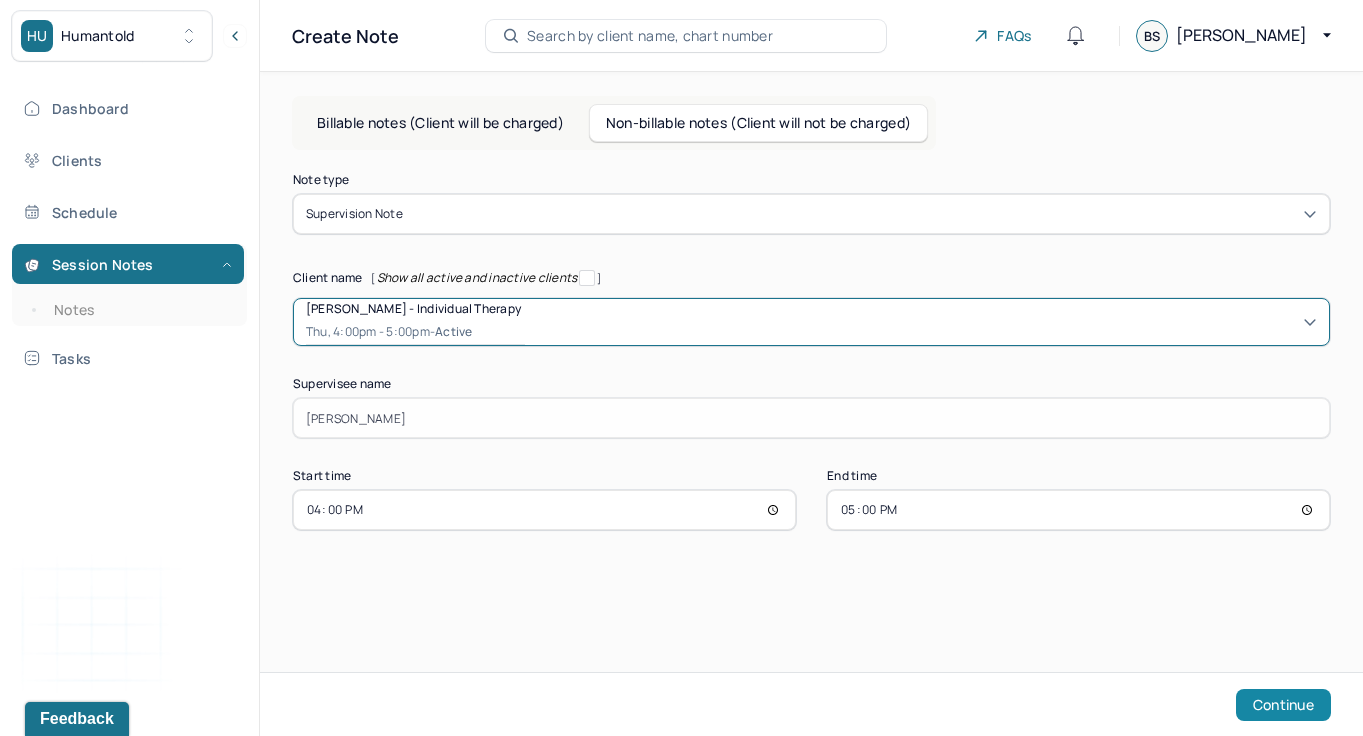 click on "Continue" at bounding box center (1283, 705) 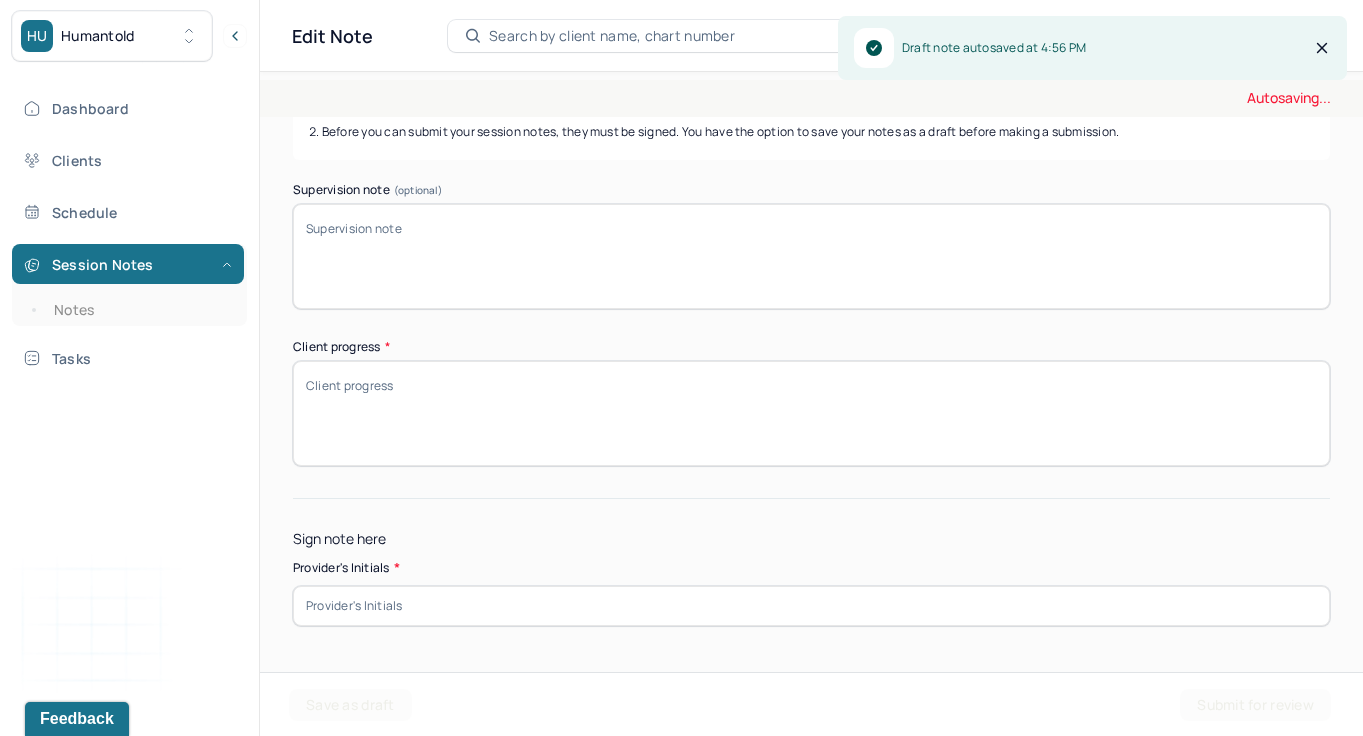 scroll, scrollTop: 344, scrollLeft: 0, axis: vertical 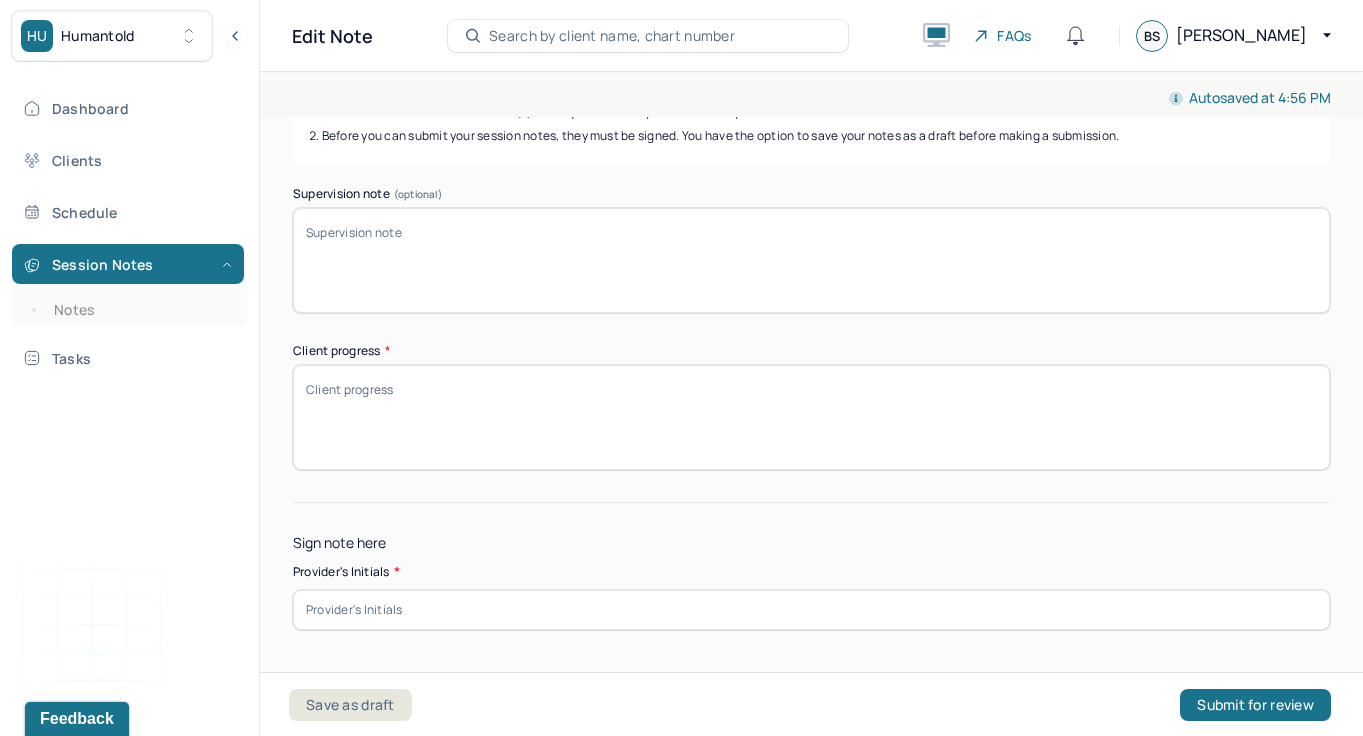 click on "Client progress *" at bounding box center [811, 417] 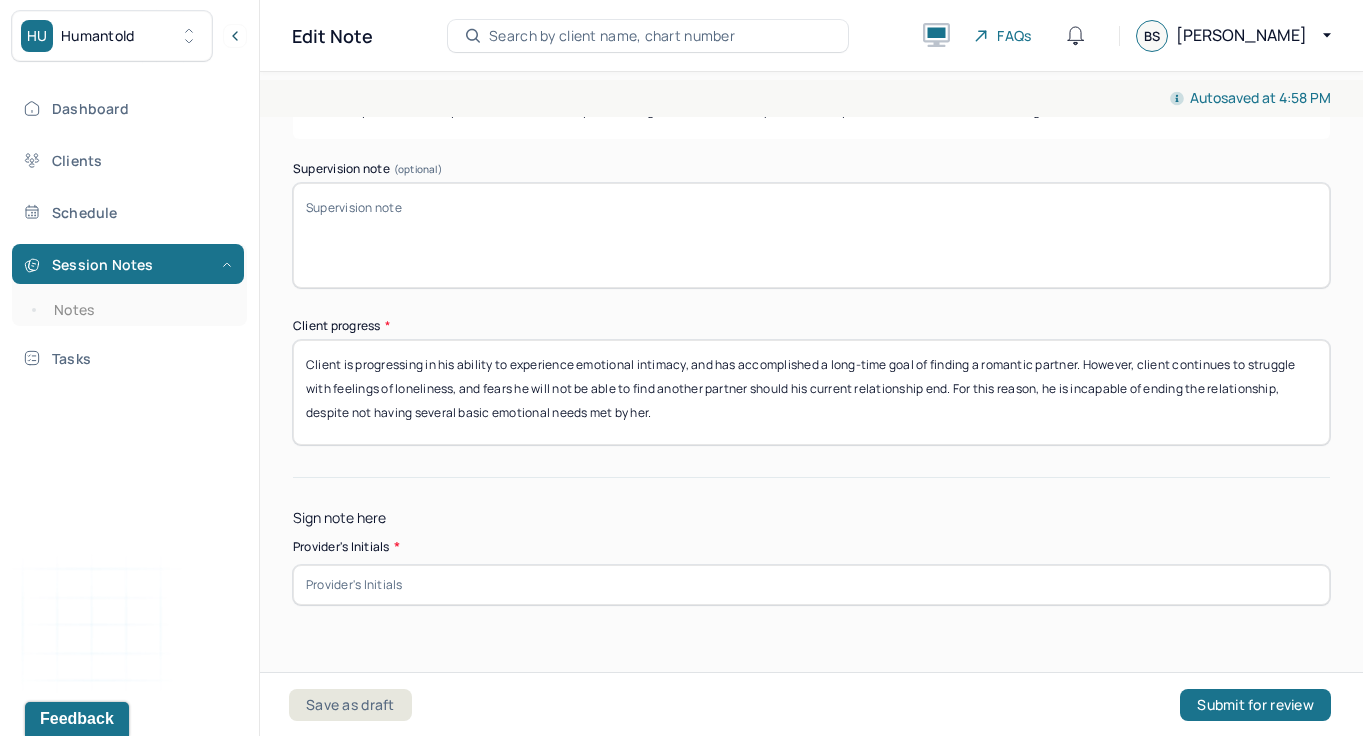 scroll, scrollTop: 421, scrollLeft: 0, axis: vertical 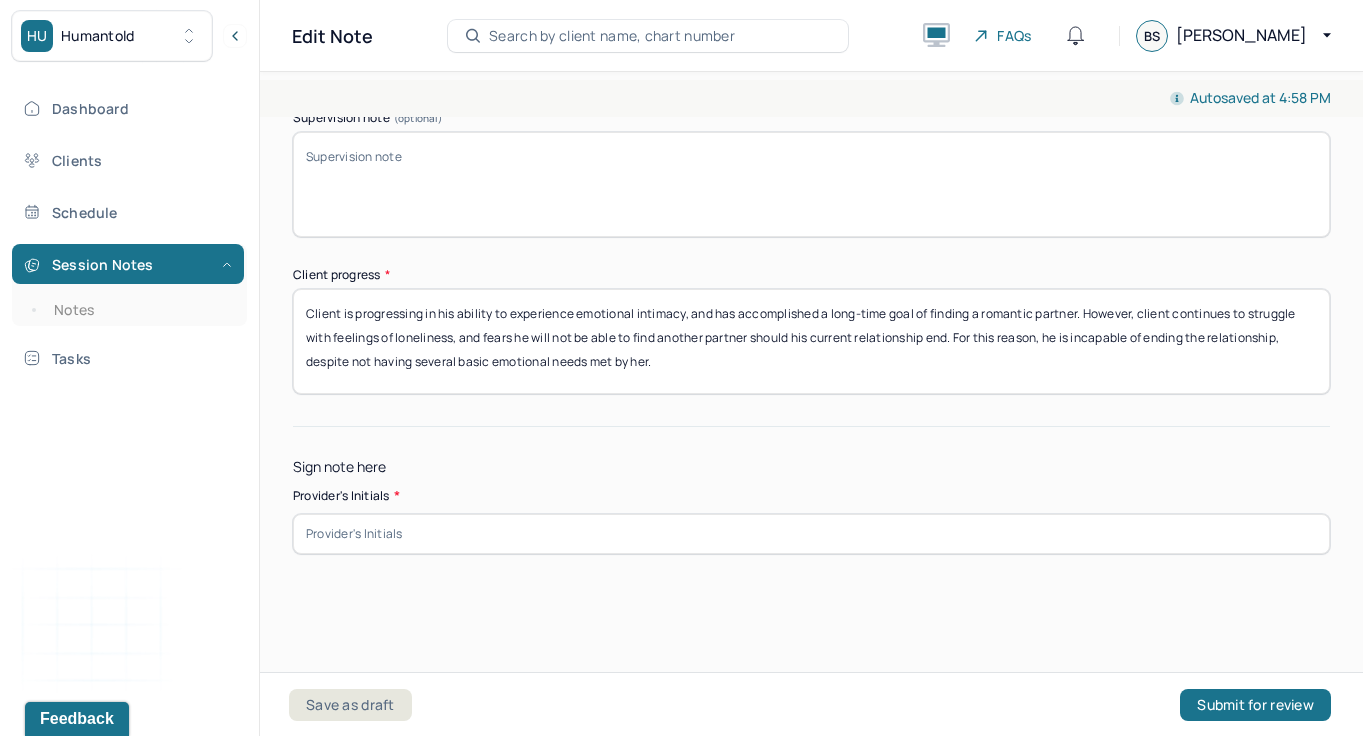 click on "Client is progressing in his ability to experience emotional intimacy, and has accomplished a long-time goal of finding a romantic partner. However, client continues to struggle with feelings of loneliness, and fears he will not be able to find another partner should his current relationship end. For this reason, he is incapable of ending the relationship, despite not having several basic emotional needs met by her." at bounding box center [811, 341] 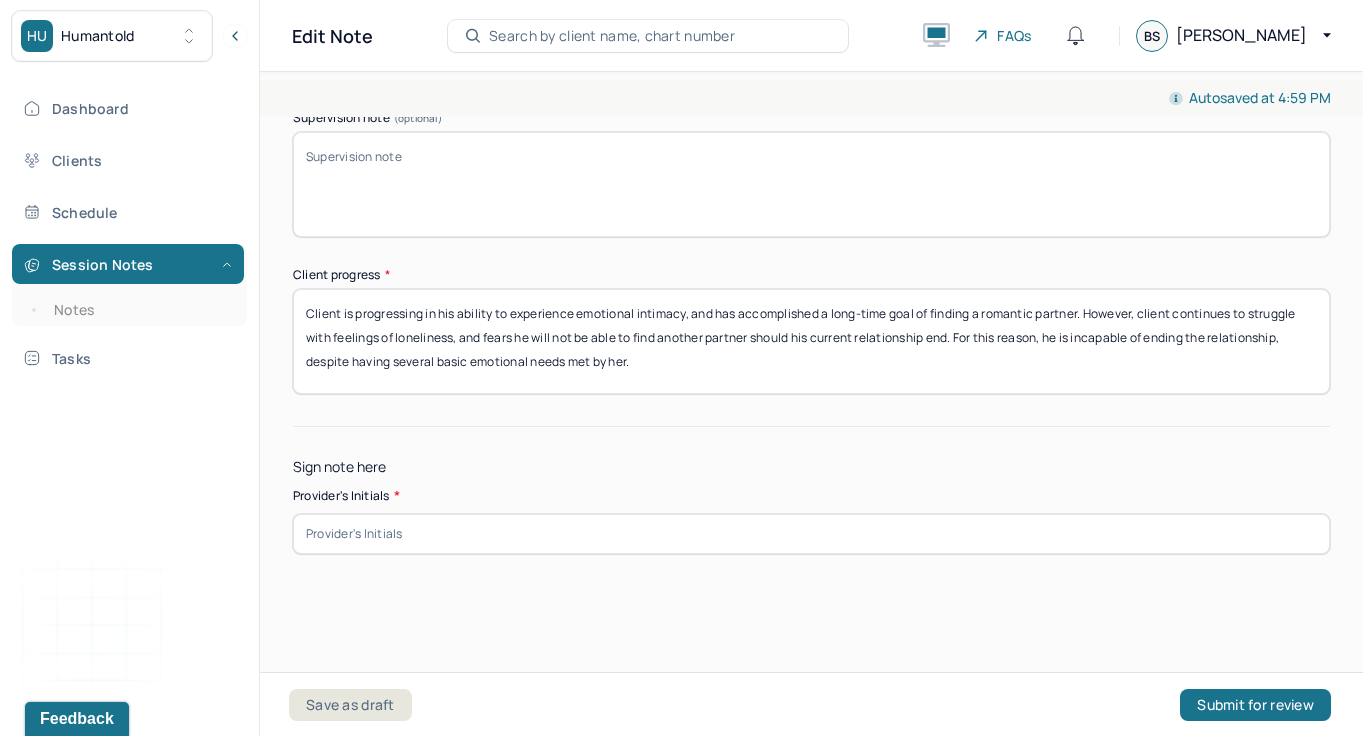 click on "Client is progressing in his ability to experience emotional intimacy, and has accomplished a long-time goal of finding a romantic partner. However, client continues to struggle with feelings of loneliness, and fears he will not be able to find another partner should his current relationship end. For this reason, he is incapable of ending the relationship, despite having several basic emotional needs met by her." at bounding box center [811, 341] 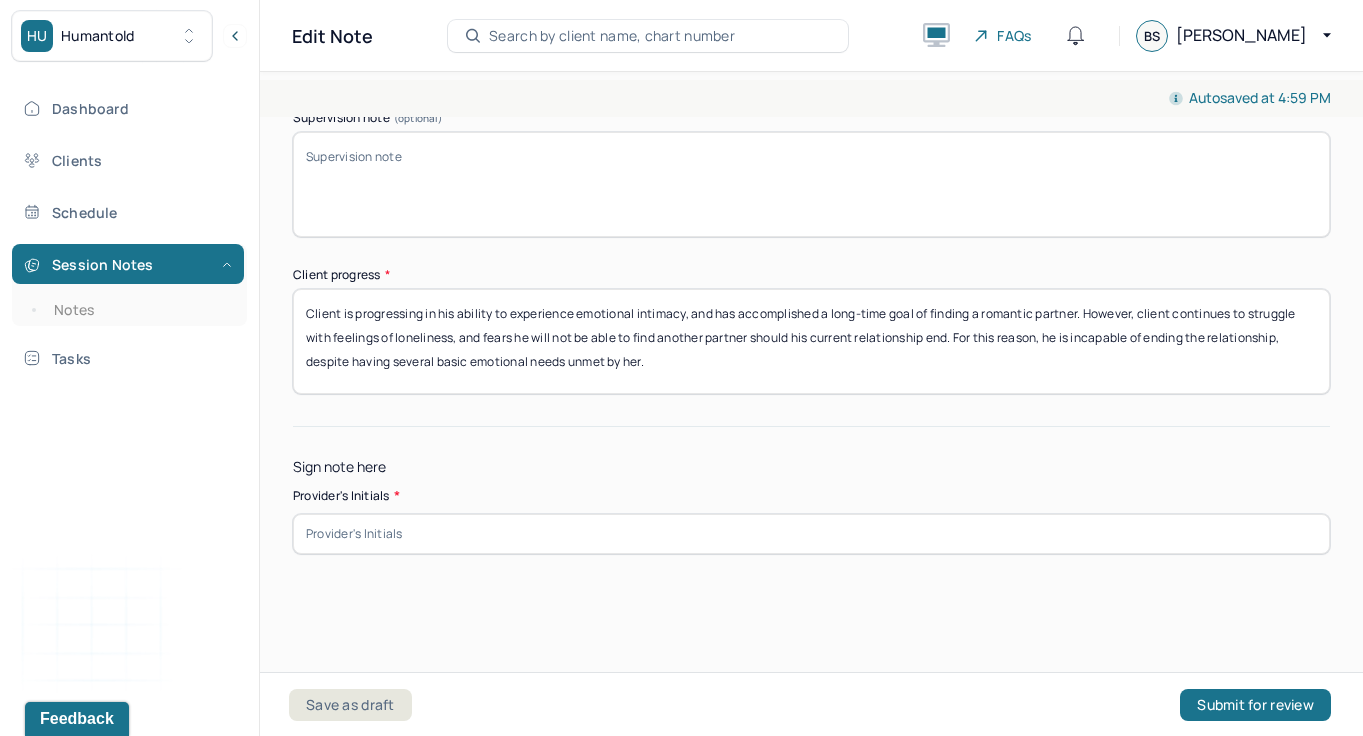 type on "Client is progressing in his ability to experience emotional intimacy, and has accomplished a long-time goal of finding a romantic partner. However, client continues to struggle with feelings of loneliness, and fears he will not be able to find another partner should his current relationship end. For this reason, he is incapable of ending the relationship, despite having several basic emotional needs unmet by her." 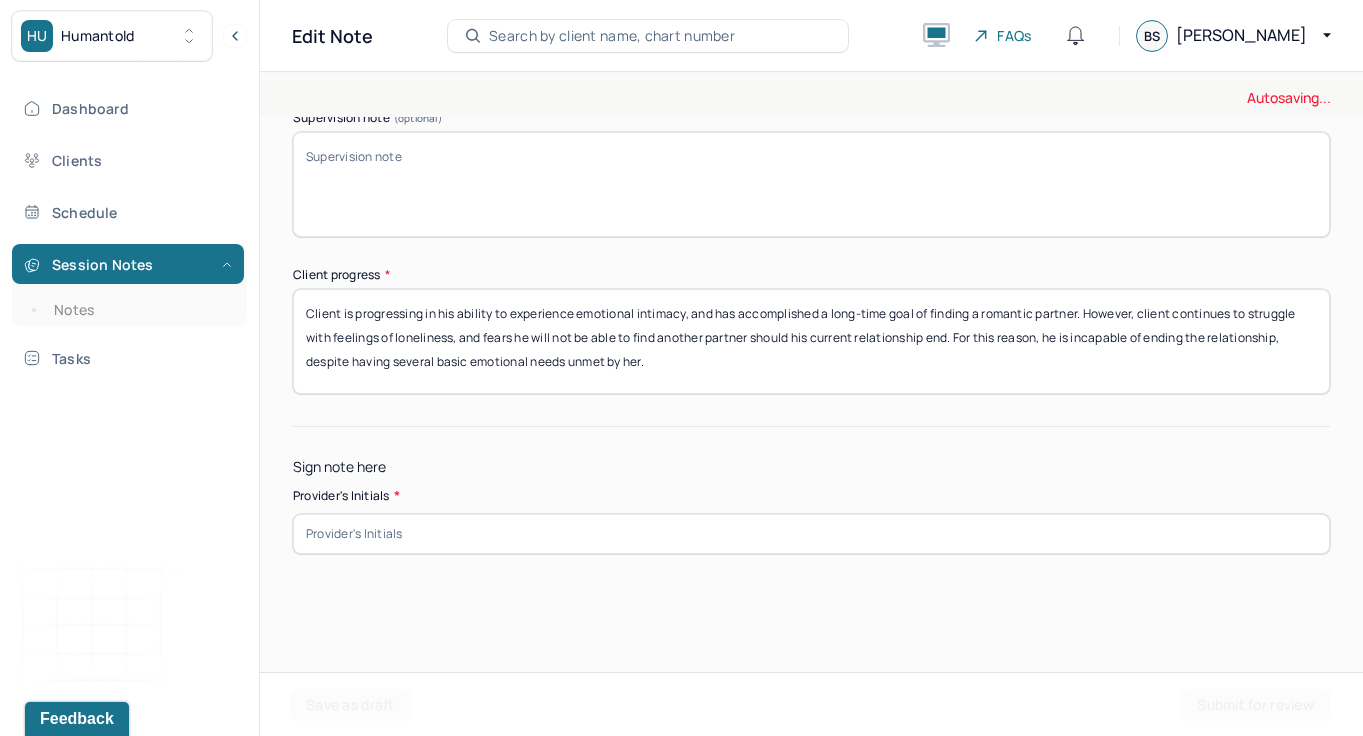 click at bounding box center [811, 534] 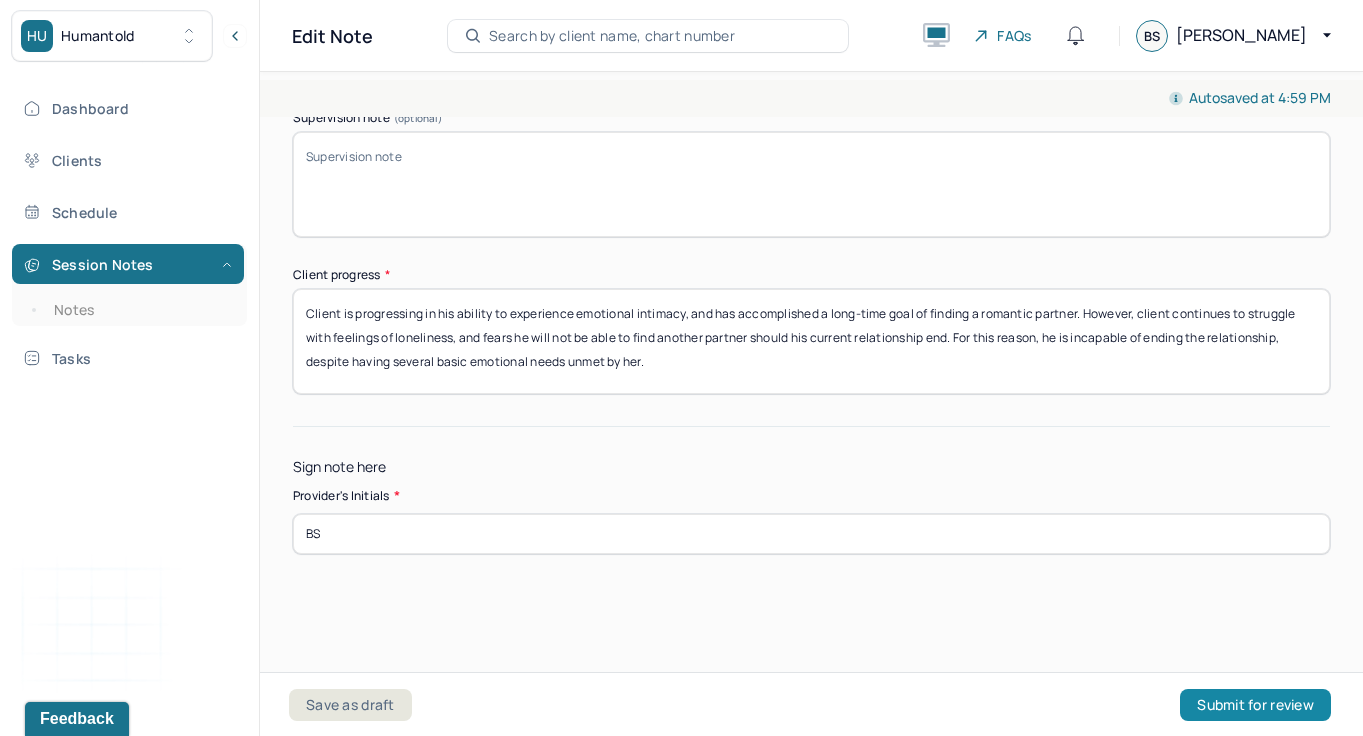type on "BS" 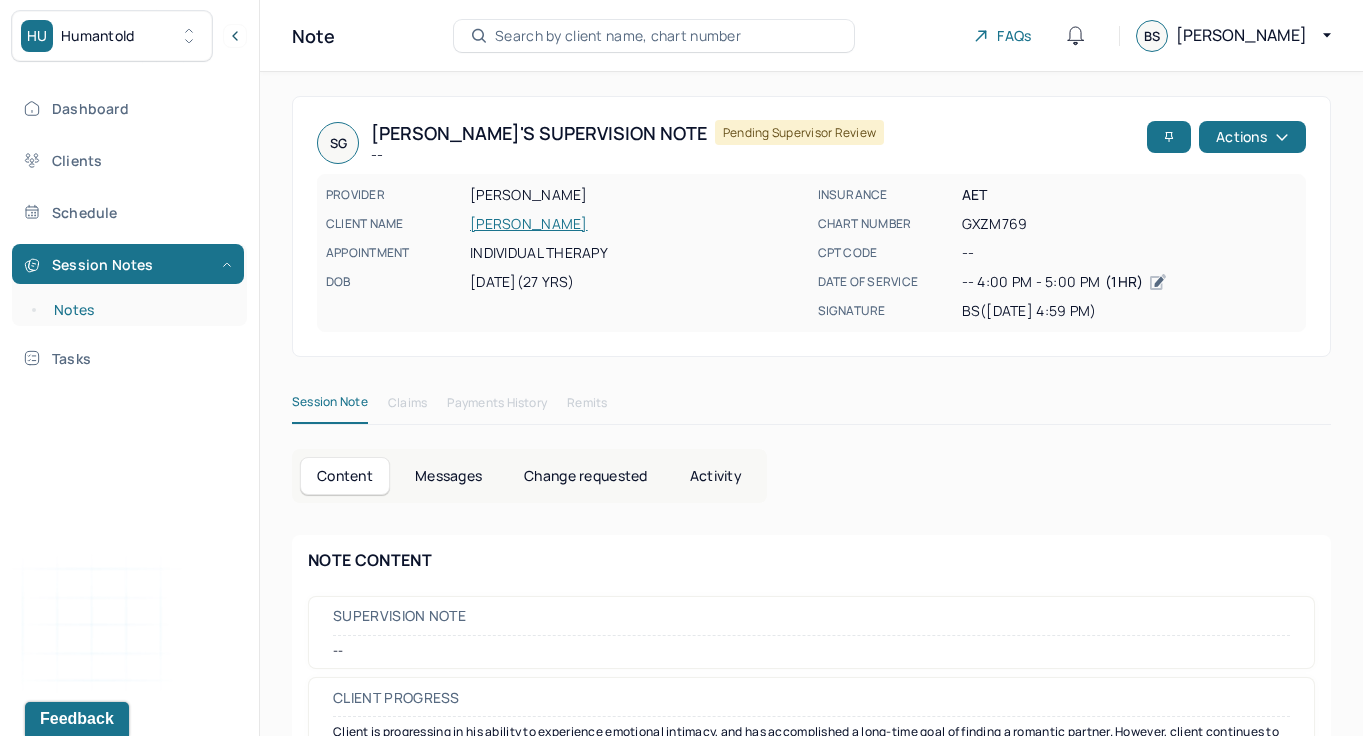 click on "Notes" at bounding box center (139, 310) 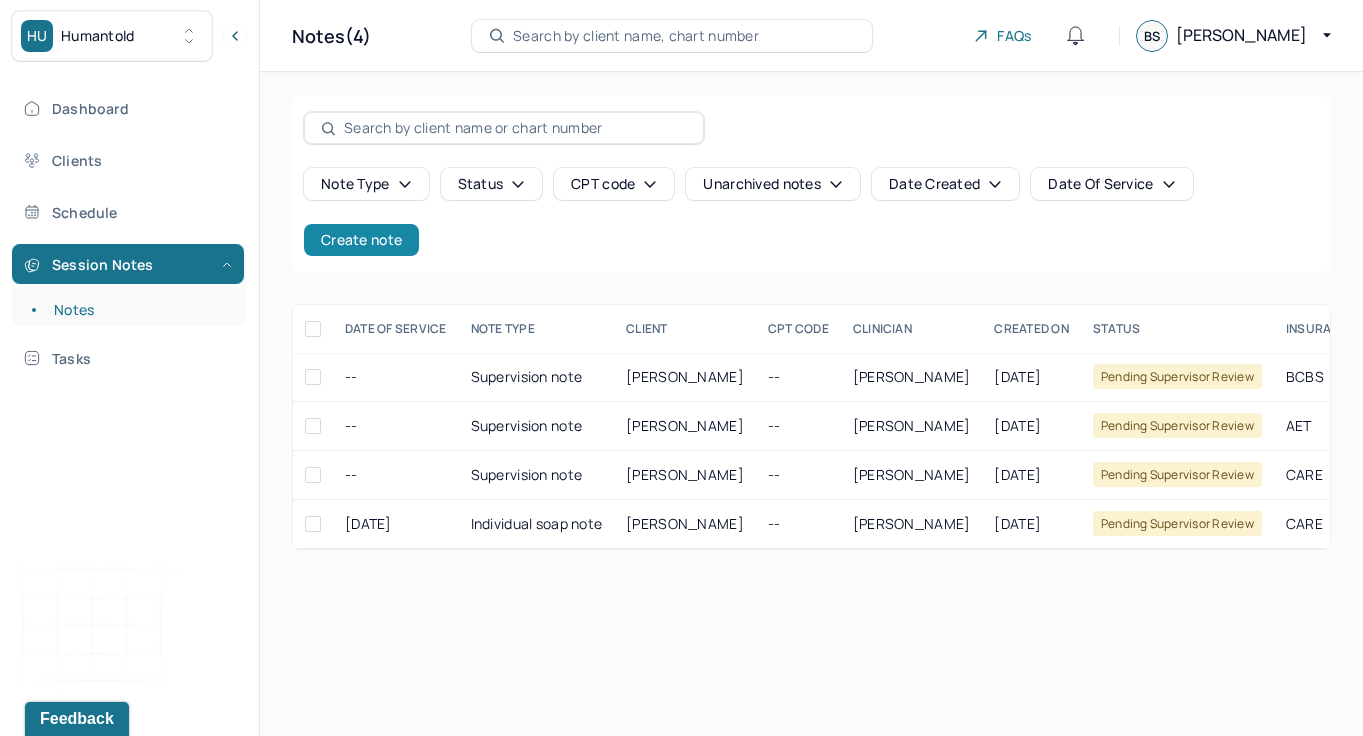 click on "Create note" at bounding box center (361, 240) 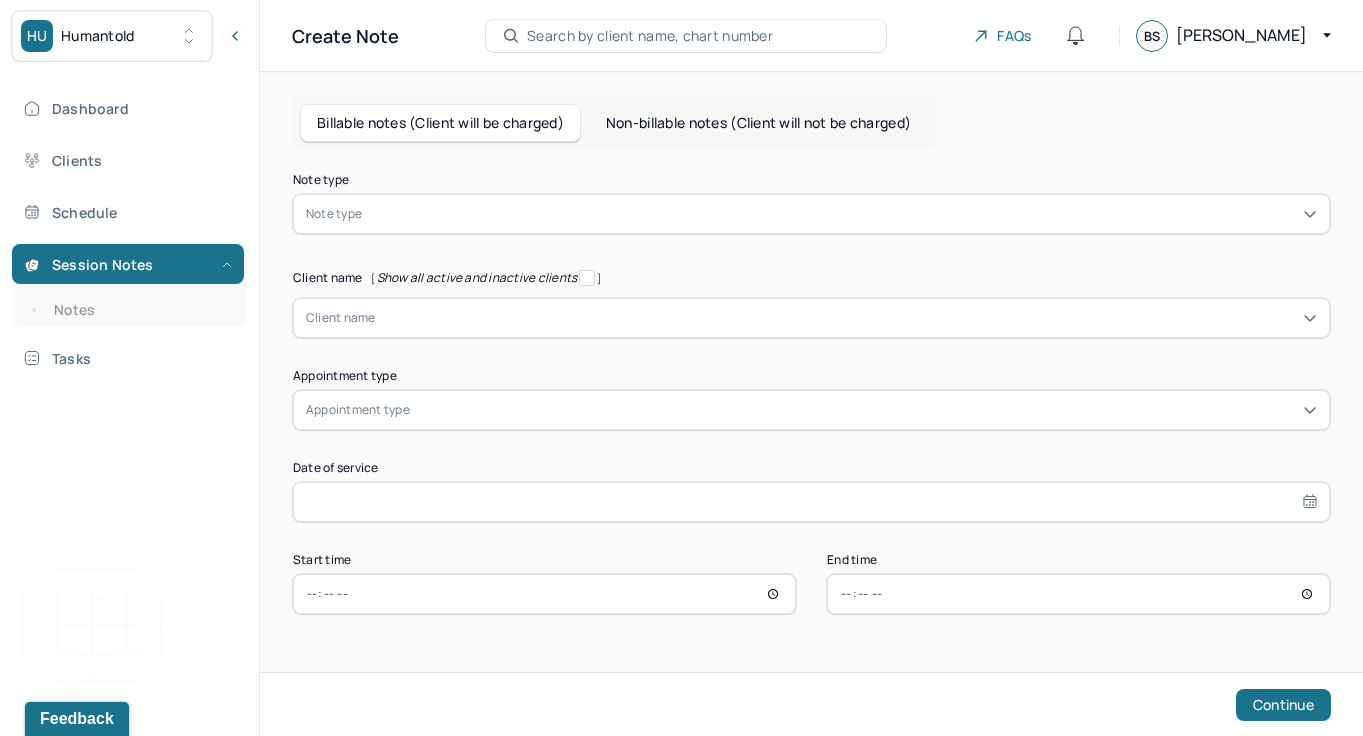 click on "Note type" at bounding box center (811, 214) 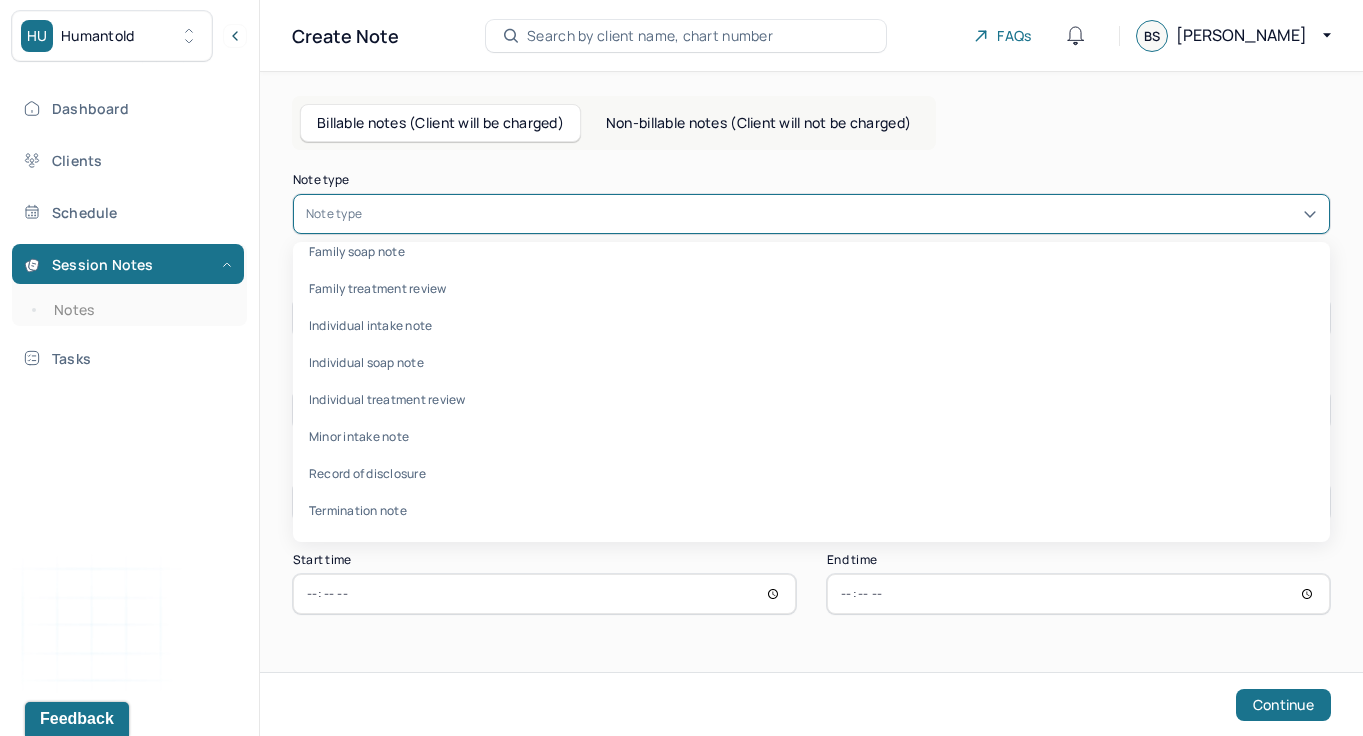 scroll, scrollTop: 0, scrollLeft: 0, axis: both 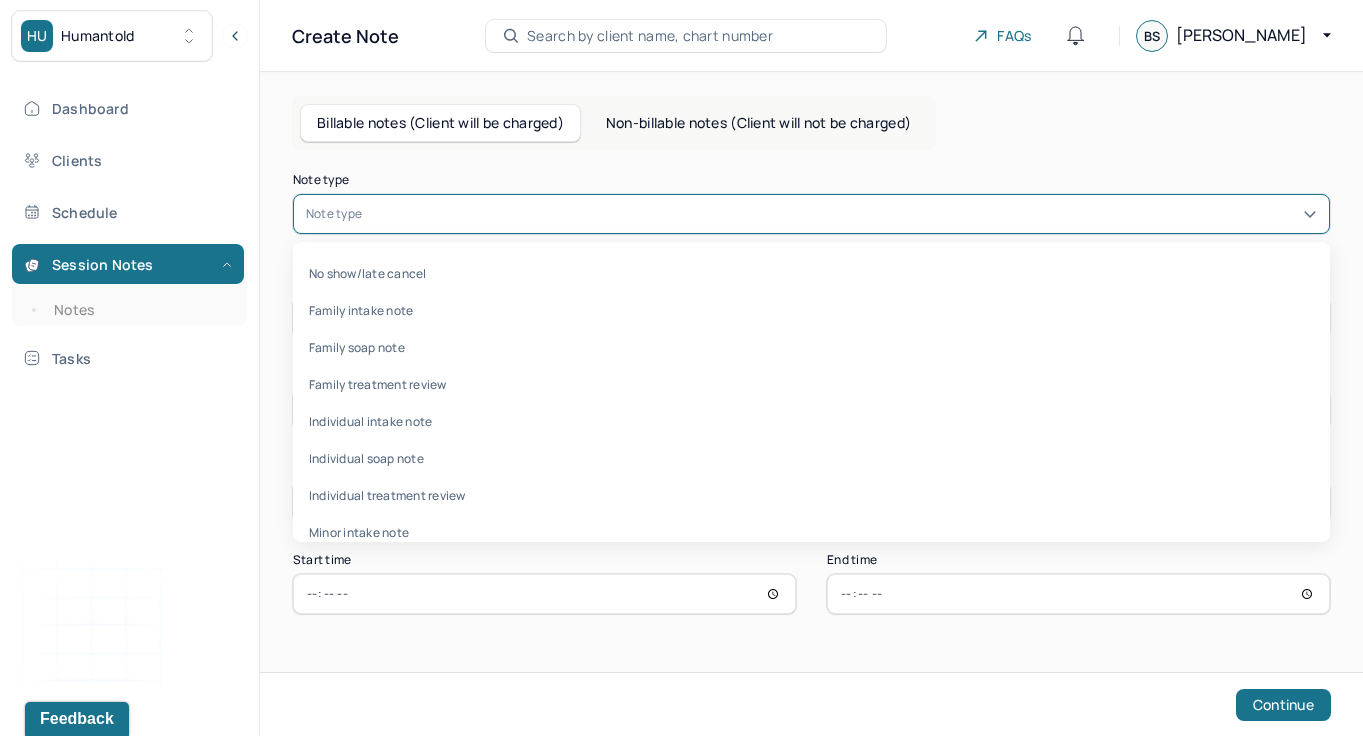 click on "Non-billable notes (Client will not be charged)" at bounding box center (758, 123) 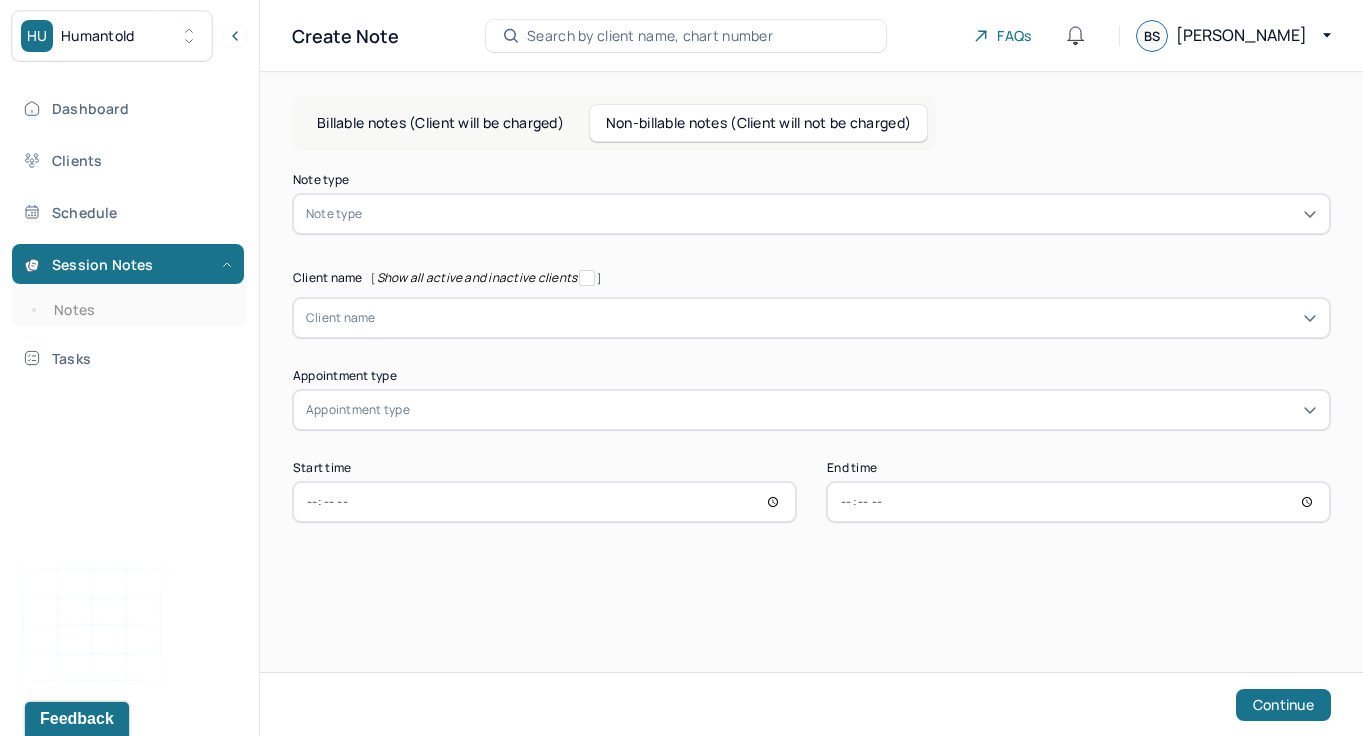 click at bounding box center [841, 214] 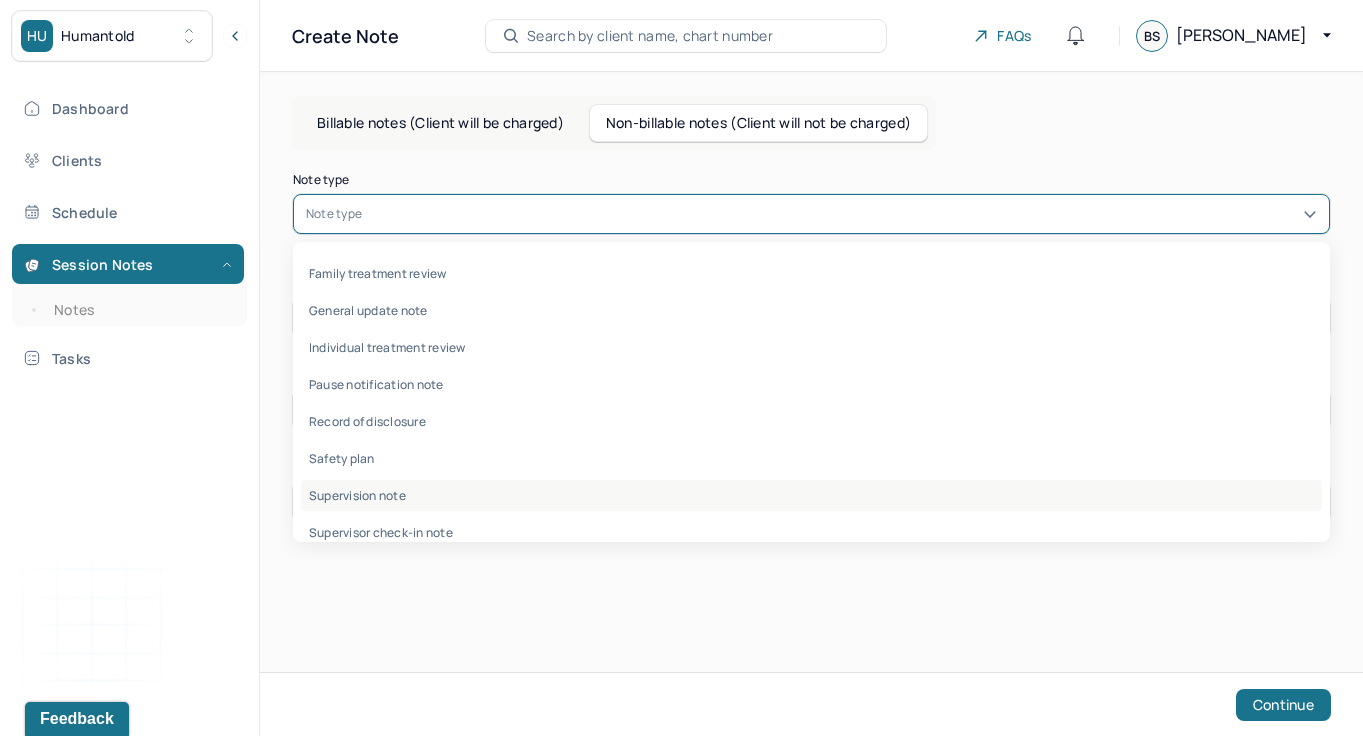 click on "Supervision note" at bounding box center (811, 495) 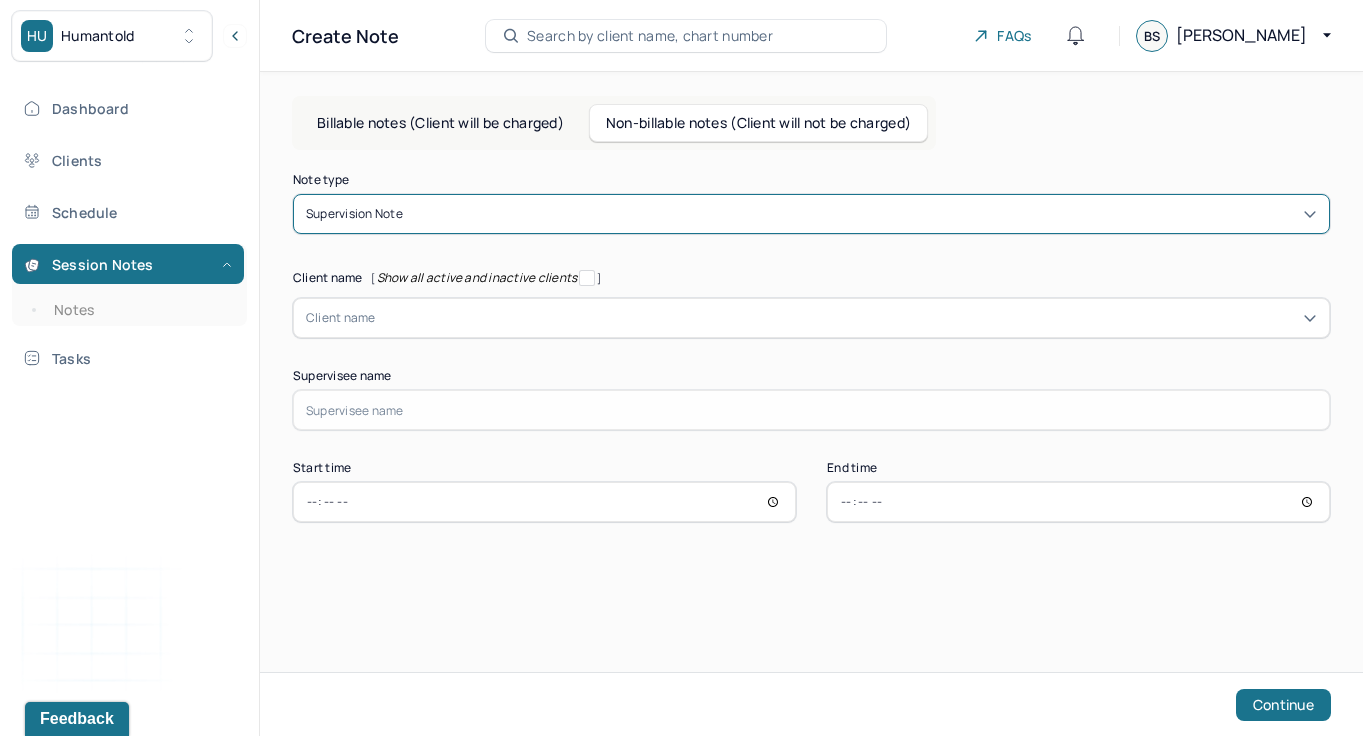 click at bounding box center [846, 318] 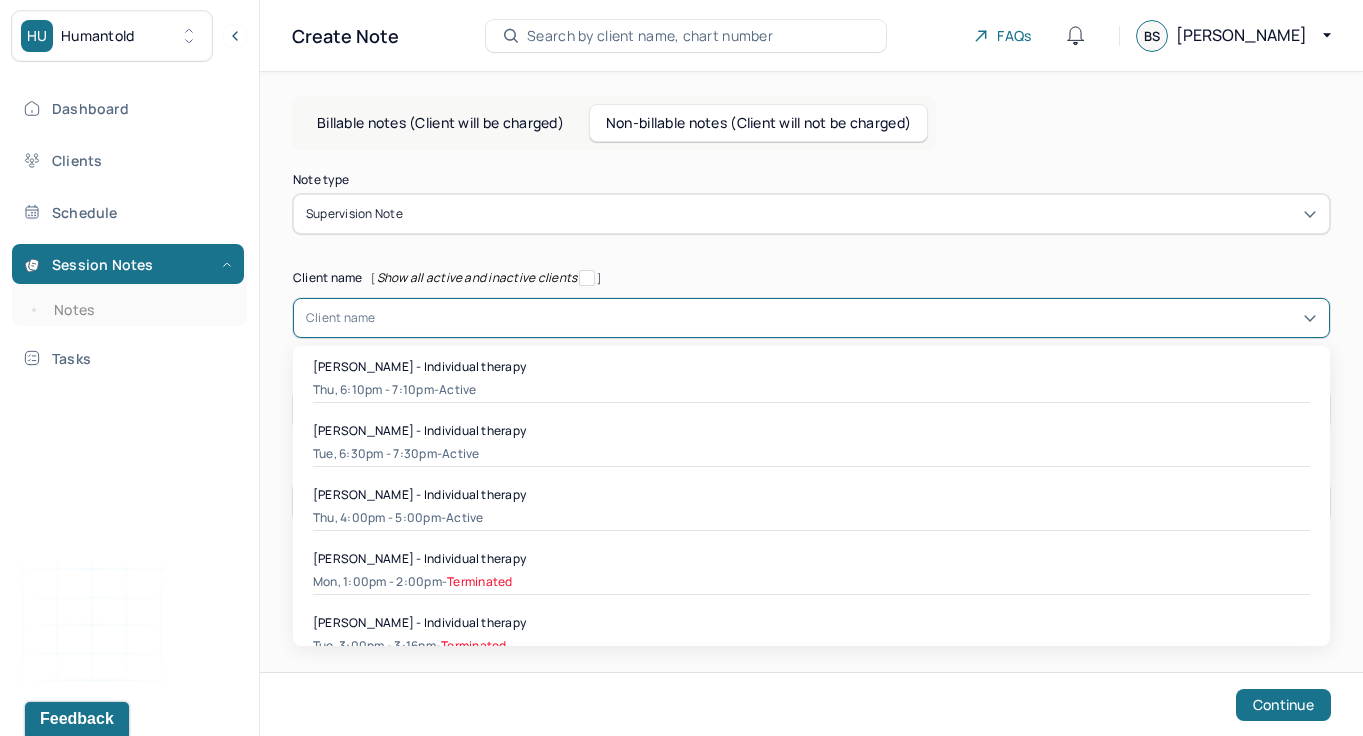 scroll, scrollTop: 1607, scrollLeft: 0, axis: vertical 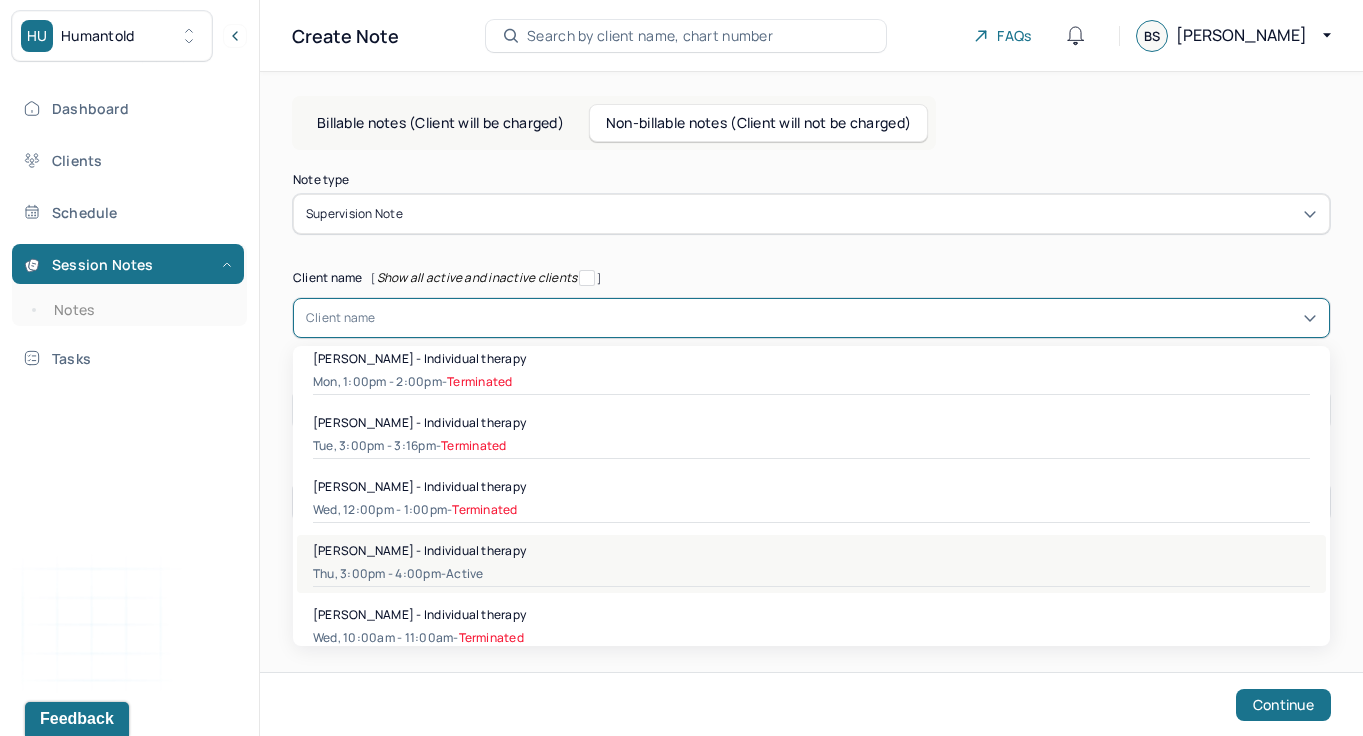 click on "William Connolly - Individual therapy" at bounding box center [419, 550] 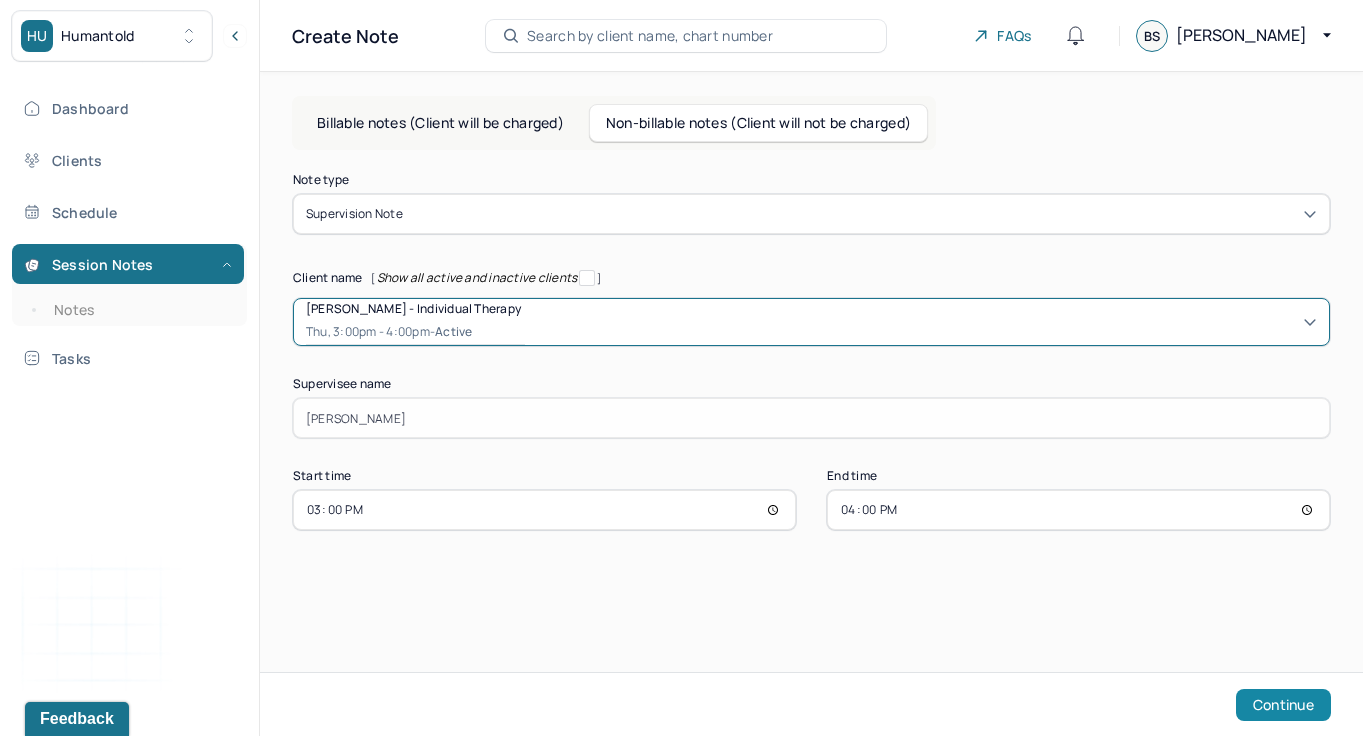 click on "Continue" at bounding box center [1283, 705] 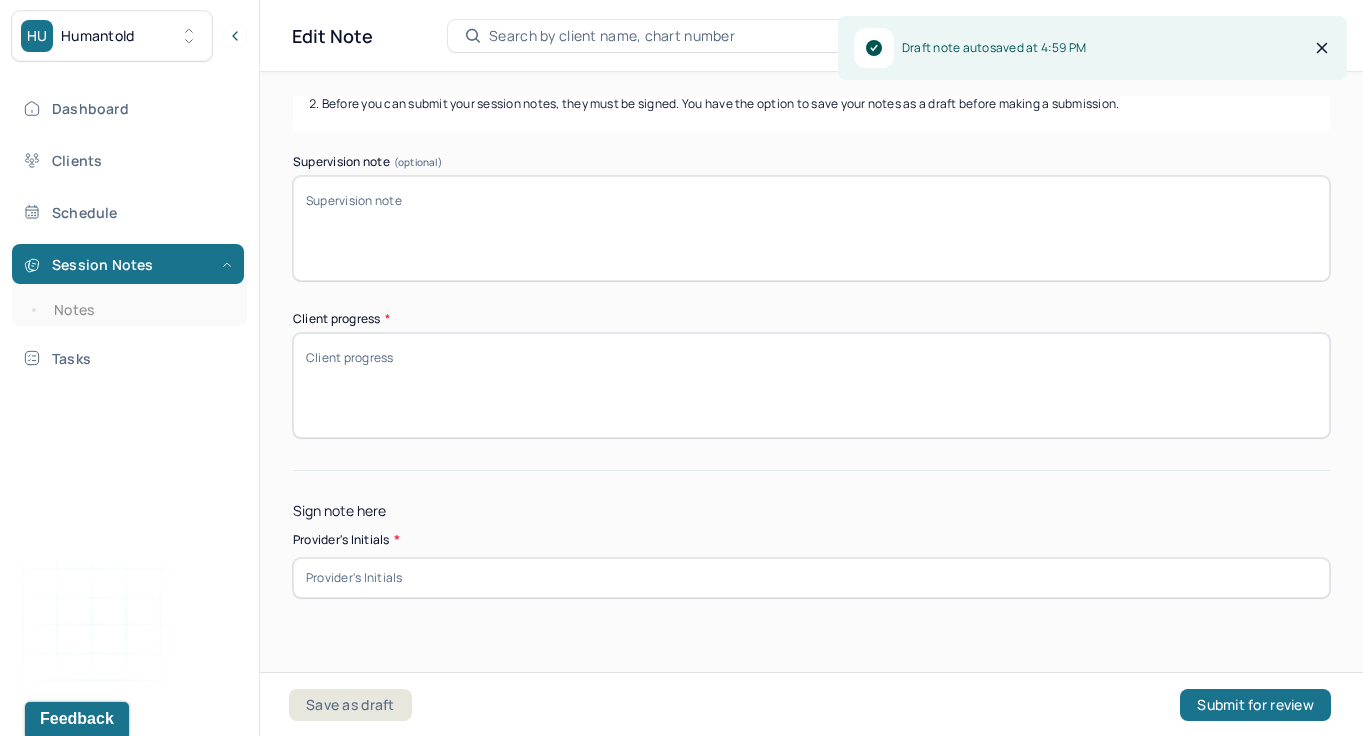 scroll, scrollTop: 421, scrollLeft: 0, axis: vertical 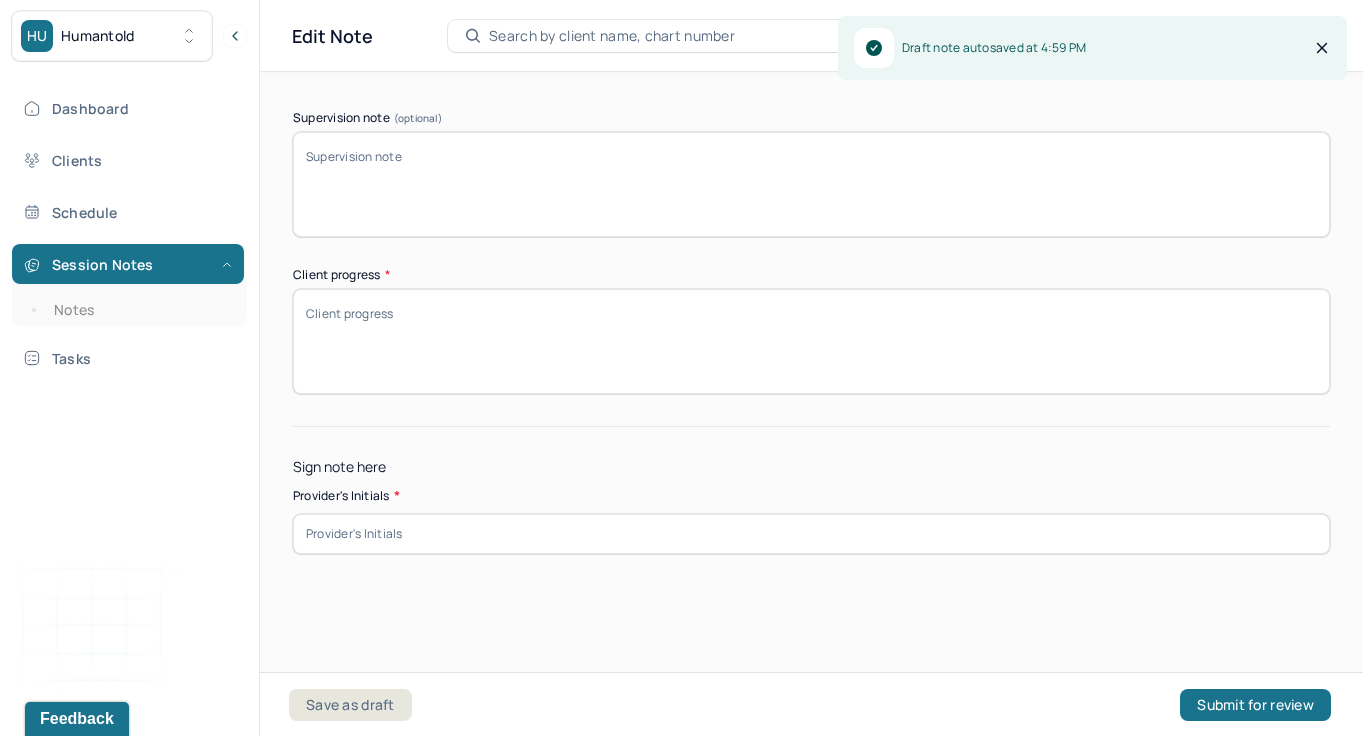 click on "Client progress *" at bounding box center (811, 341) 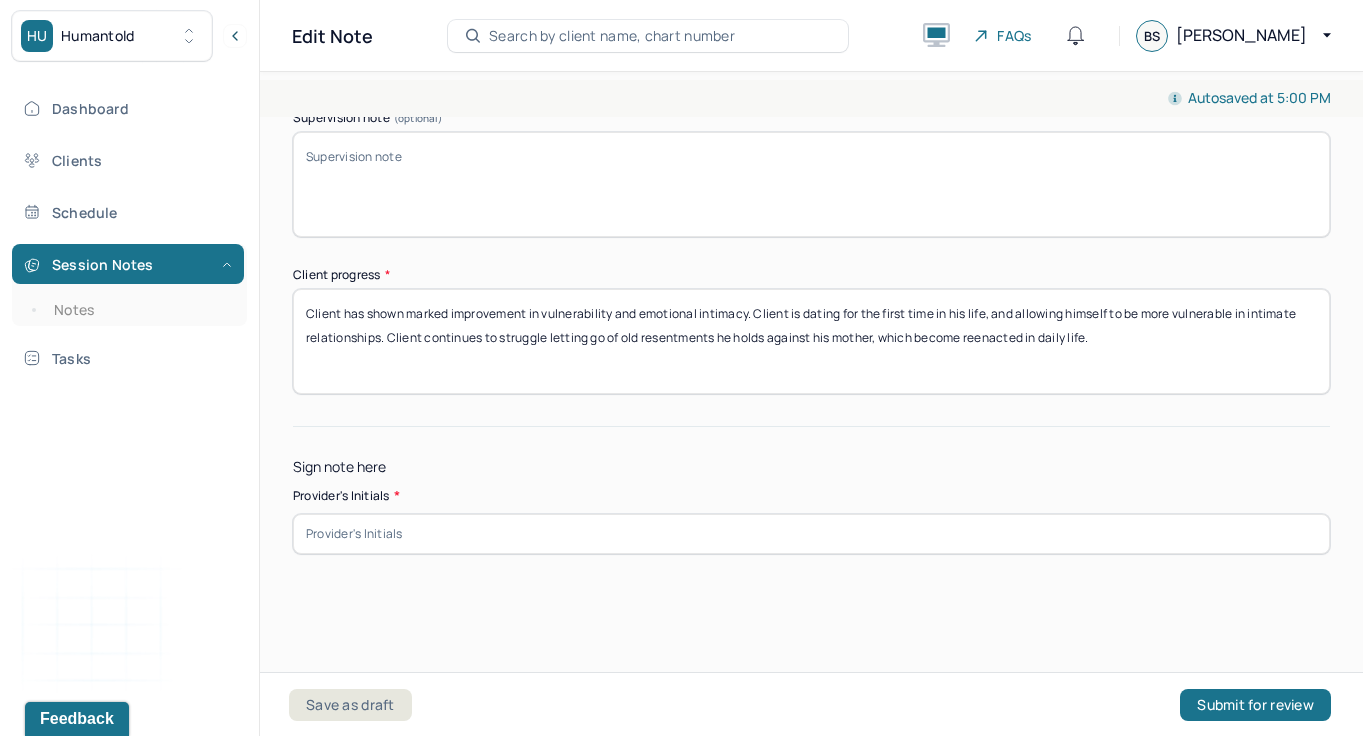 type on "Client has shown marked improvement in vulnerability and emotional intimacy. Client is dating for the first time in his life, and allowing himself to be more vulnerable in intimate relationships. Client continues to struggle letting go of old resentments he holds against his mother, which become reenacted in daily life." 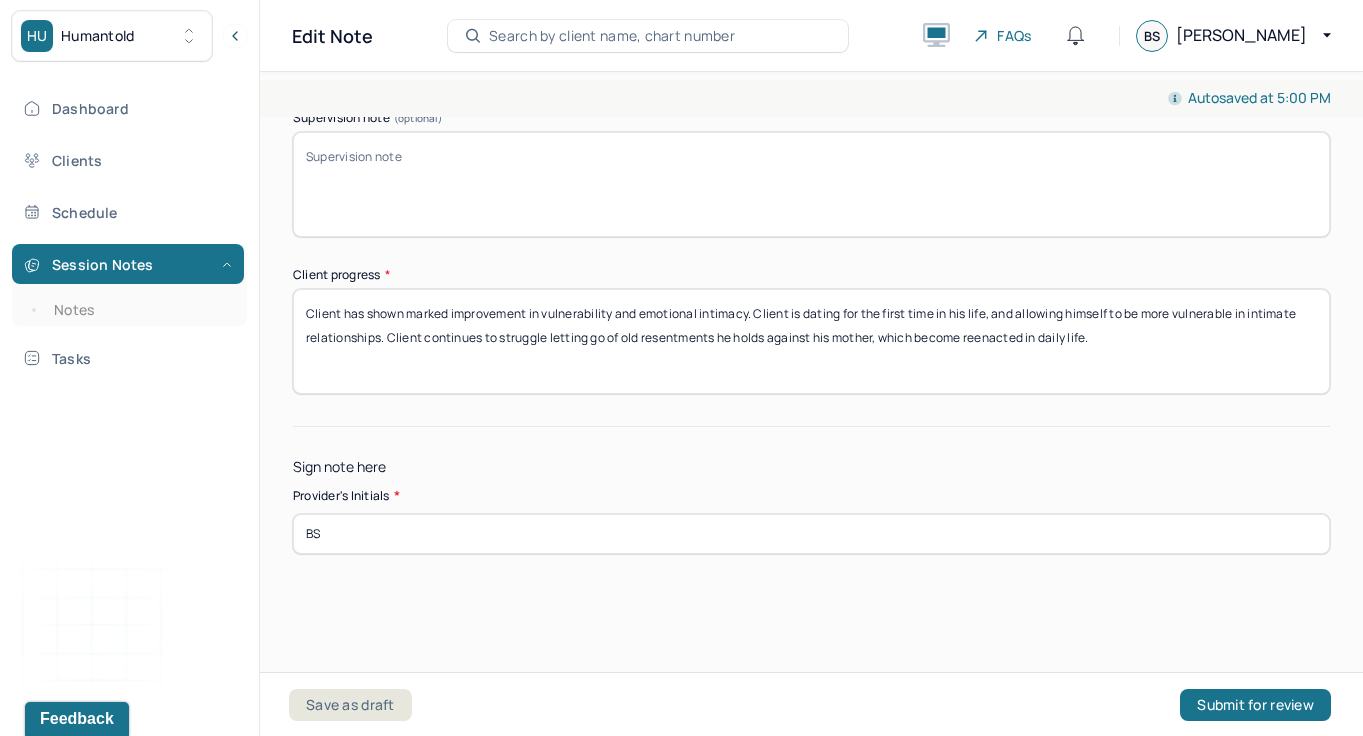 type on "BS" 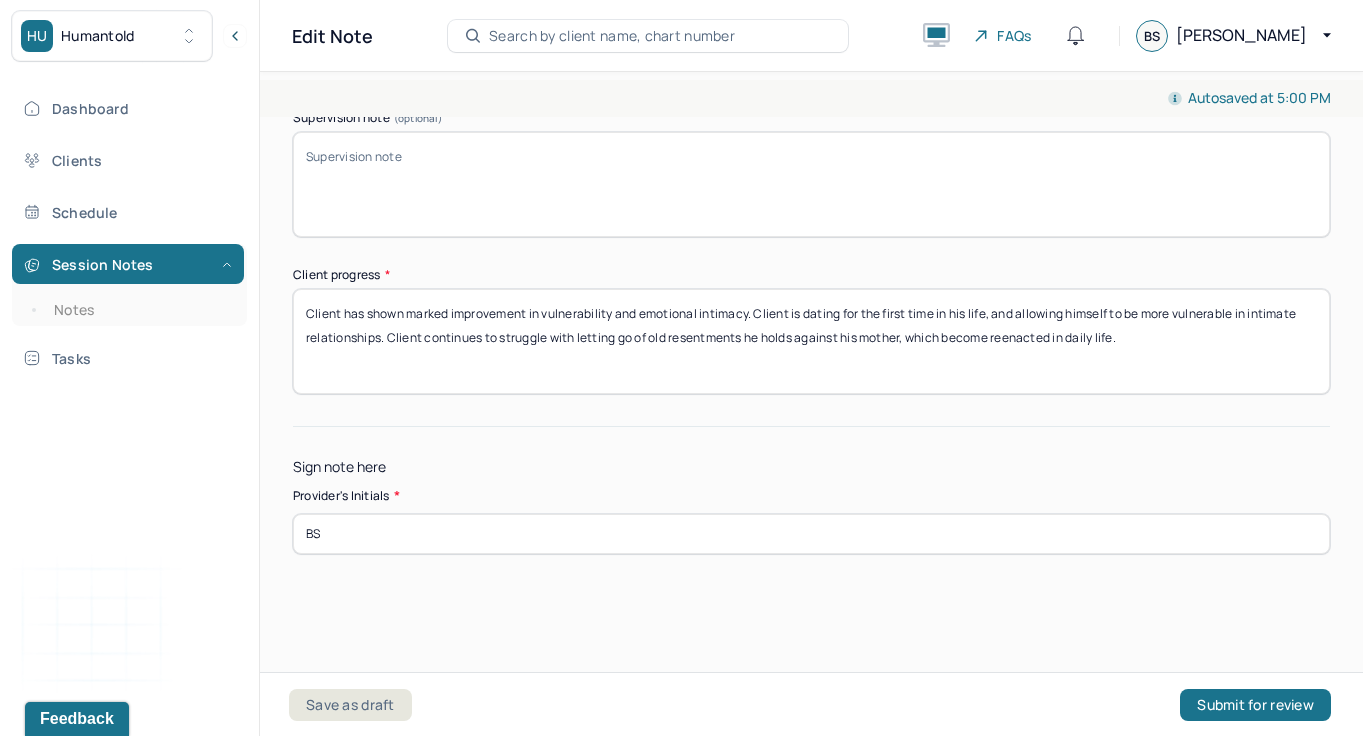 click on "Client has shown marked improvement in vulnerability and emotional intimacy. Client is dating for the first time in his life, and allowing himself to be more vulnerable in intimate relationships. Client continues to struggle with letting go of old resentments he holds against his mother, which become reenacted in daily life." at bounding box center (811, 341) 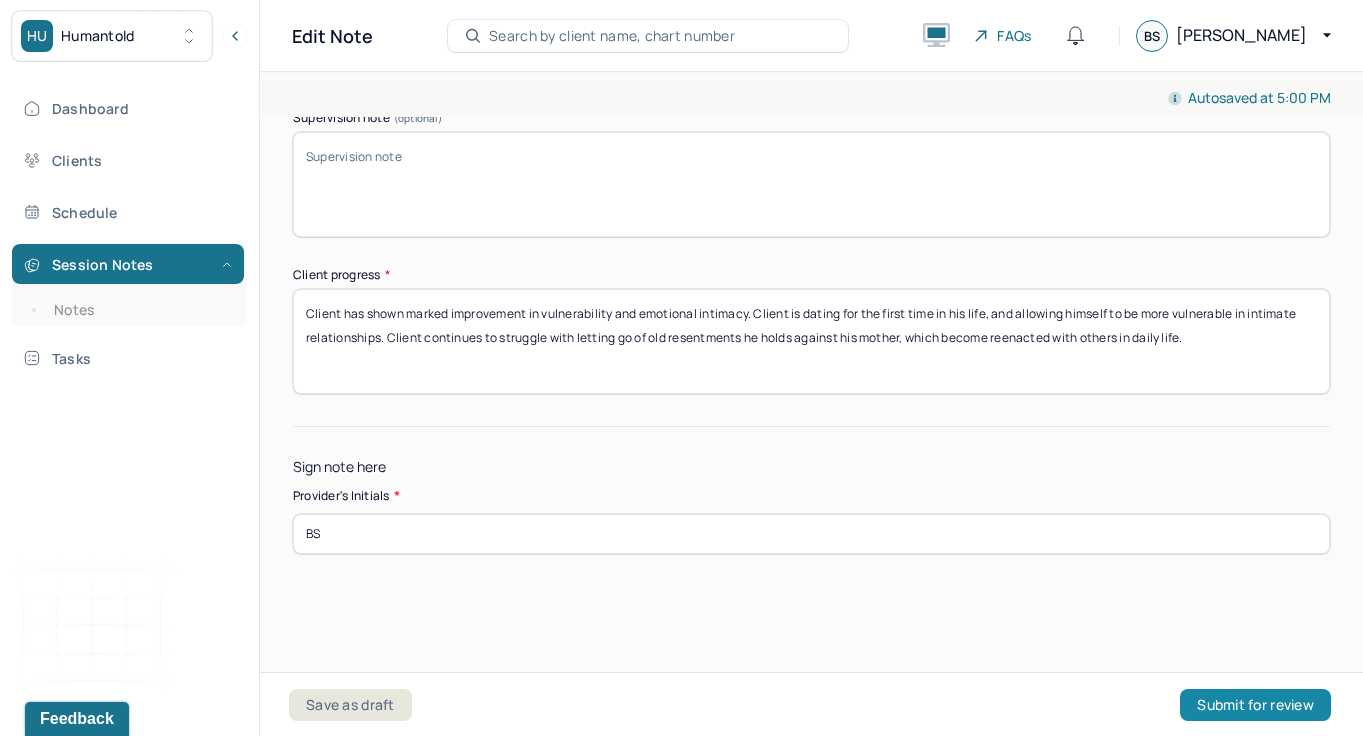 type on "Client has shown marked improvement in vulnerability and emotional intimacy. Client is dating for the first time in his life, and allowing himself to be more vulnerable in intimate relationships. Client continues to struggle with letting go of old resentments he holds against his mother, which become reenacted with others in daily life." 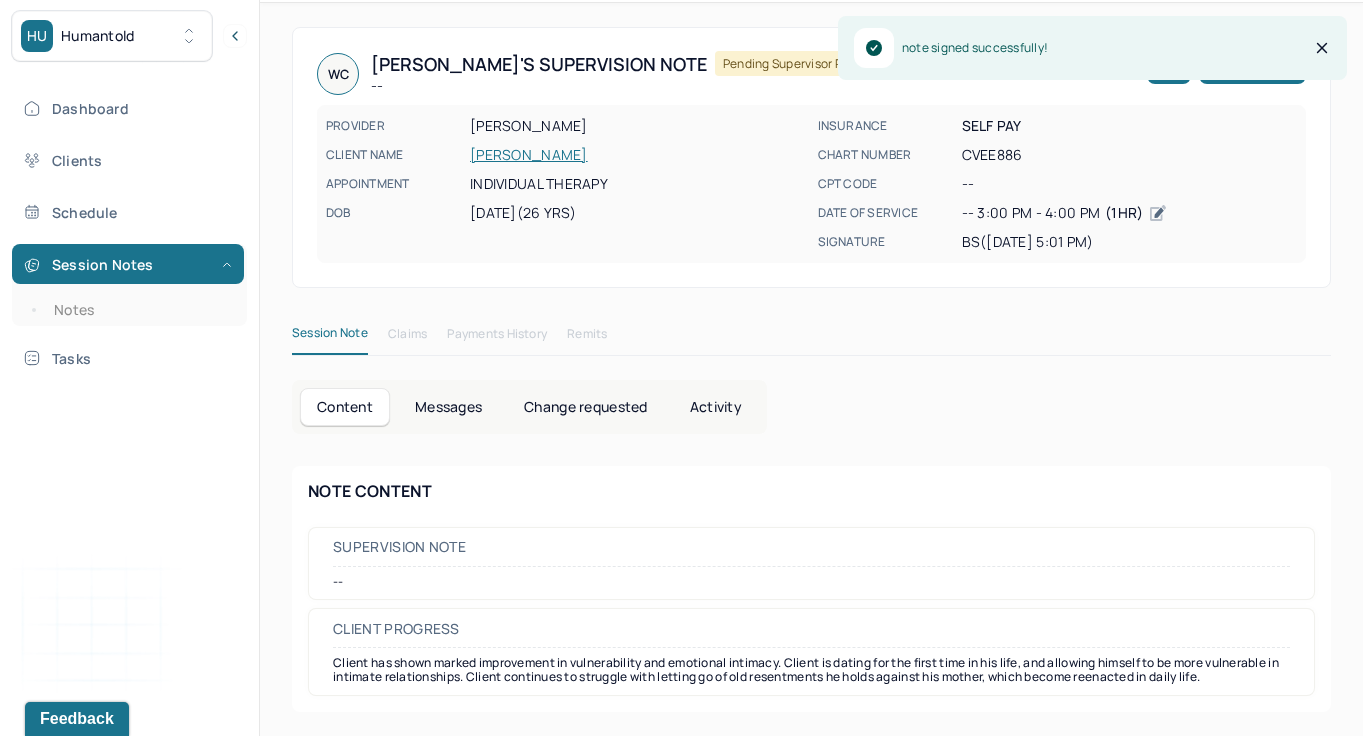 scroll, scrollTop: 0, scrollLeft: 0, axis: both 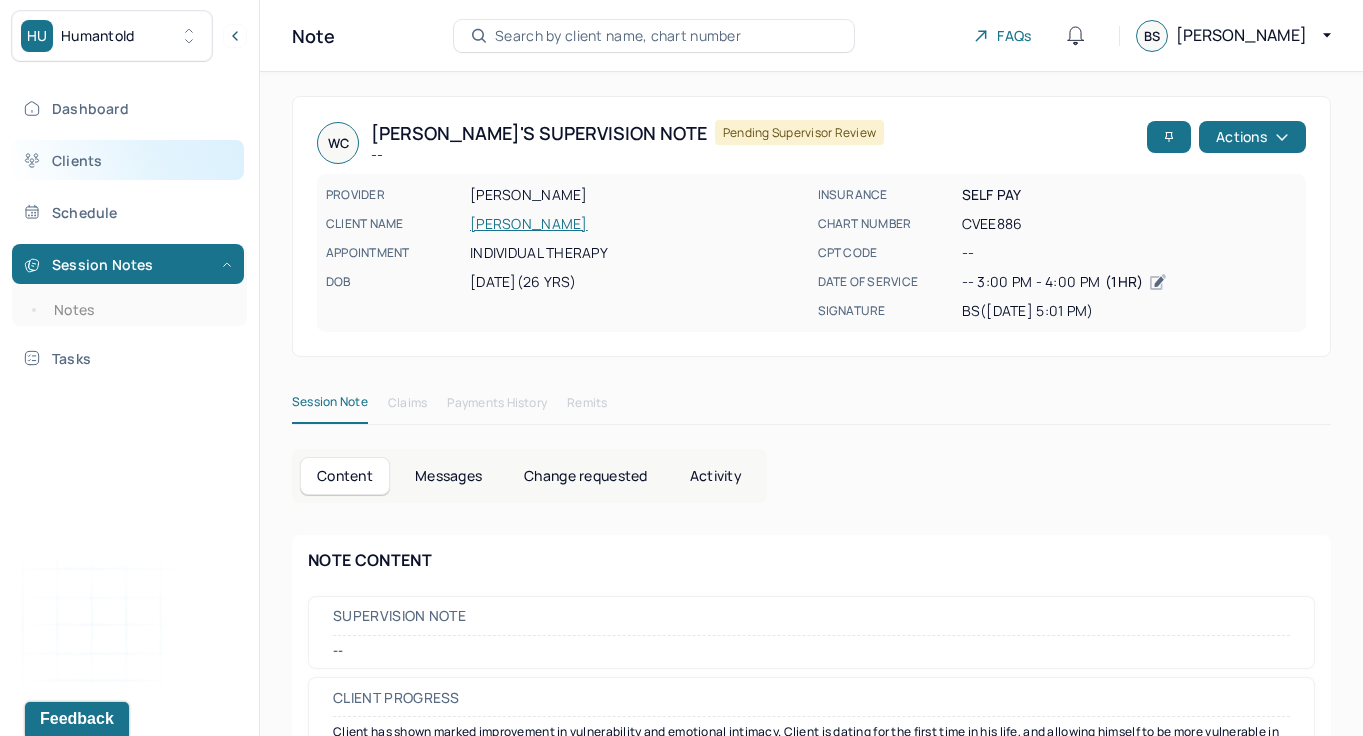 click on "Clients" at bounding box center [128, 160] 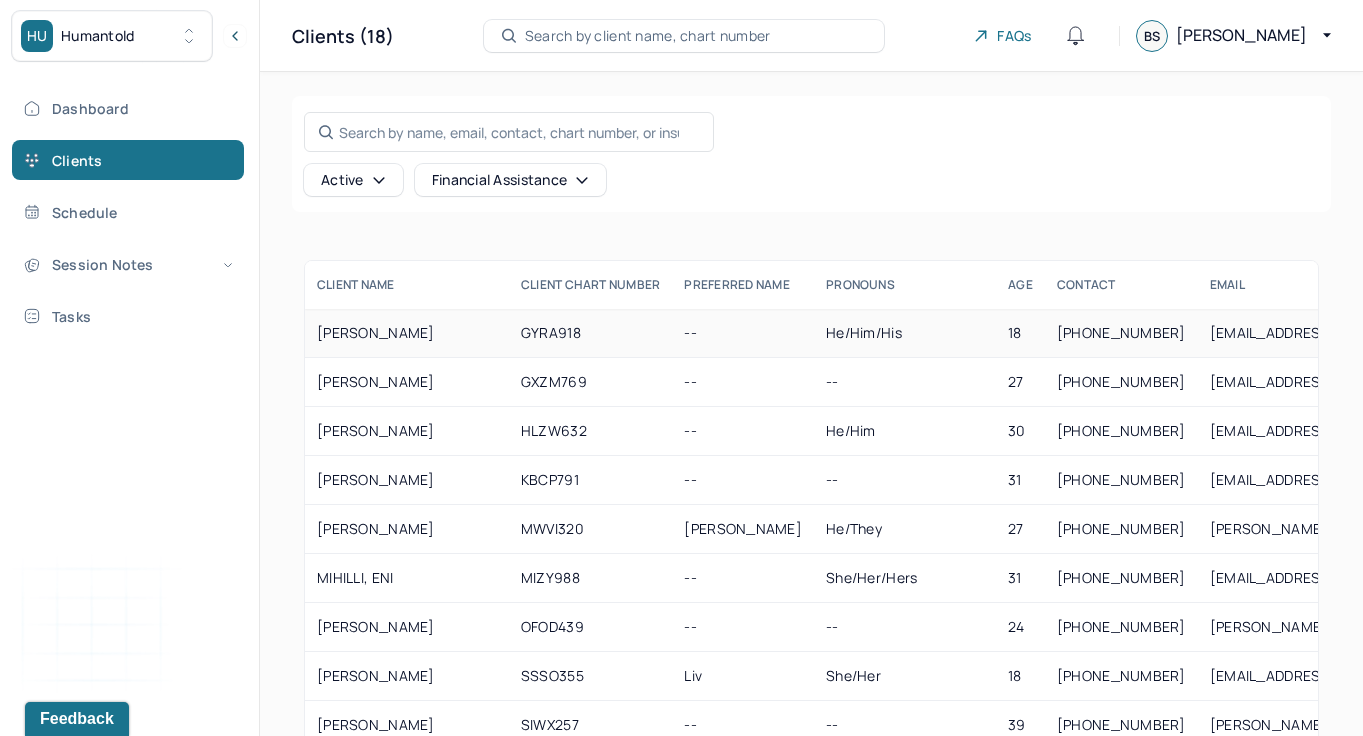 scroll, scrollTop: 343, scrollLeft: 0, axis: vertical 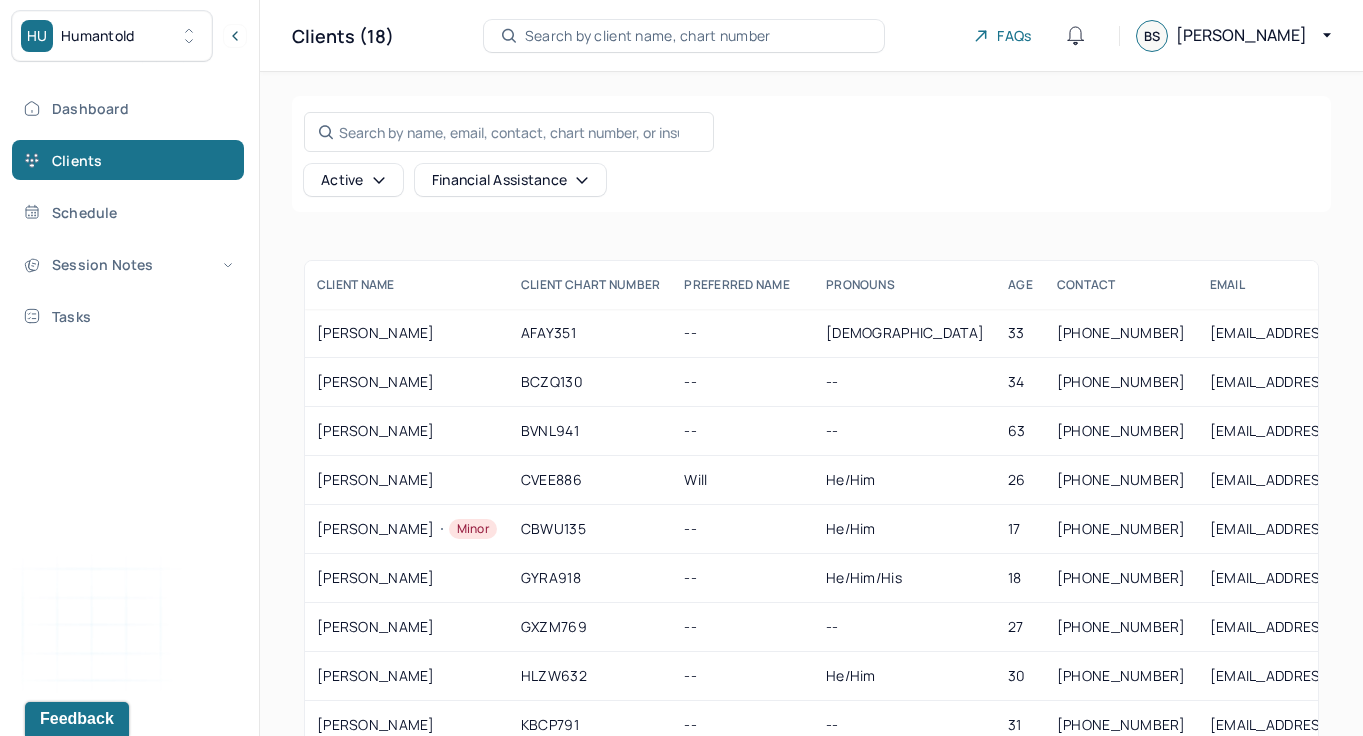 click 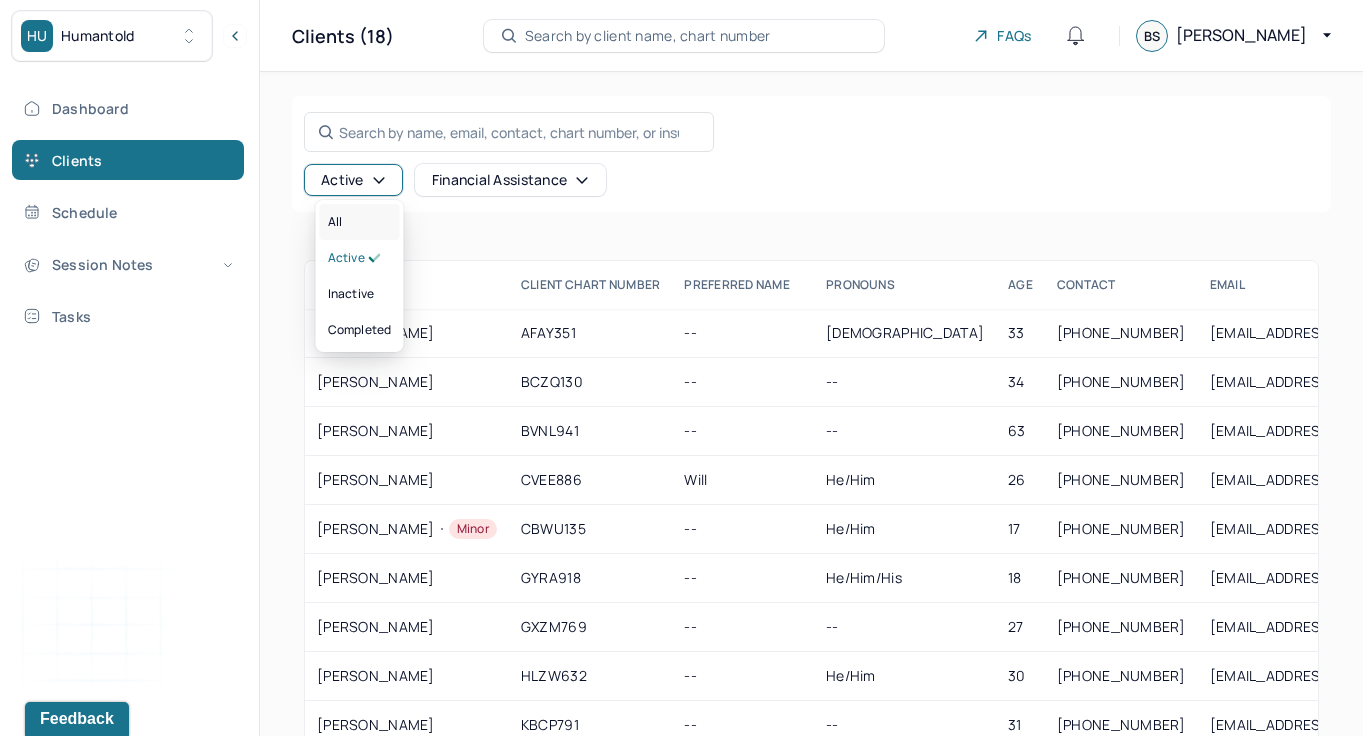 click on "All" at bounding box center [360, 222] 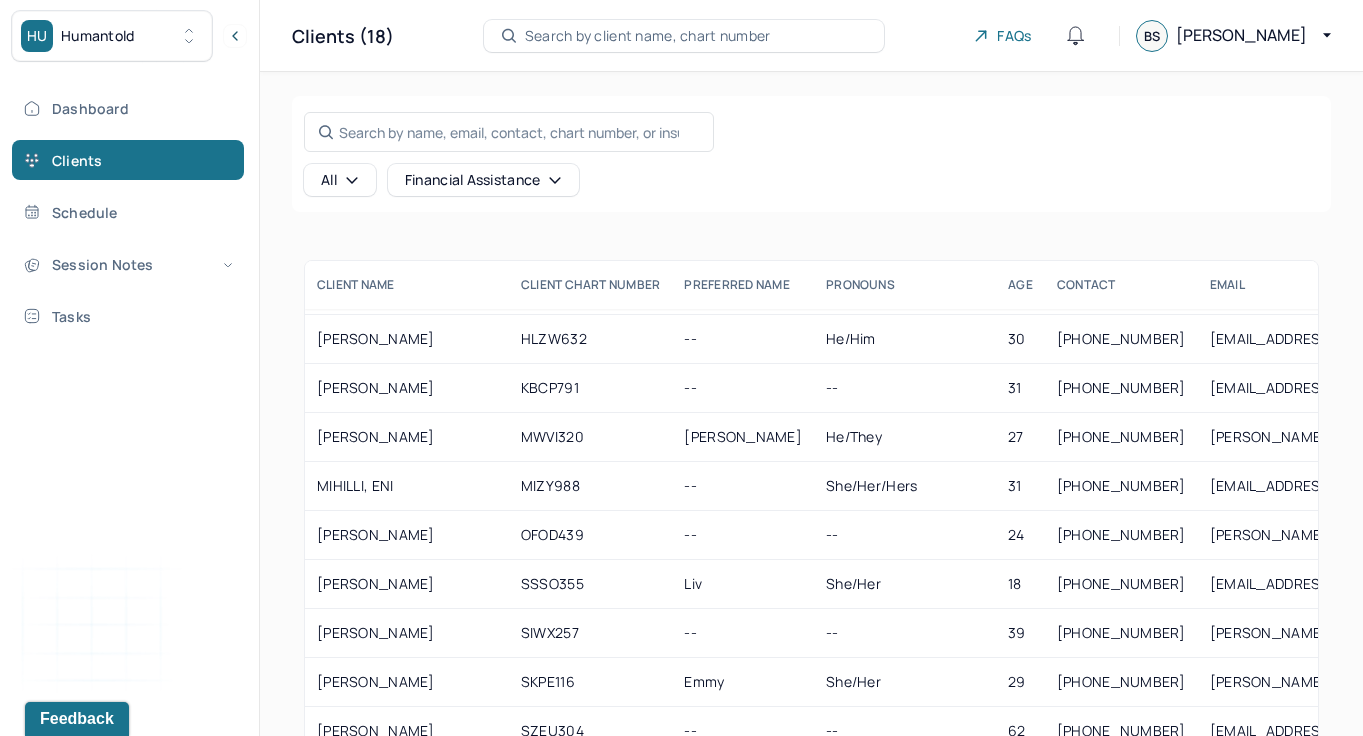 scroll, scrollTop: 343, scrollLeft: 0, axis: vertical 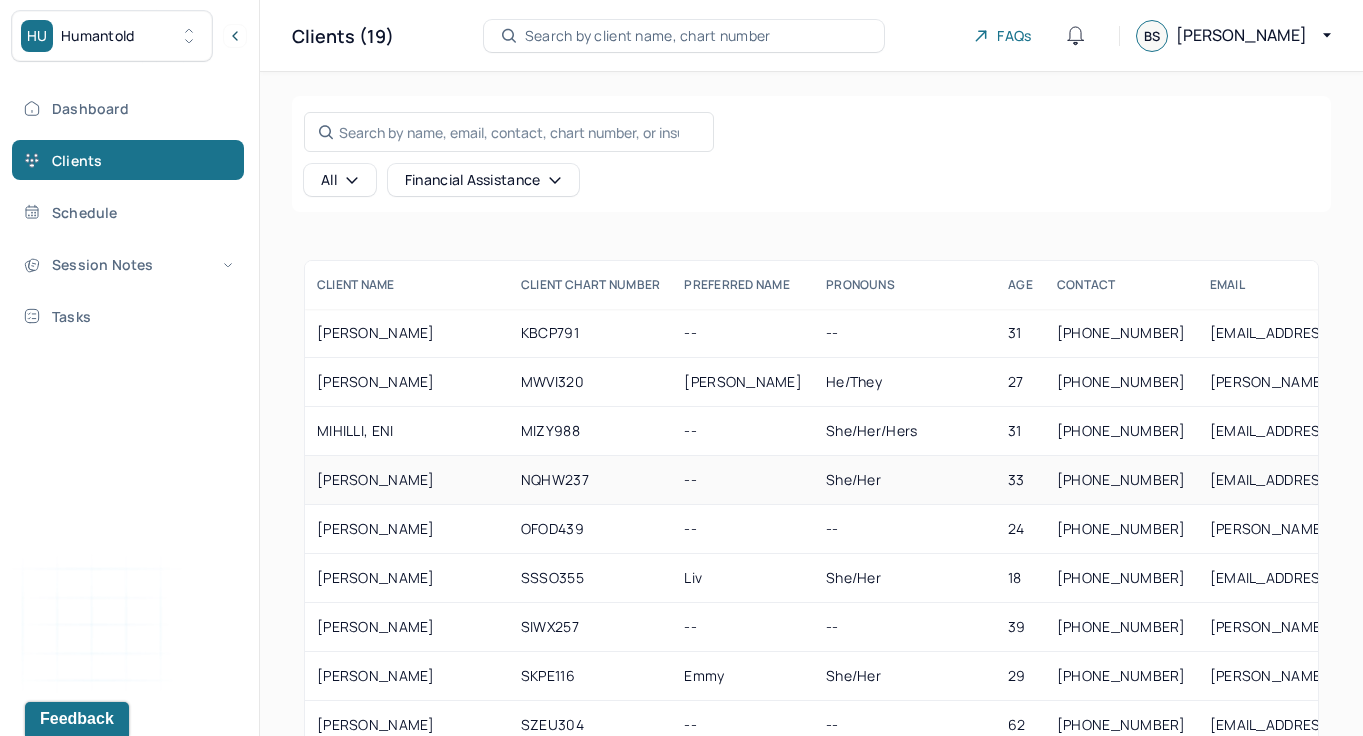 click on "NQHW237" at bounding box center (591, 480) 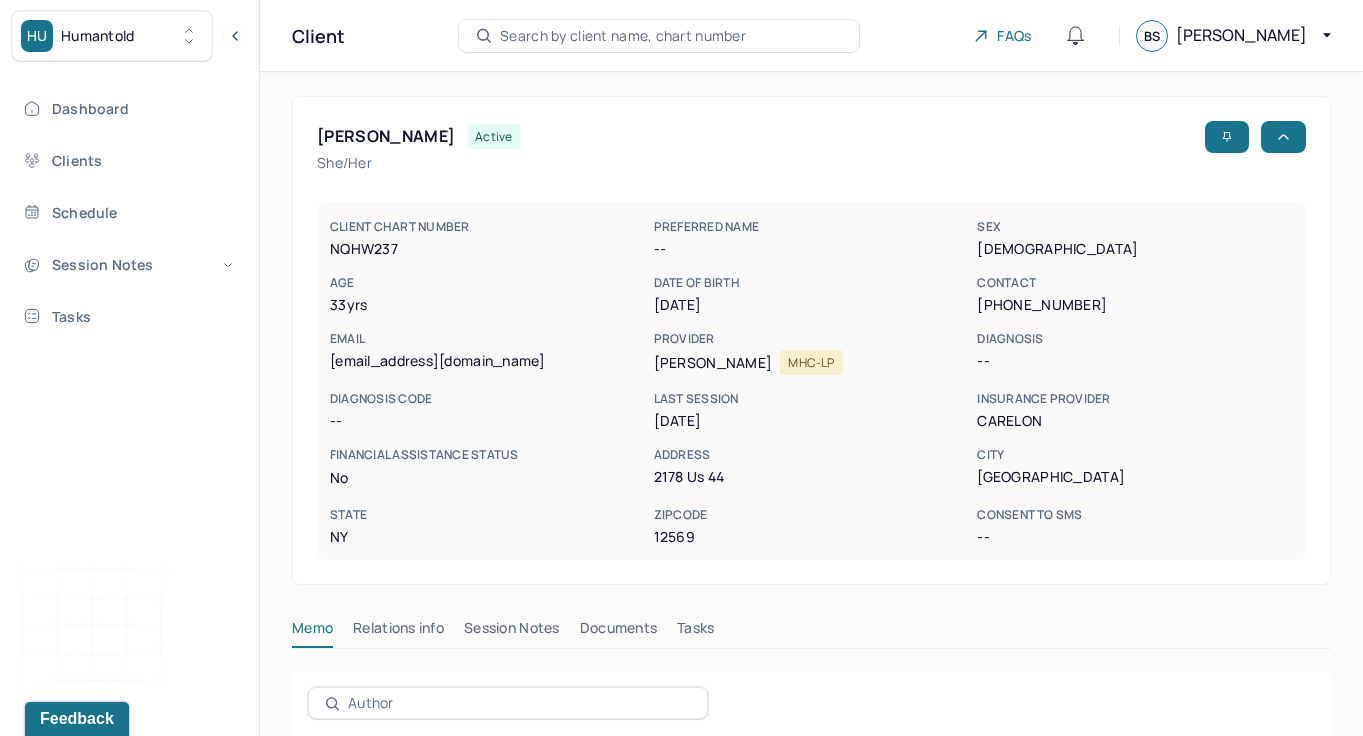 scroll, scrollTop: 377, scrollLeft: 0, axis: vertical 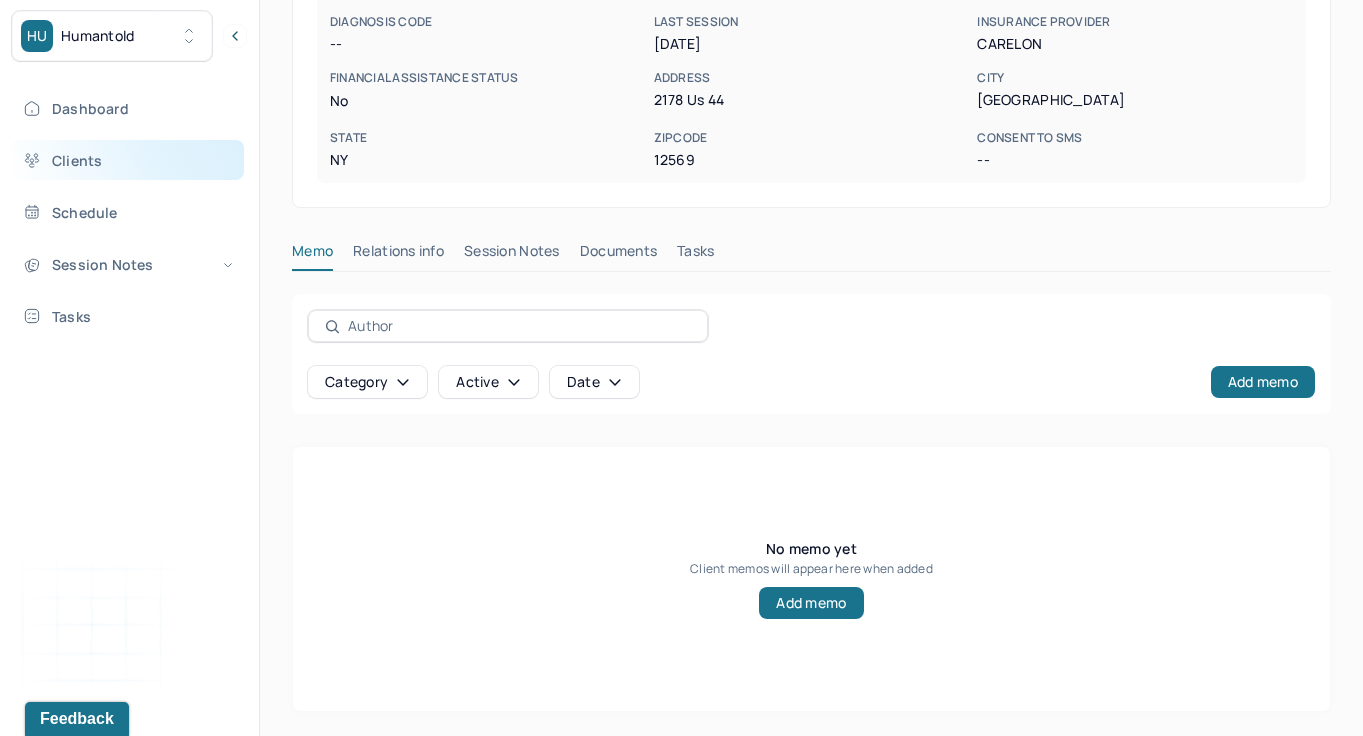 click on "Clients" at bounding box center [128, 160] 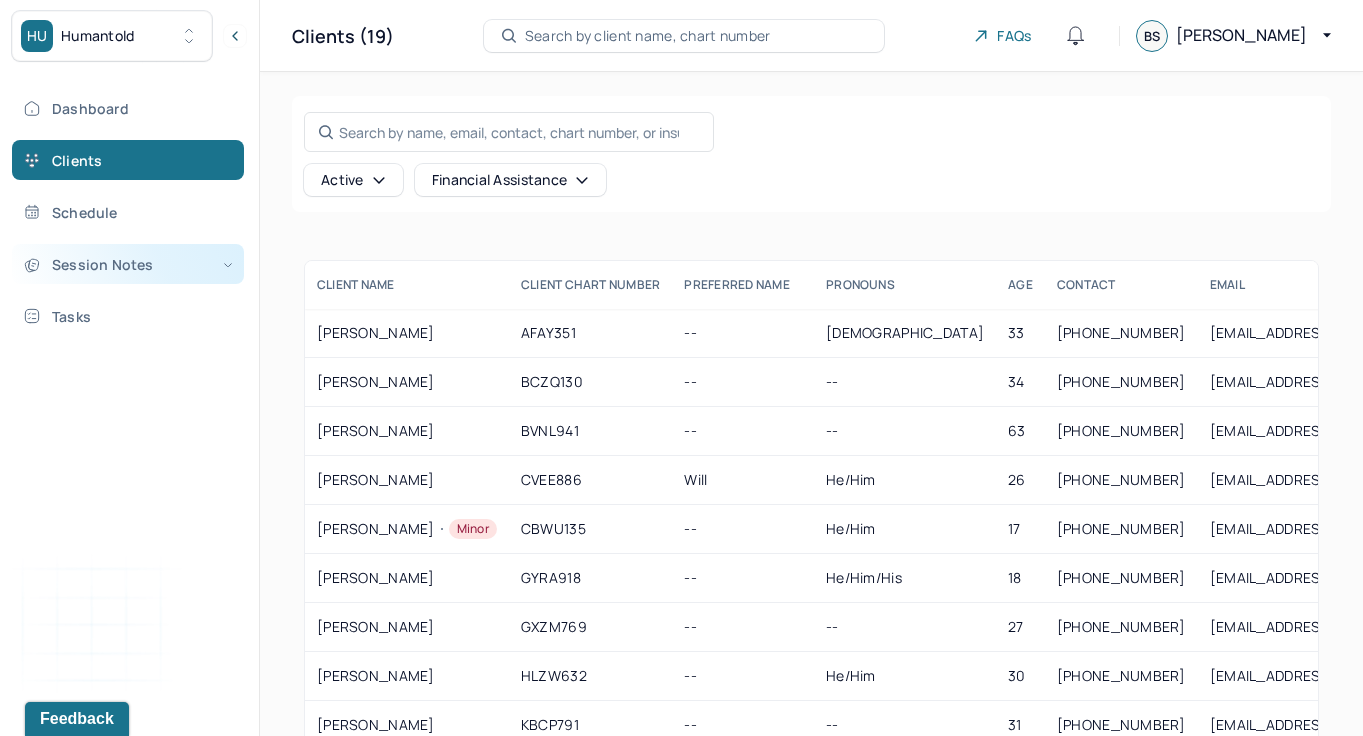 click on "Session Notes" at bounding box center [128, 264] 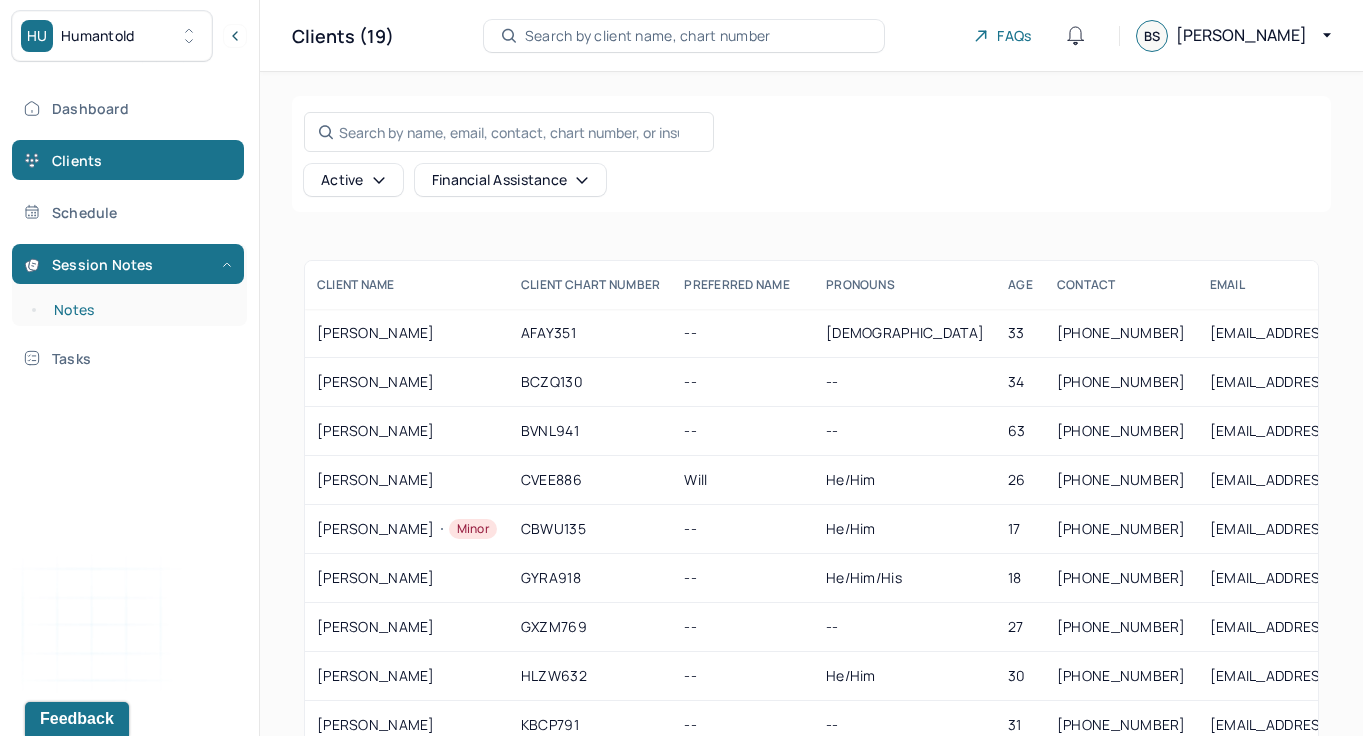 click on "Notes" at bounding box center [139, 310] 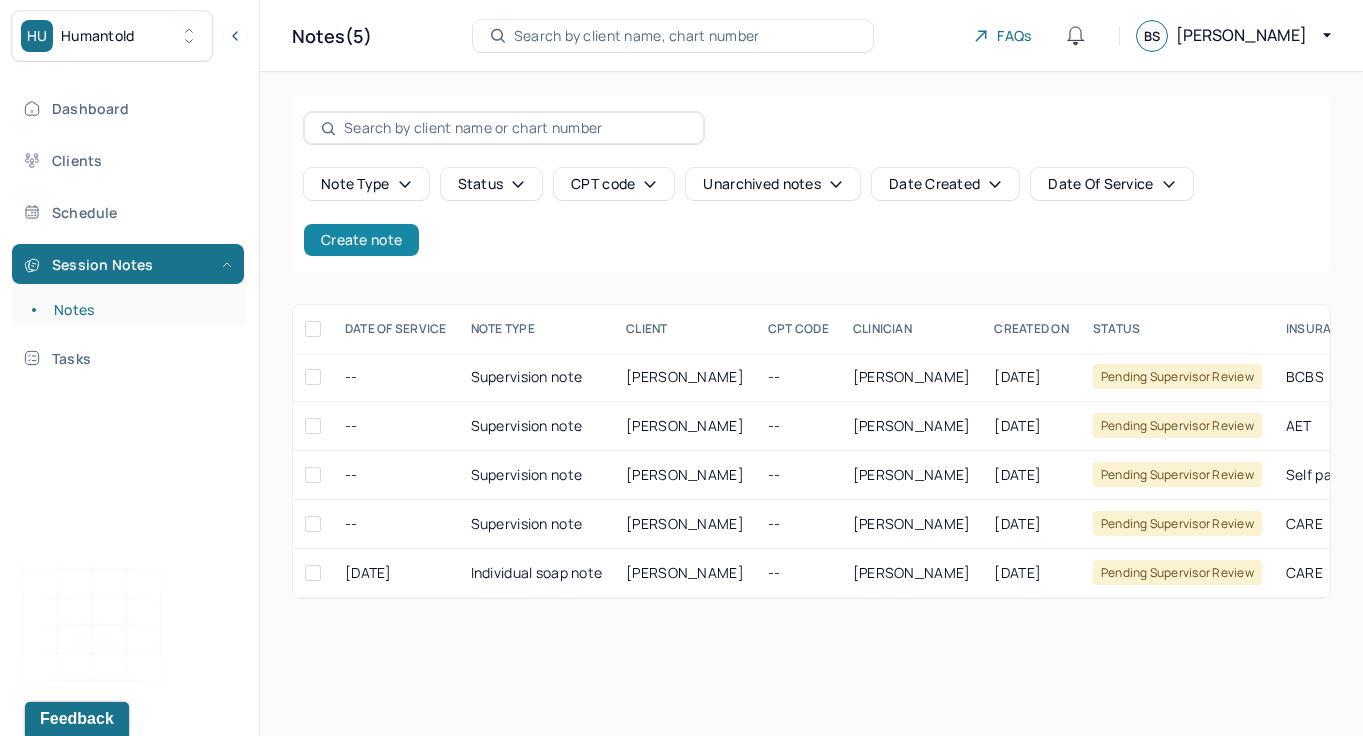 click on "Create note" at bounding box center (361, 240) 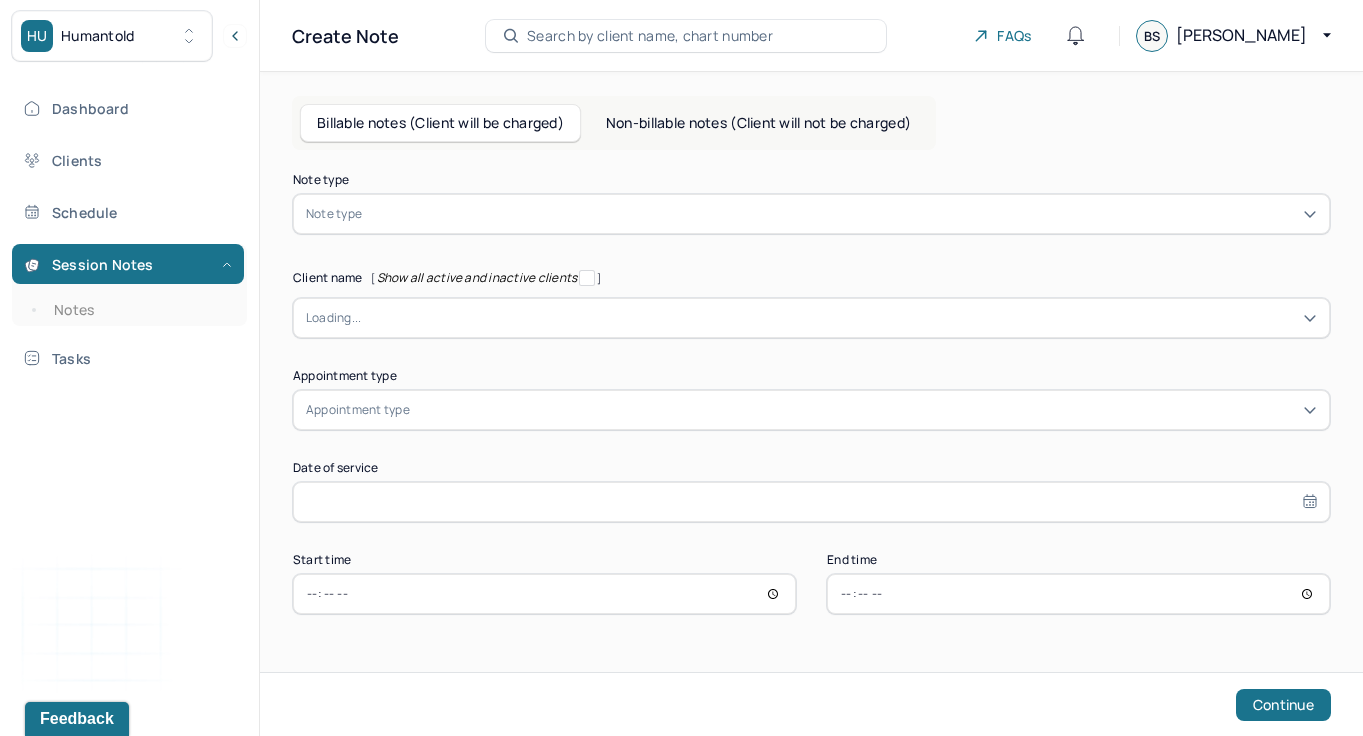 click on "Note type" at bounding box center [811, 180] 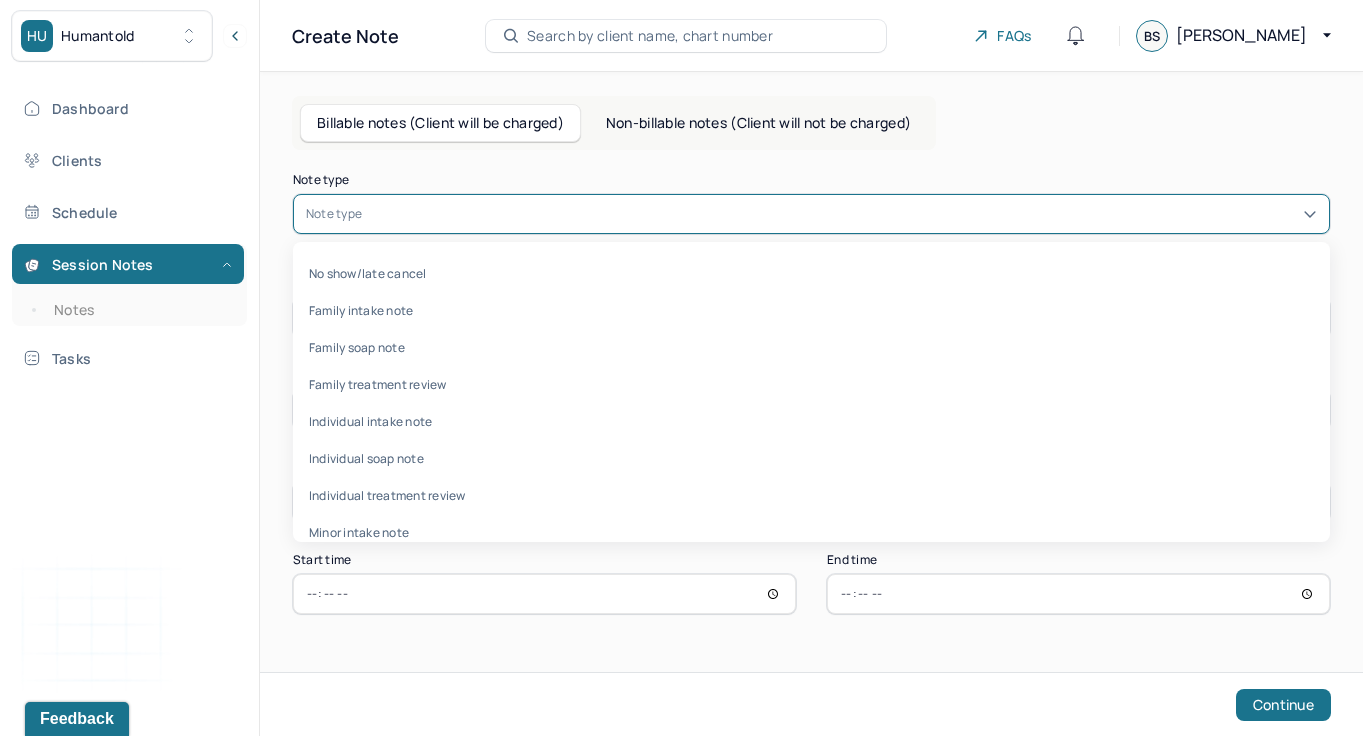 click on "Non-billable notes (Client will not be charged)" at bounding box center (758, 123) 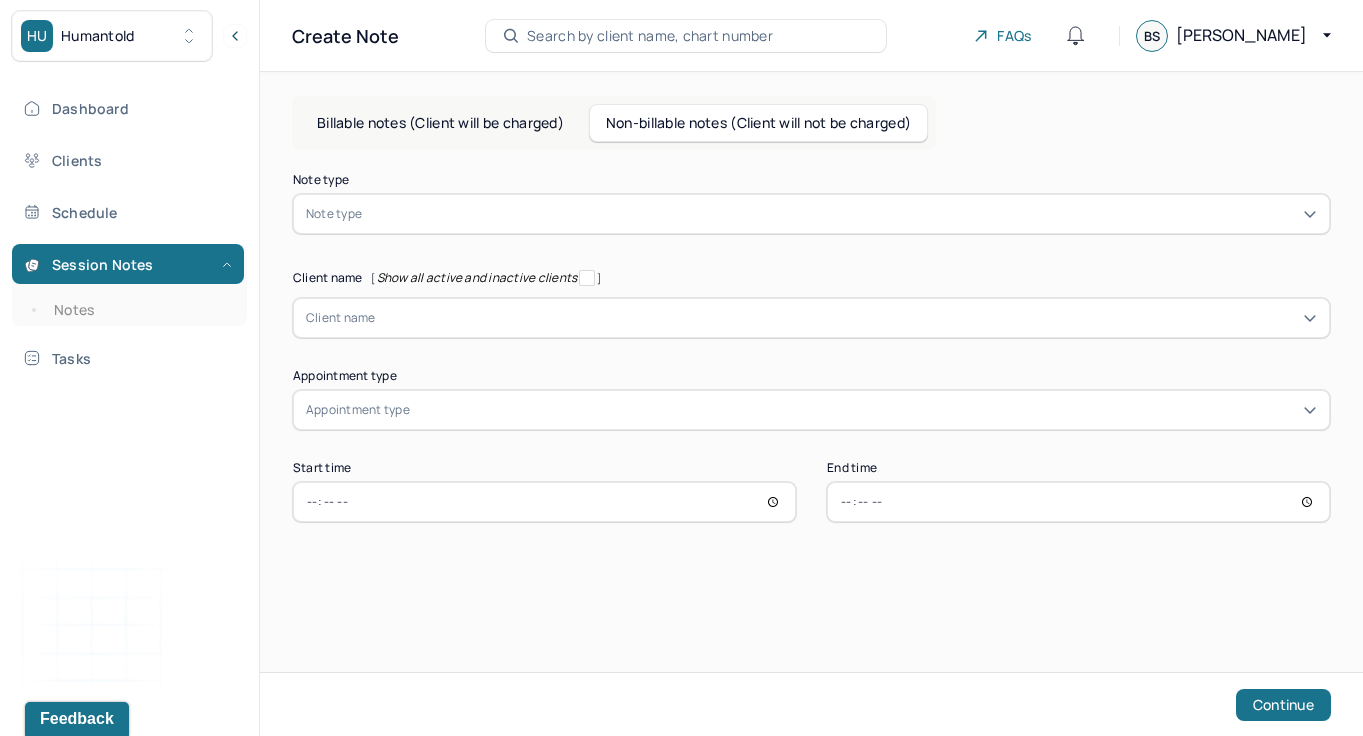 click at bounding box center (841, 214) 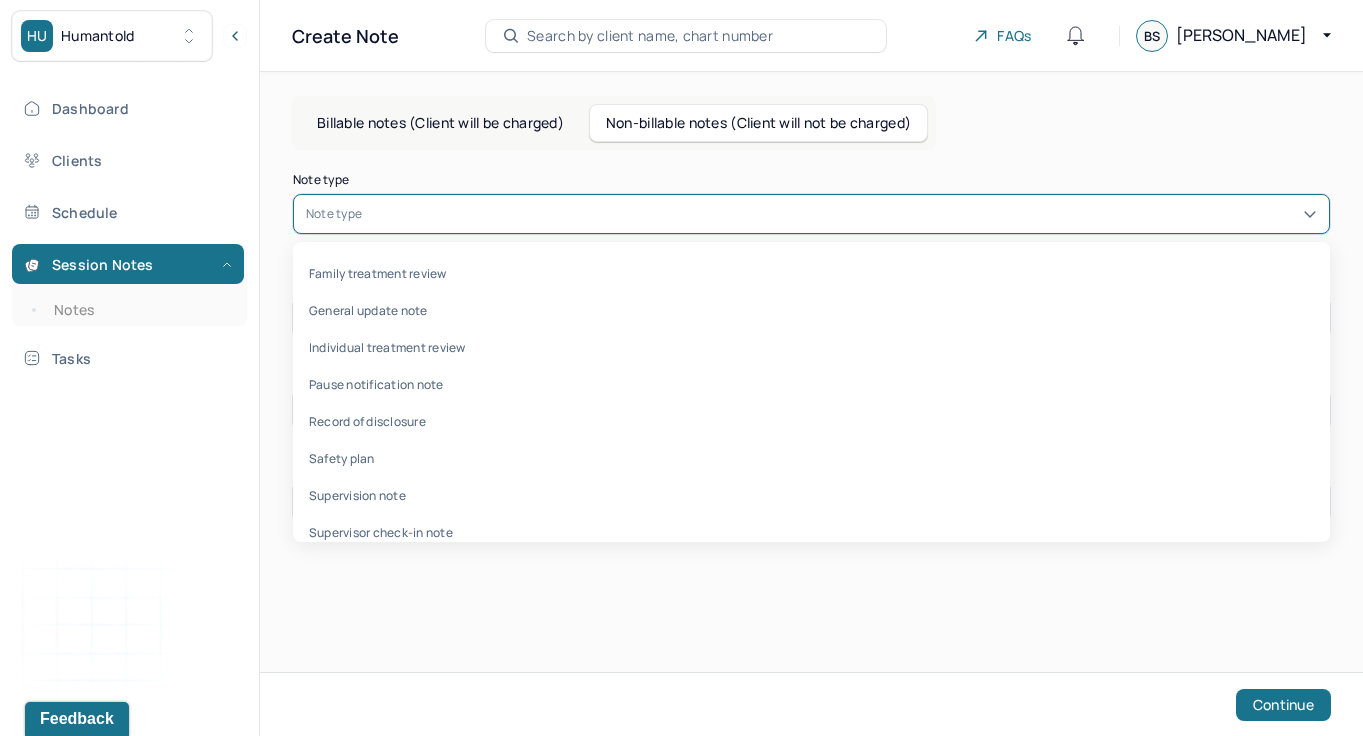 scroll, scrollTop: 59, scrollLeft: 0, axis: vertical 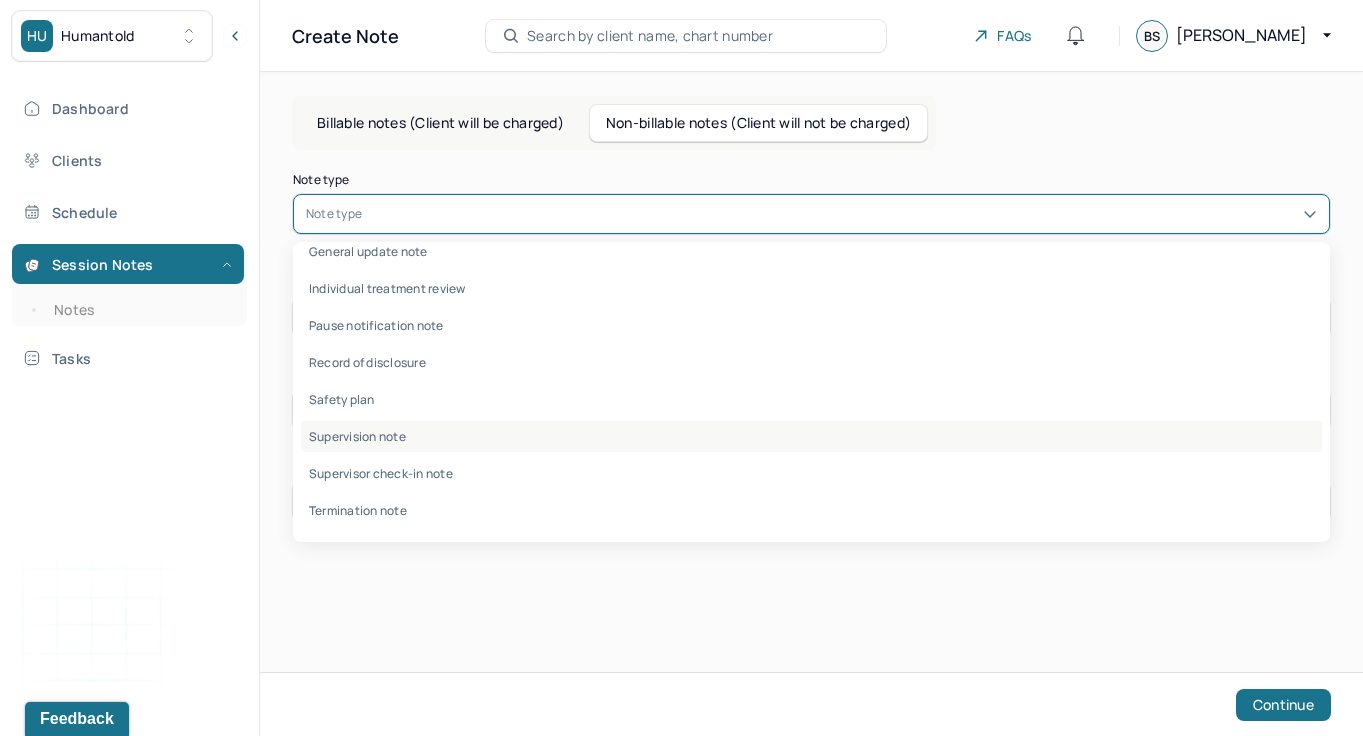 click on "Supervision note" at bounding box center (811, 436) 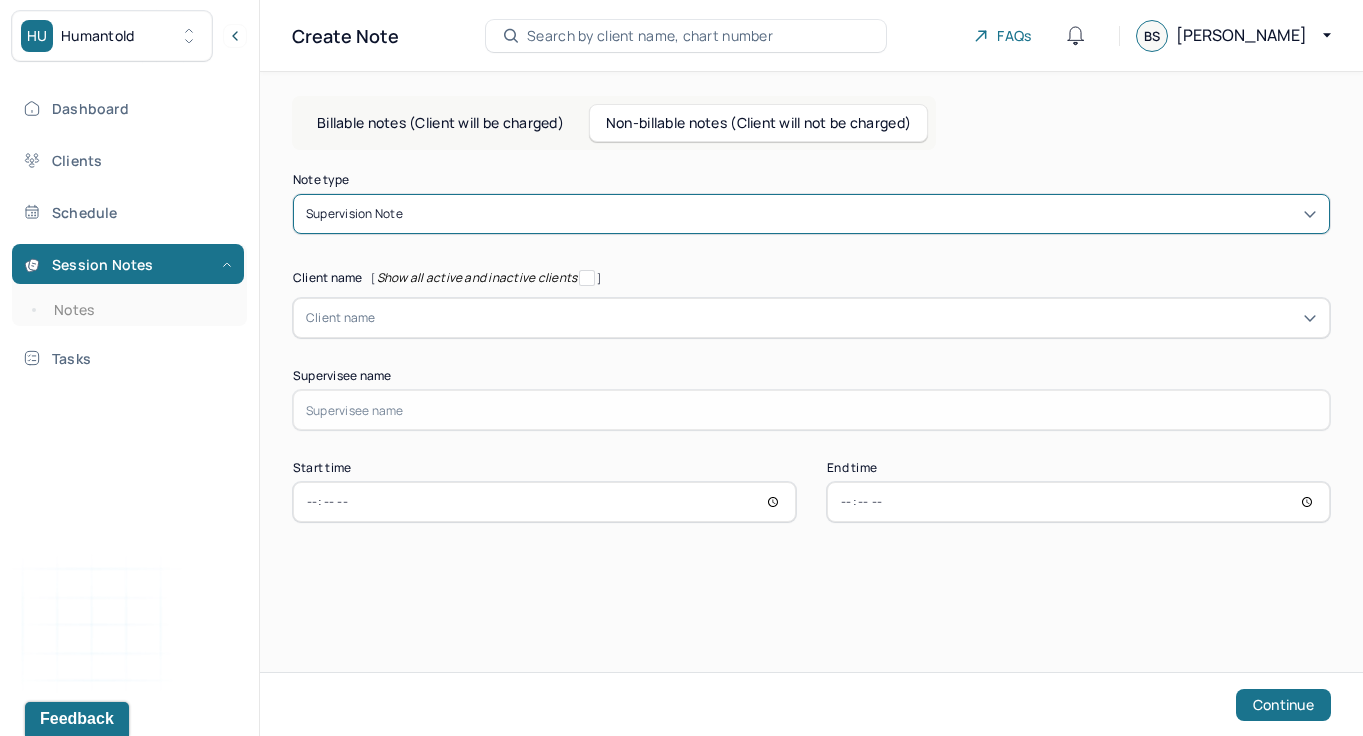 click at bounding box center (846, 318) 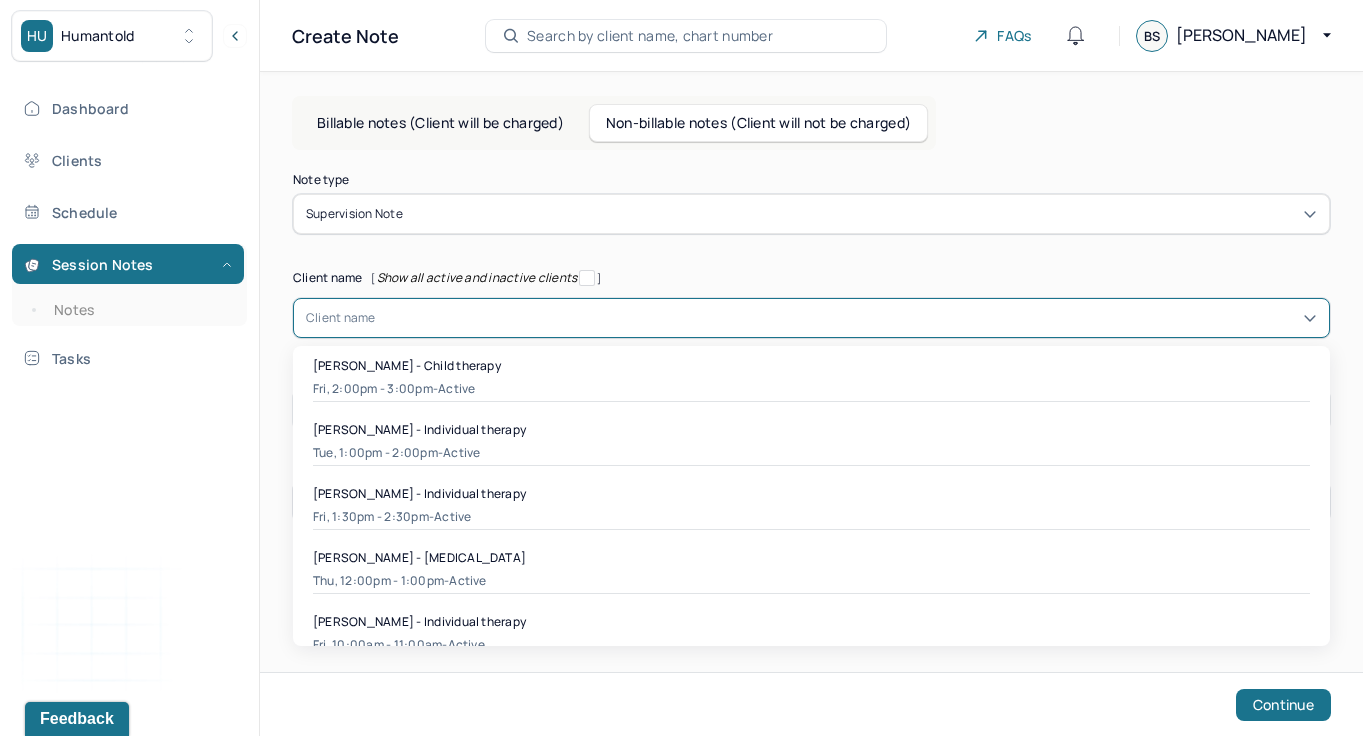 type on "j" 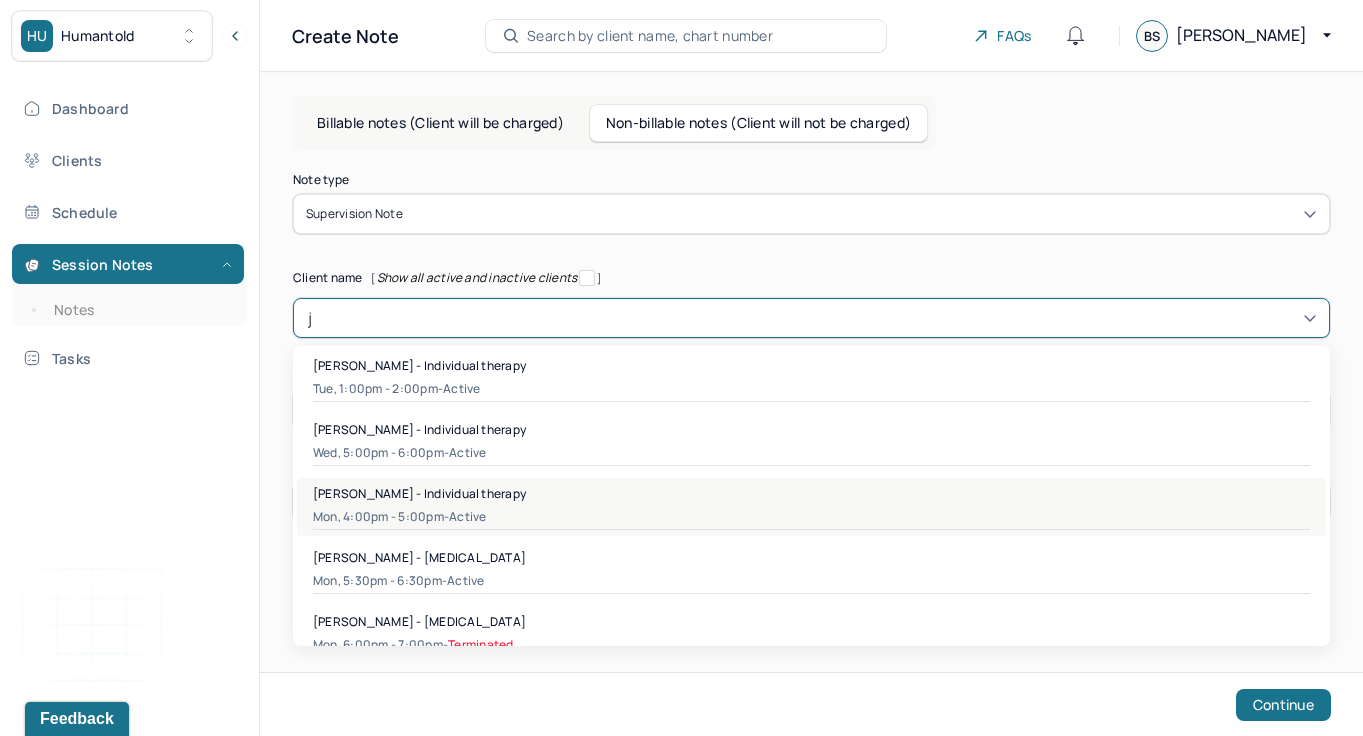 click on "Jasmin Nappi - Individual therapy" at bounding box center (419, 493) 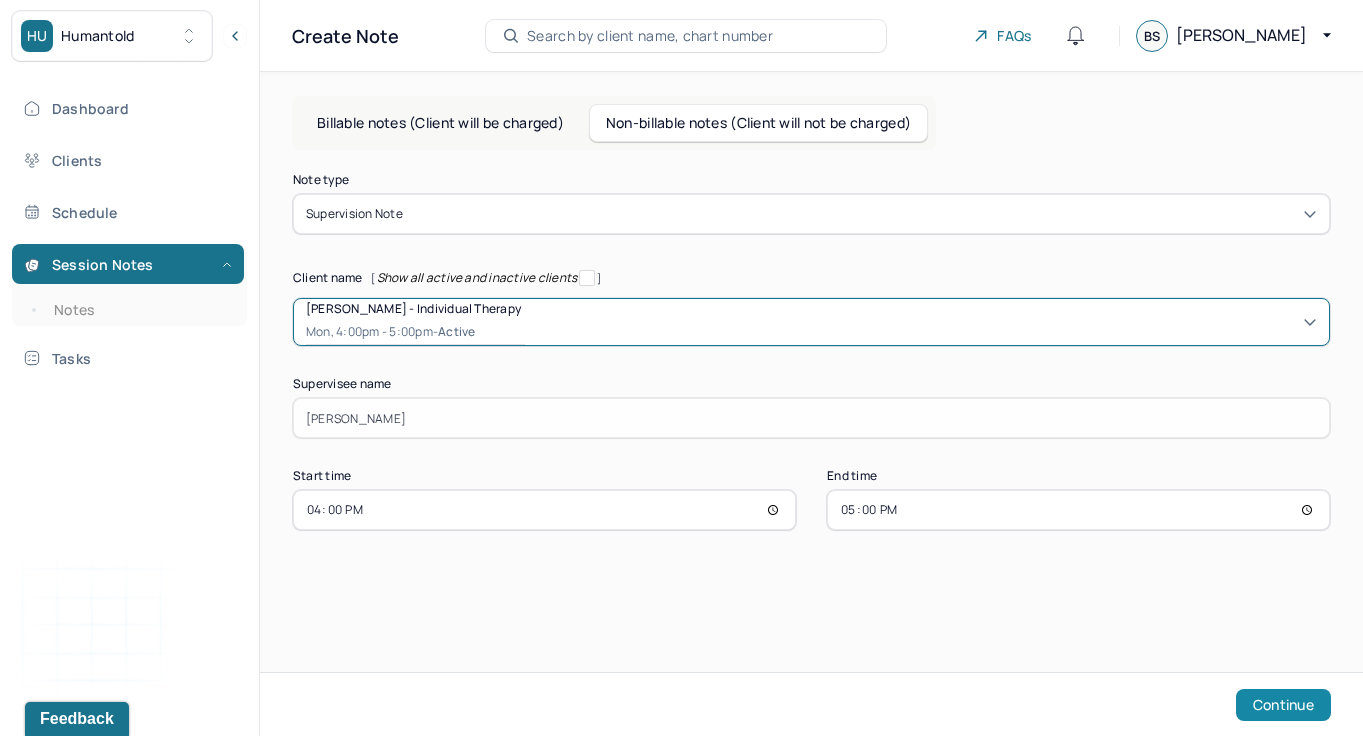 click on "Continue" at bounding box center (1283, 705) 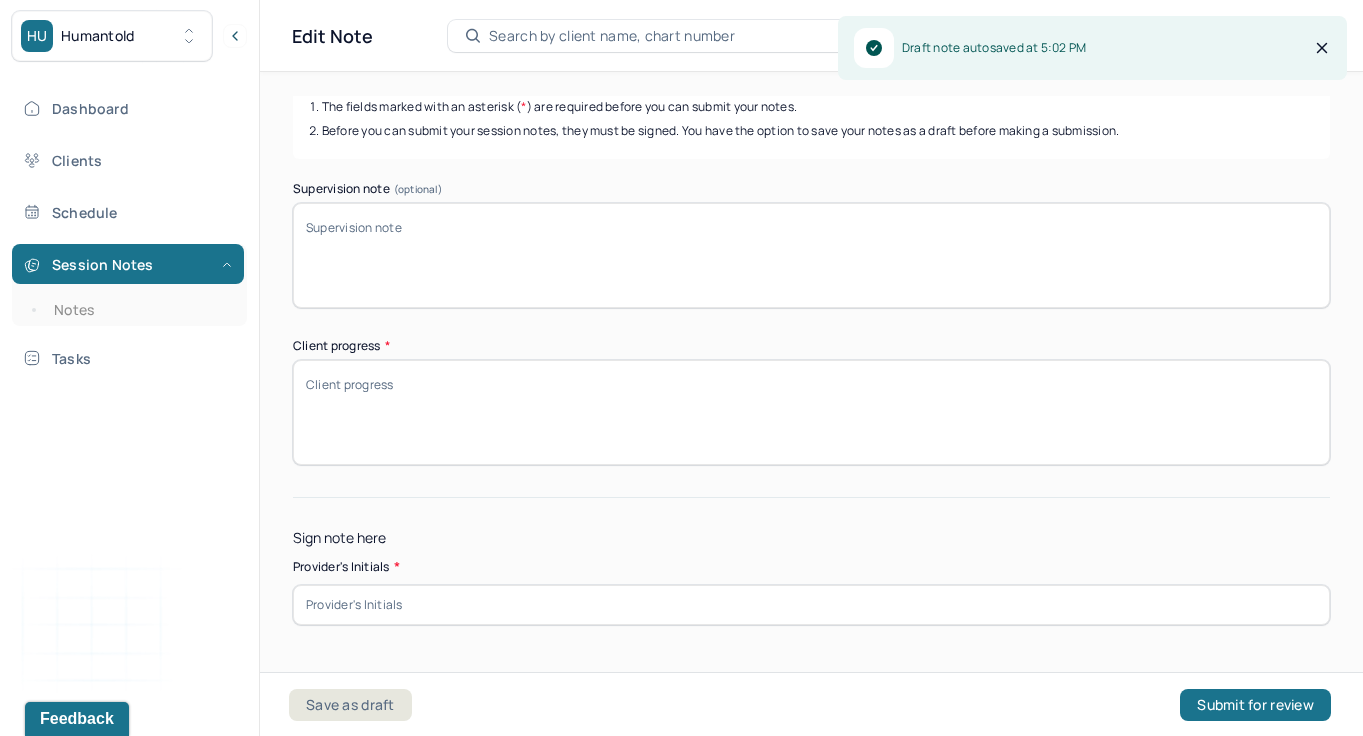 scroll, scrollTop: 399, scrollLeft: 0, axis: vertical 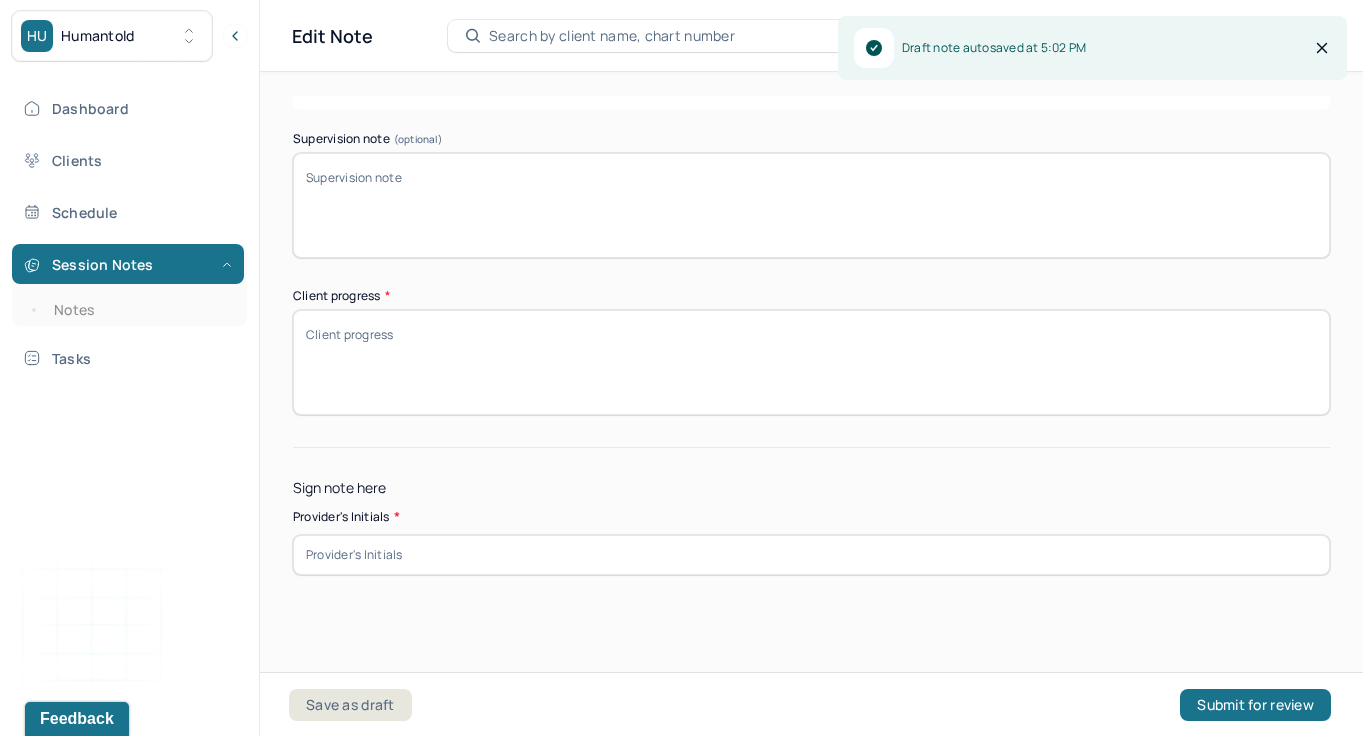 click on "Client progress *" at bounding box center (811, 296) 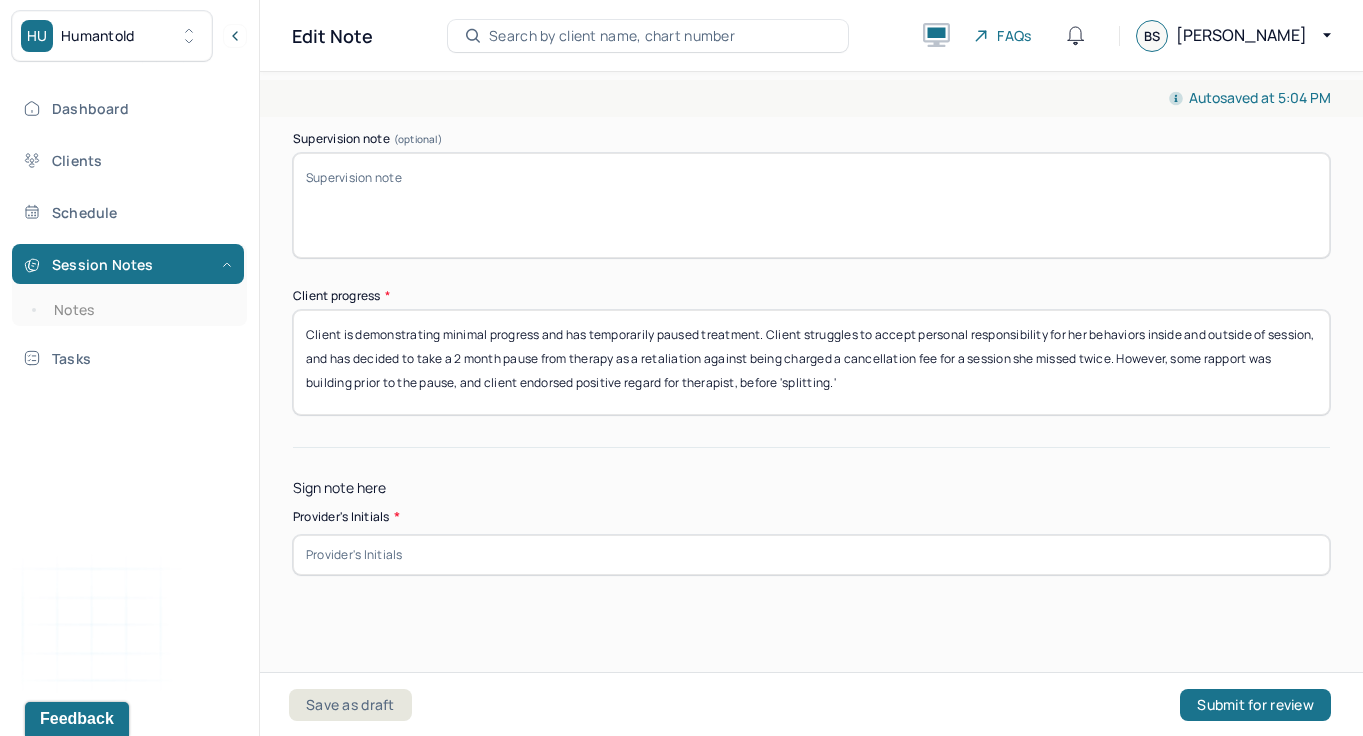 scroll, scrollTop: 421, scrollLeft: 0, axis: vertical 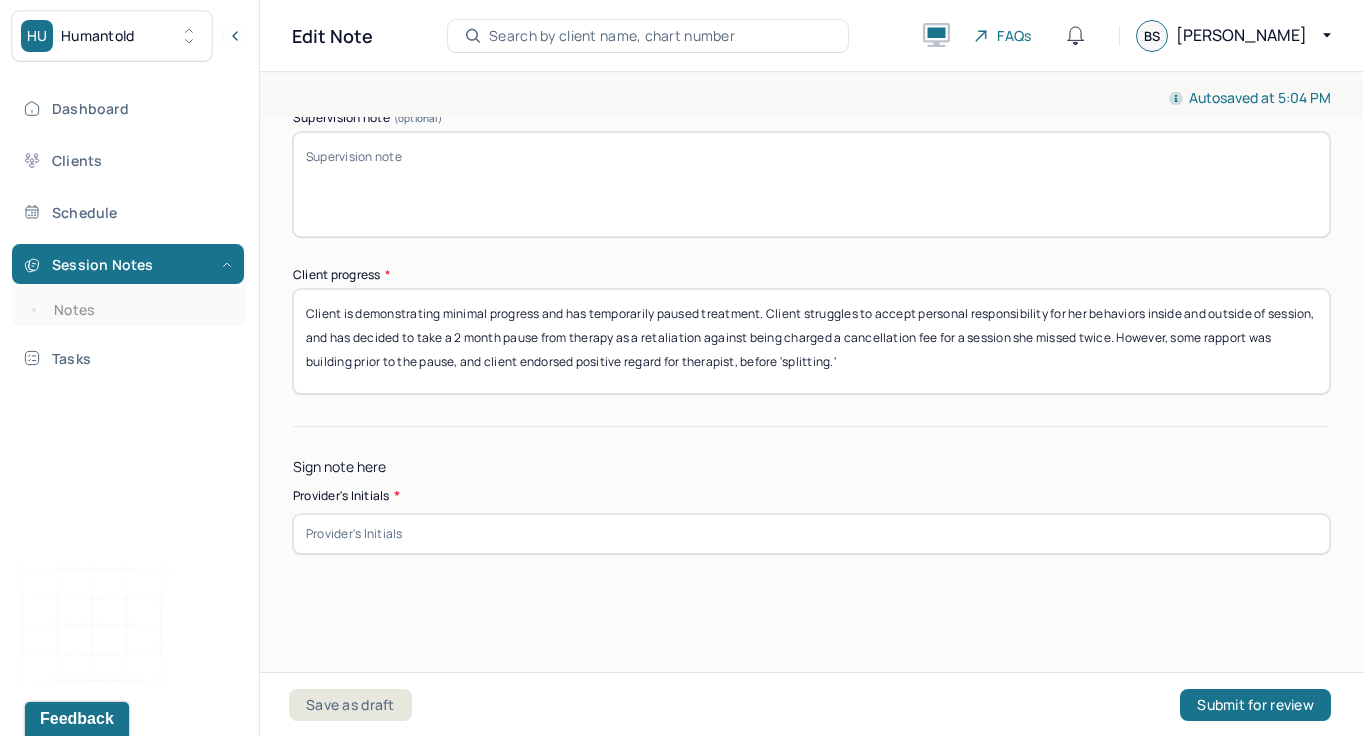 type on "Client is demonstrating minimal progress and has temporarily paused treatment. Client struggles to accept personal responsibility for her behaviors inside and outside of session, and has decided to take a 2 month pause from therapy as a retaliation against being charged a cancellation fee for a session she missed twice. However, some rapport was building prior to the pause, and client endorsed positive regard for therapist, before 'splitting.'" 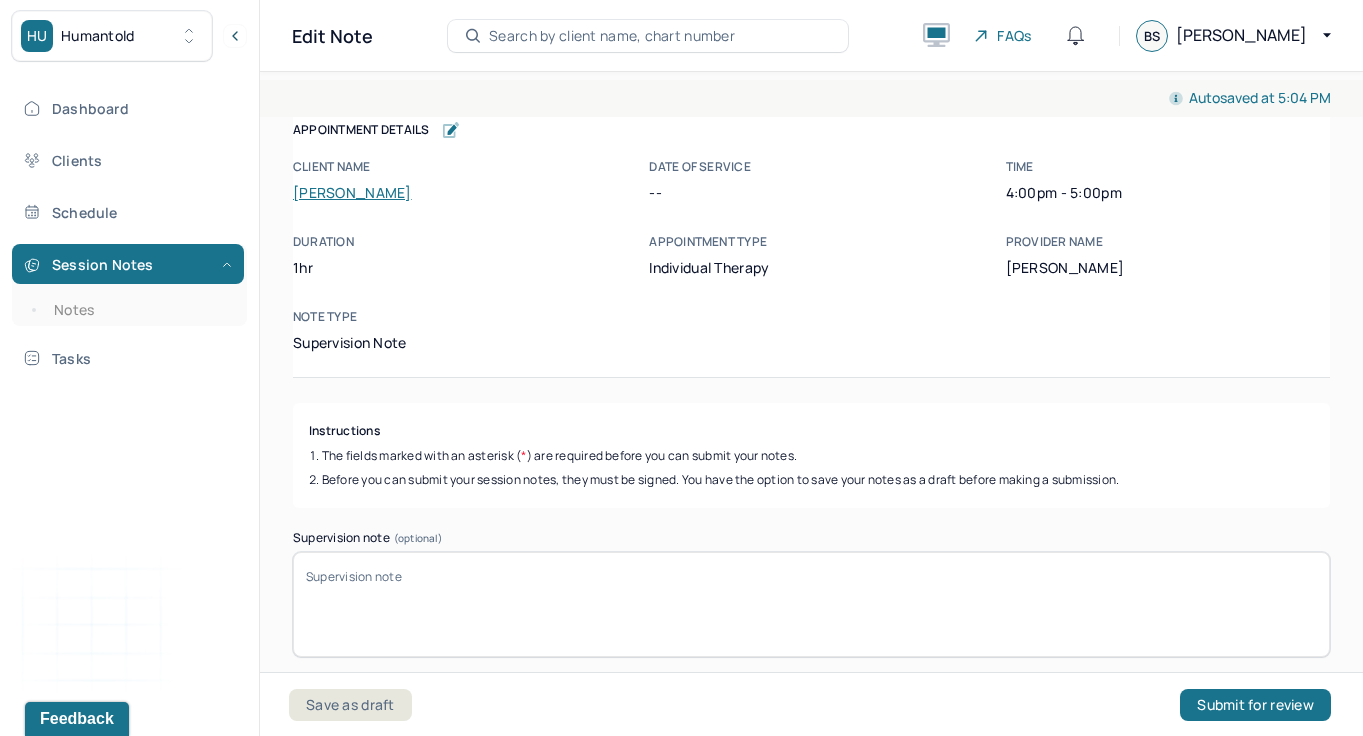 scroll, scrollTop: 421, scrollLeft: 0, axis: vertical 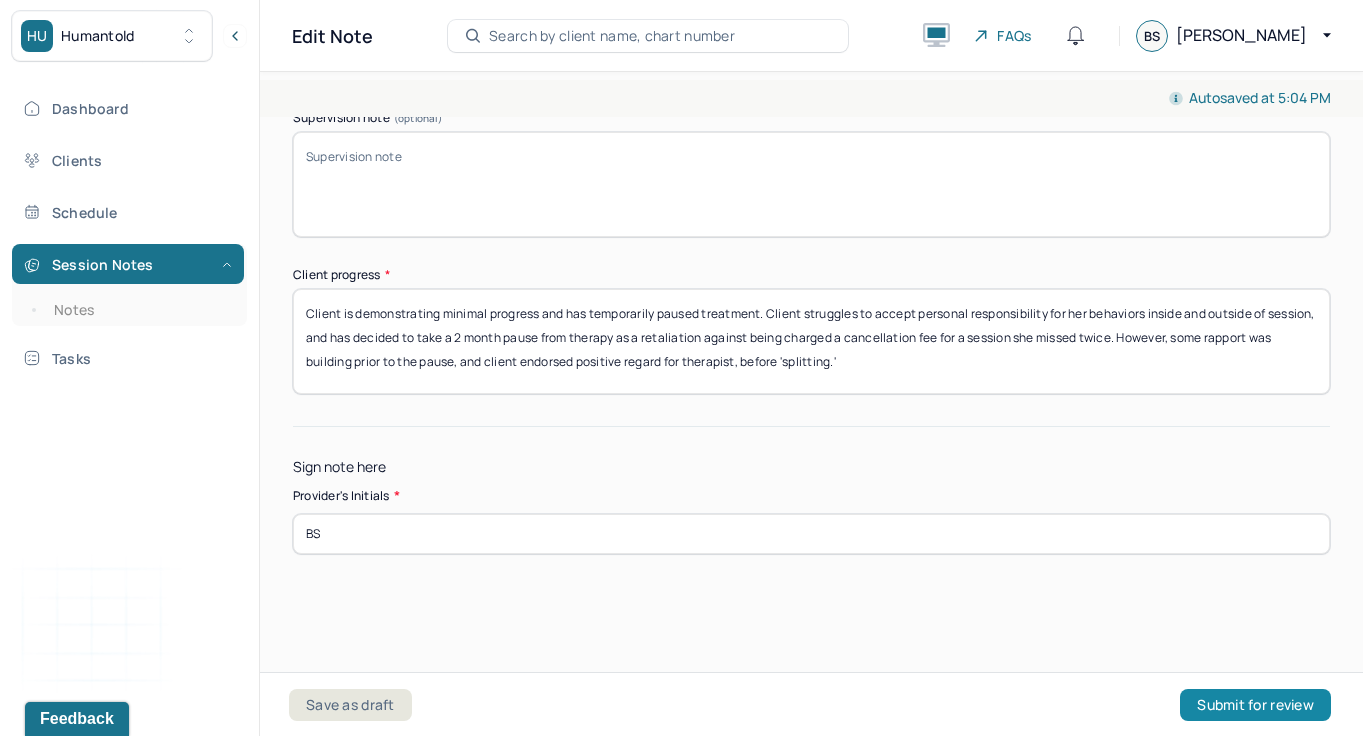 type on "BS" 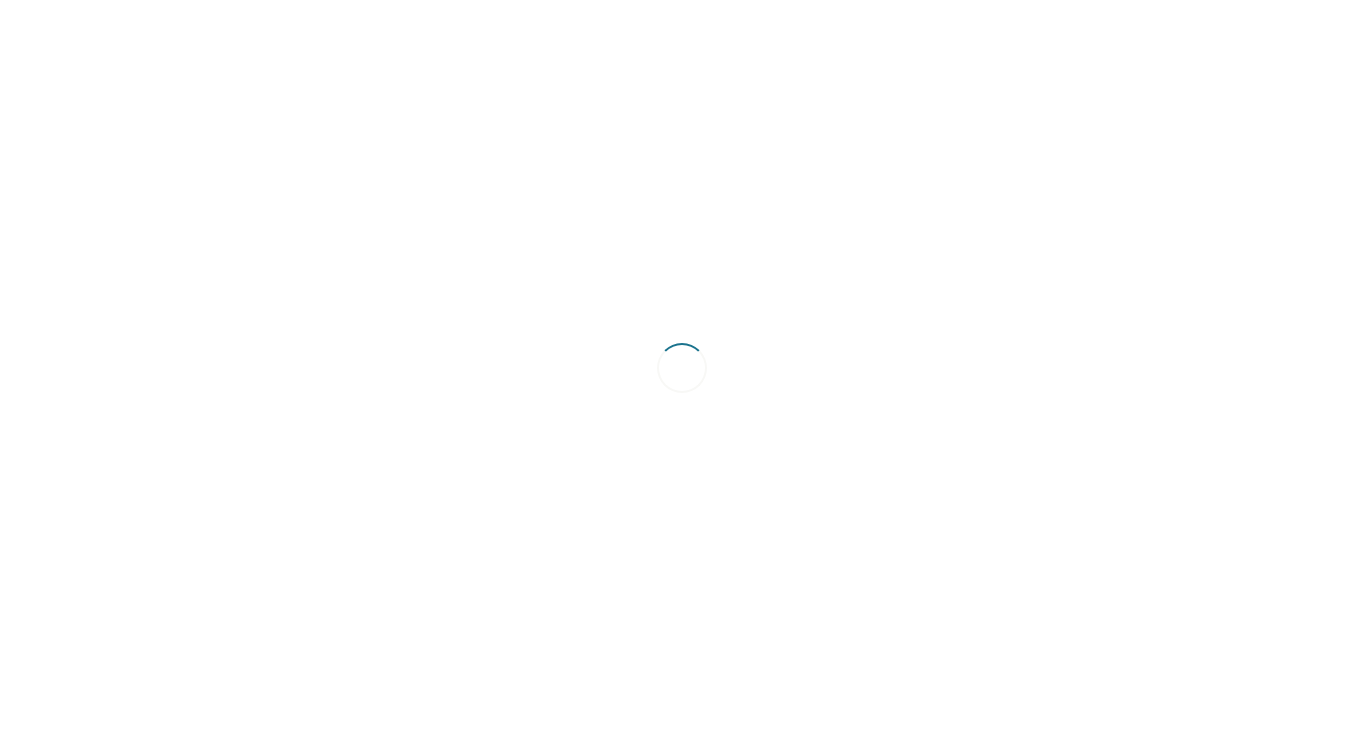 scroll, scrollTop: 0, scrollLeft: 0, axis: both 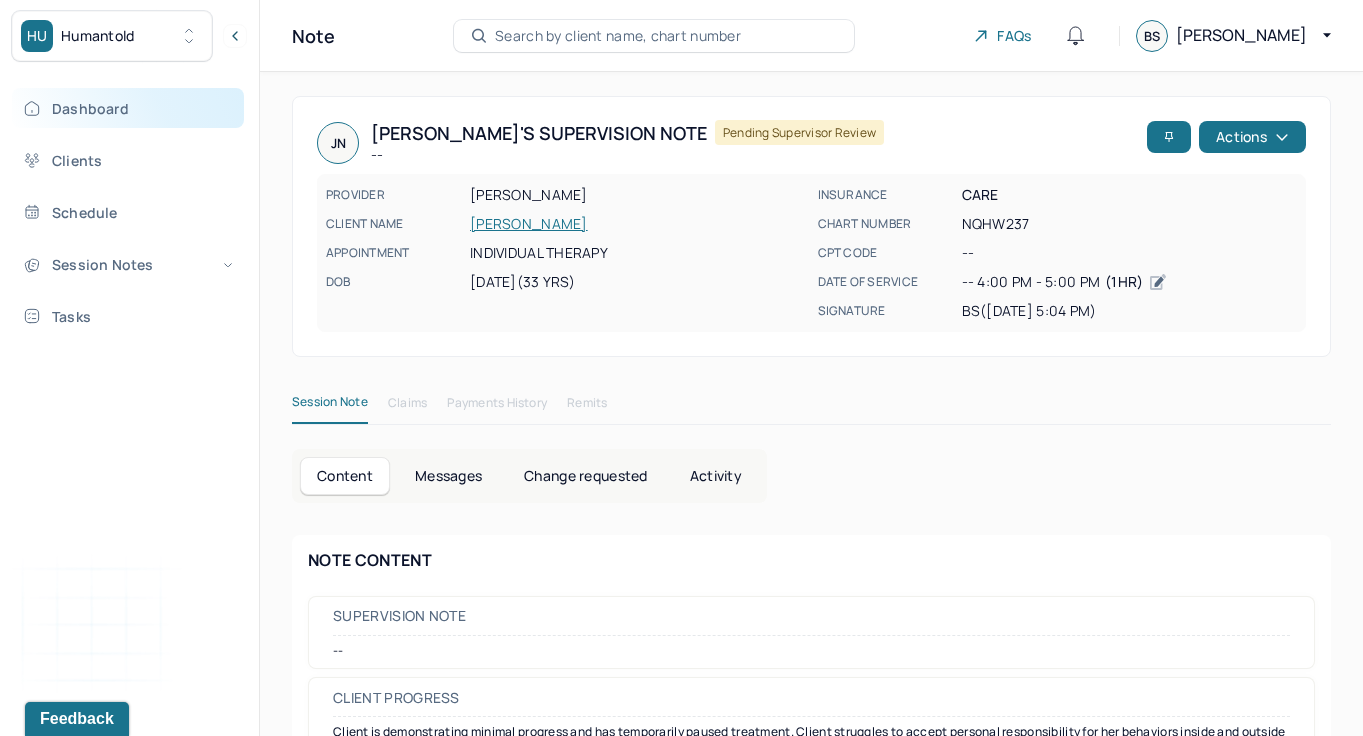 click on "Dashboard" at bounding box center (128, 108) 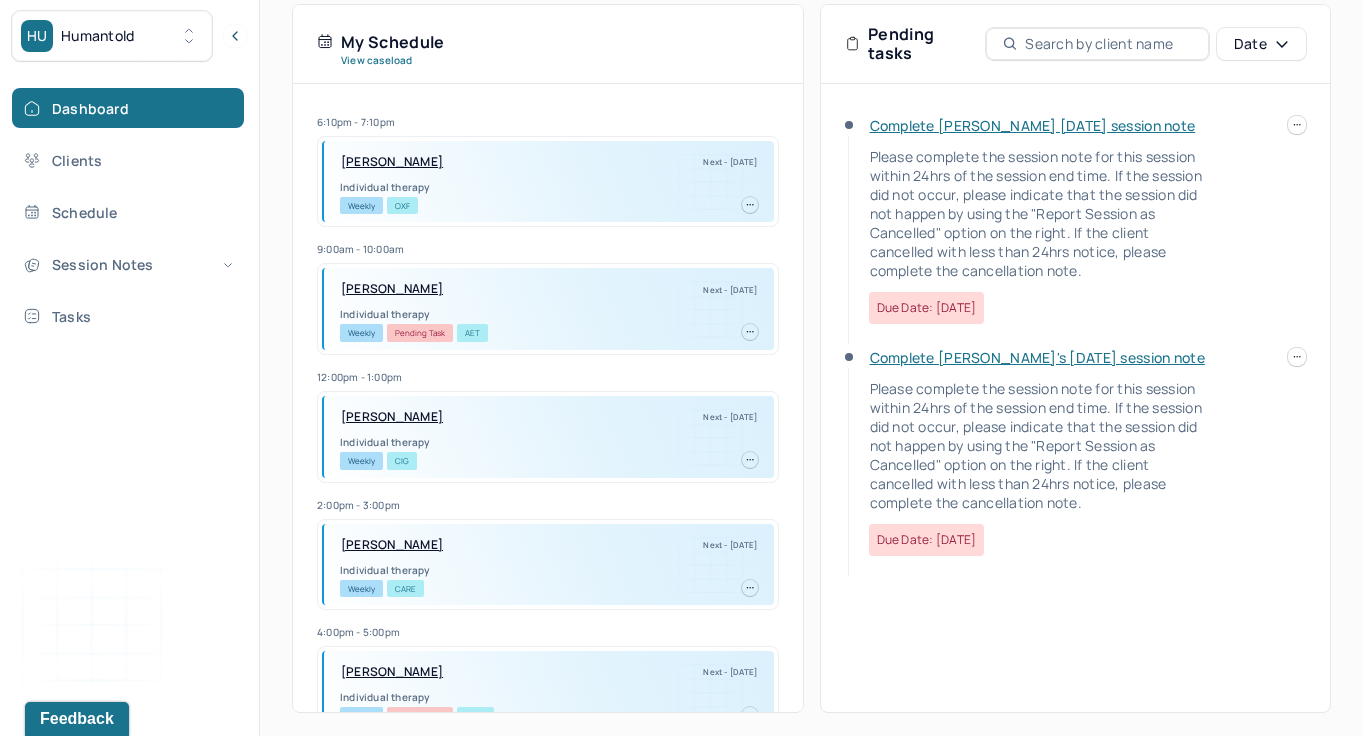 scroll, scrollTop: 0, scrollLeft: 0, axis: both 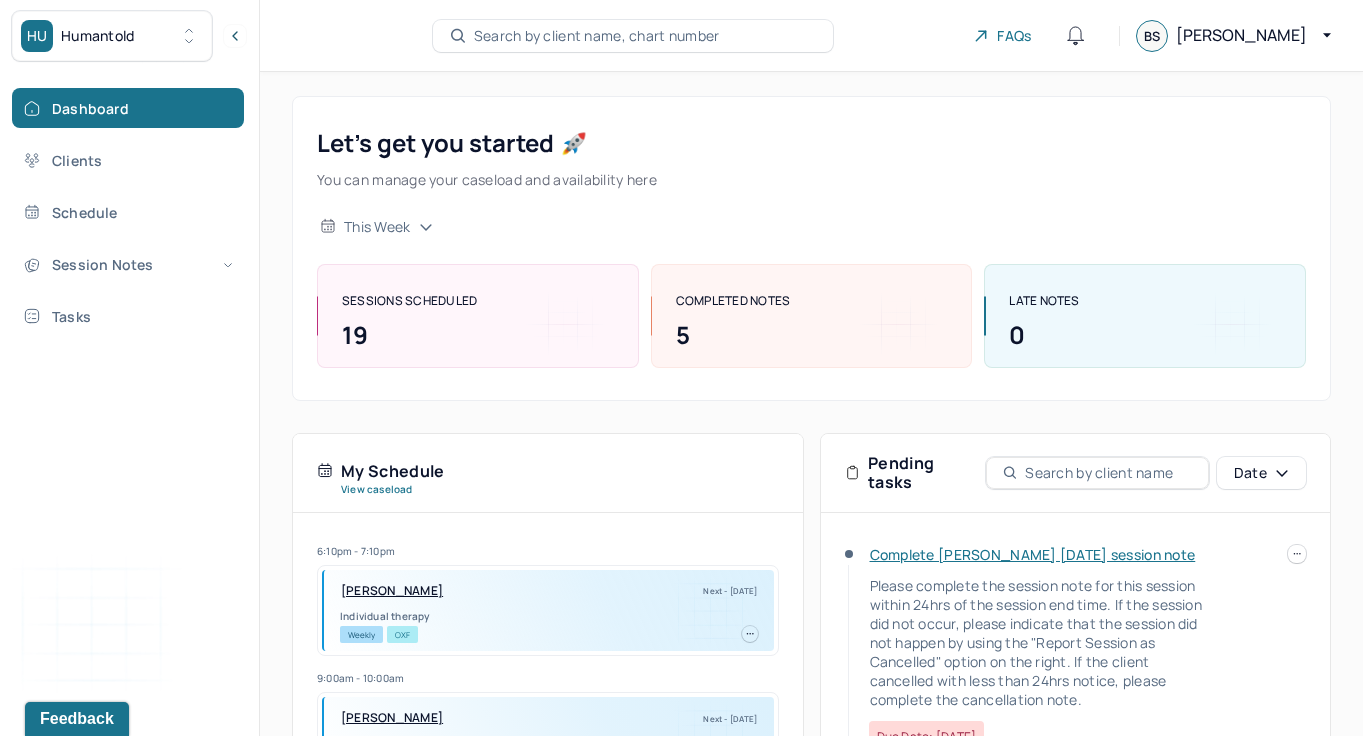 click on "Complete [PERSON_NAME] [DATE] session note" at bounding box center (1033, 554) 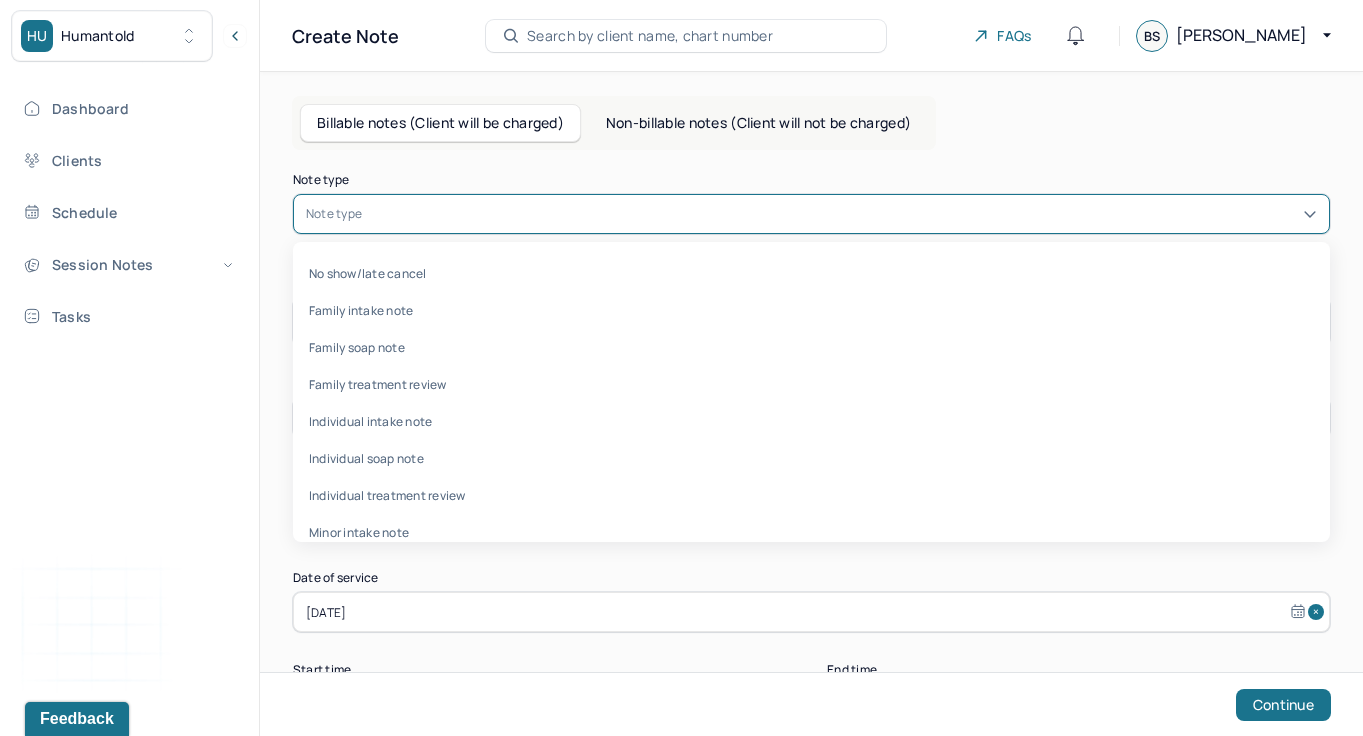 click at bounding box center [841, 214] 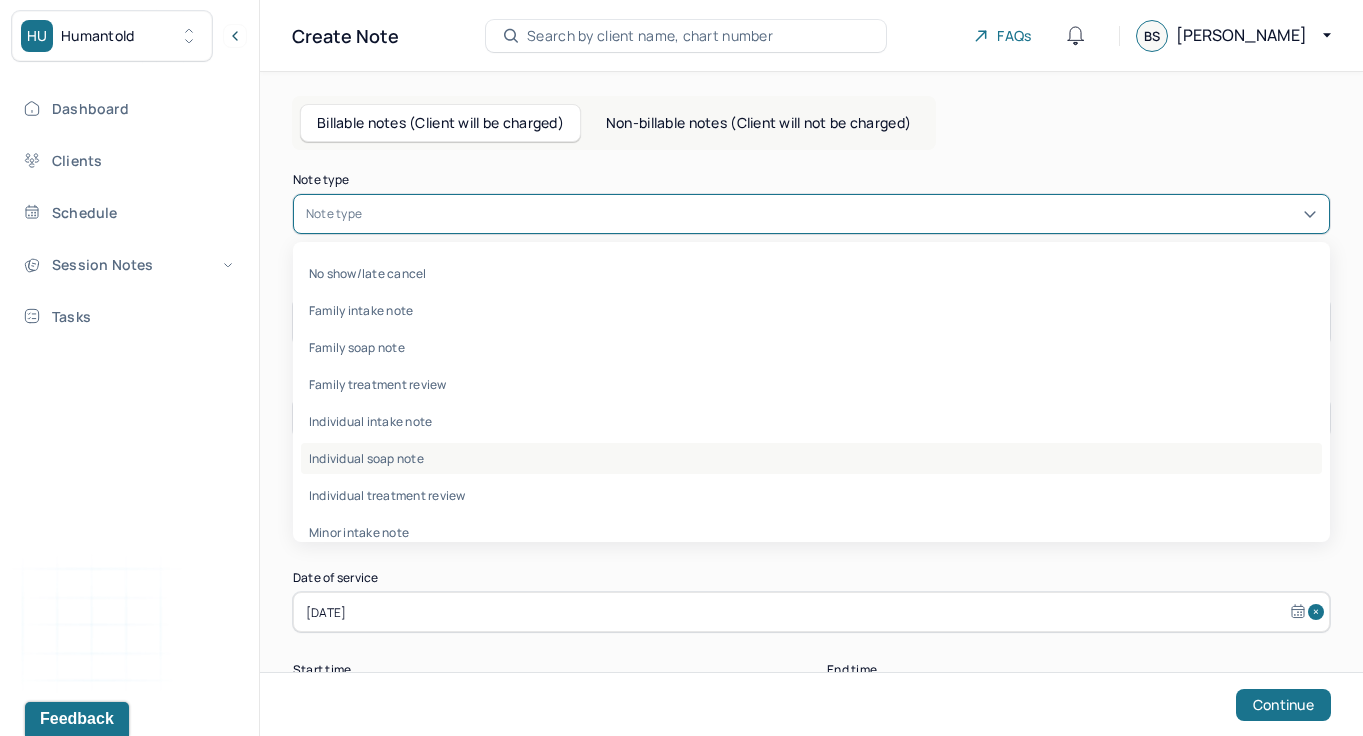 click on "Individual soap note" at bounding box center (811, 458) 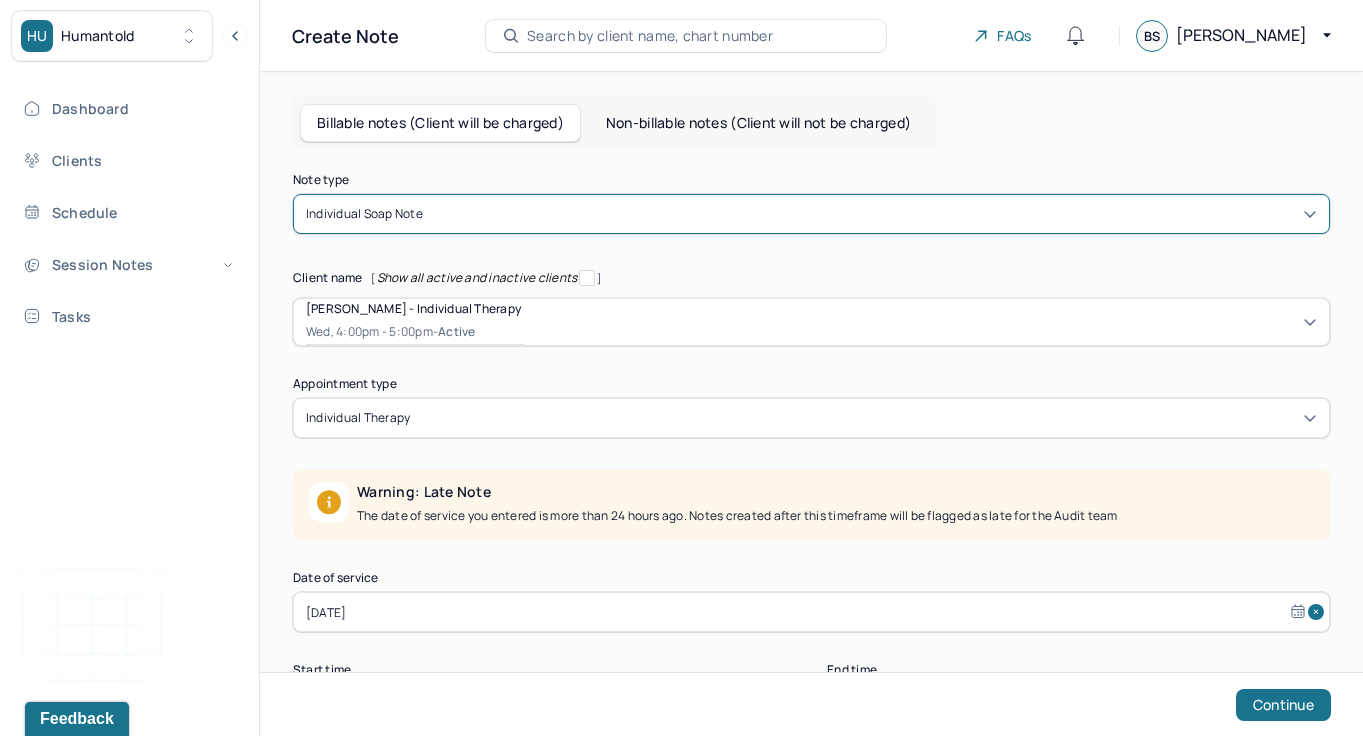 scroll, scrollTop: 93, scrollLeft: 0, axis: vertical 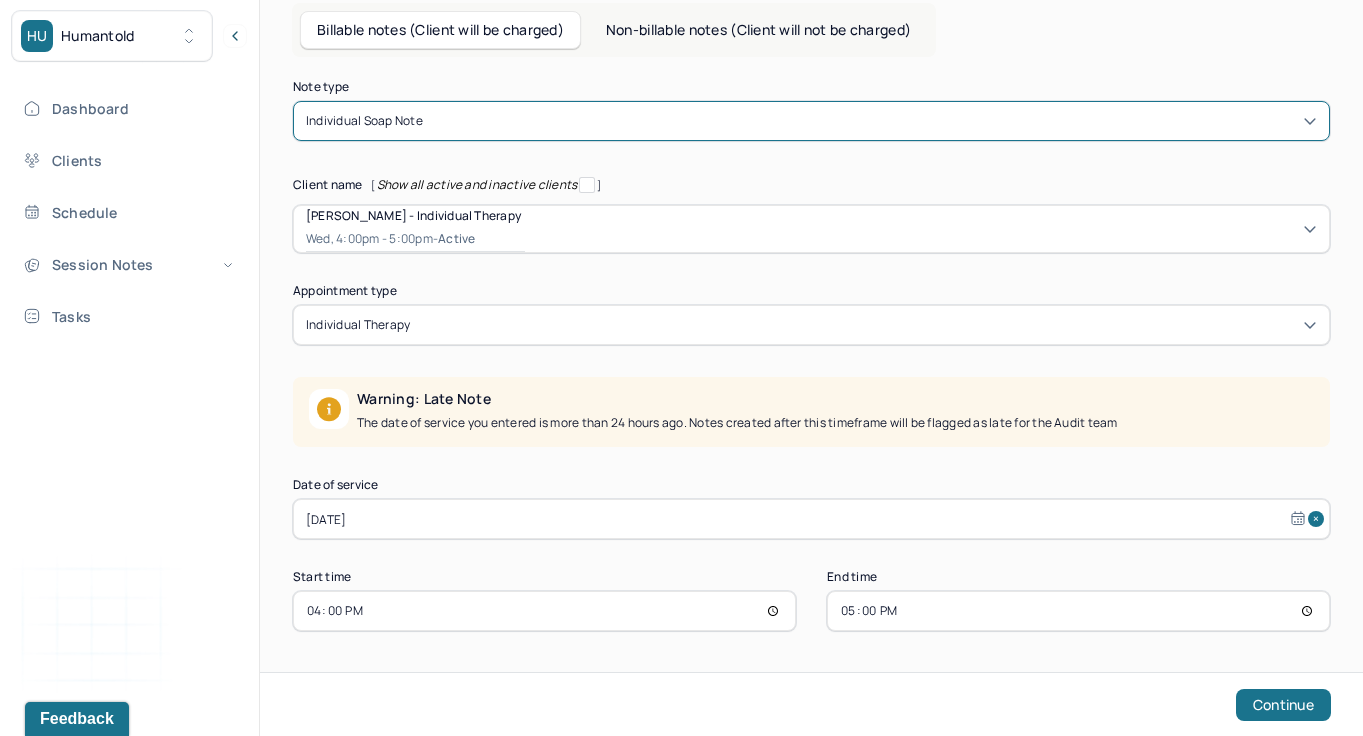 click on "[DATE]" at bounding box center (811, 519) 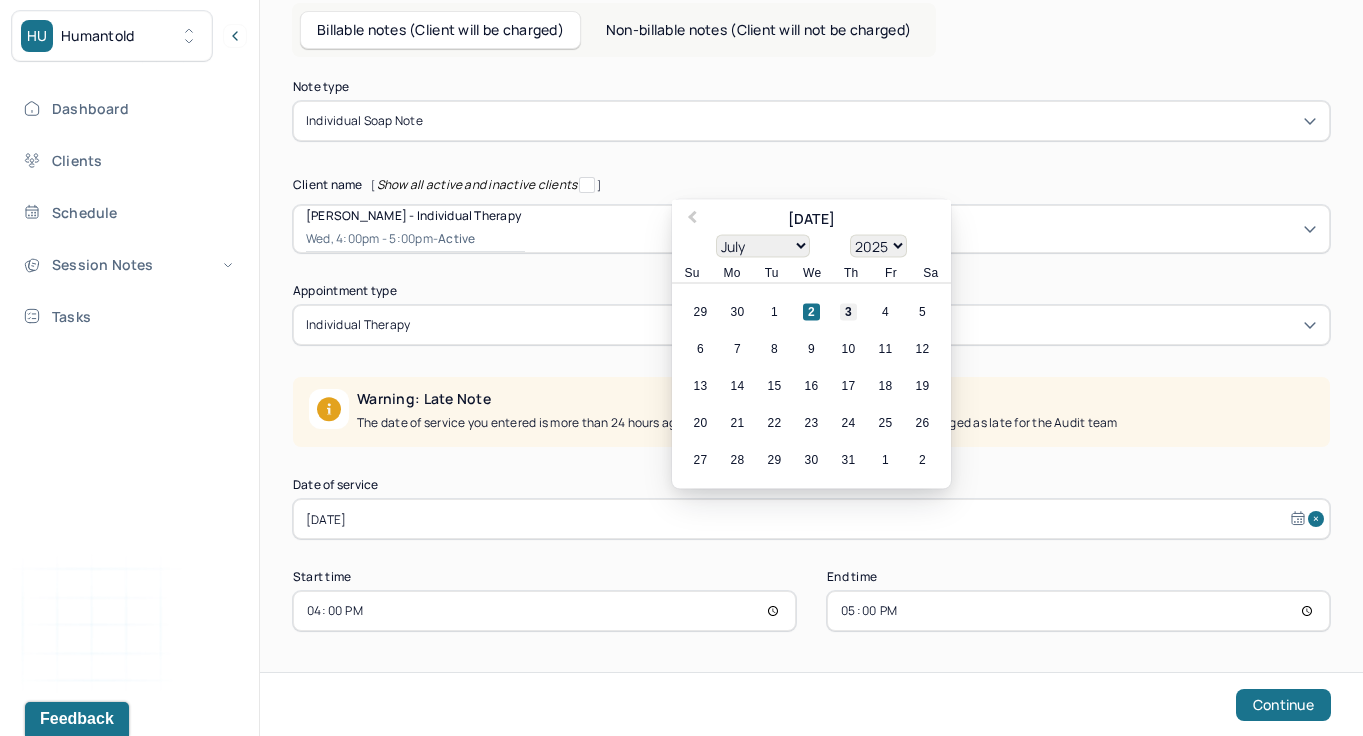 click on "3" at bounding box center (848, 312) 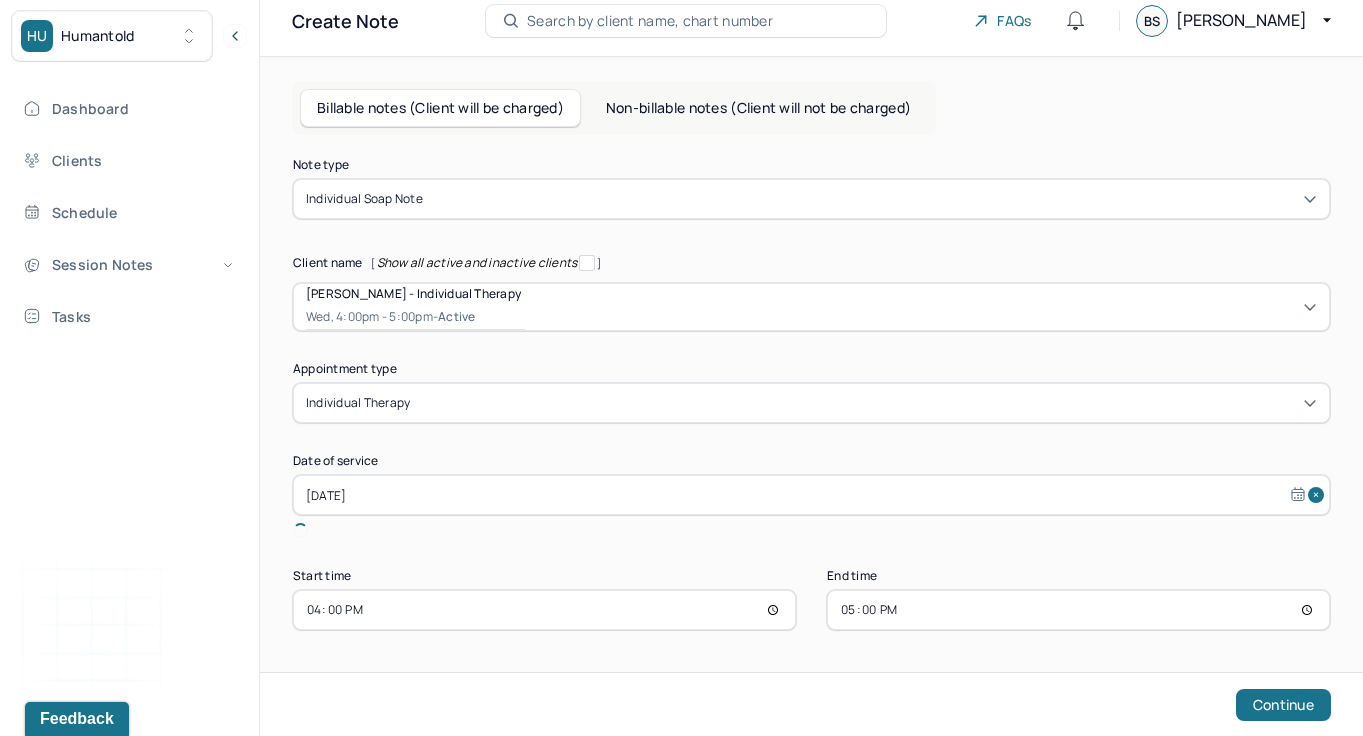 scroll, scrollTop: 0, scrollLeft: 0, axis: both 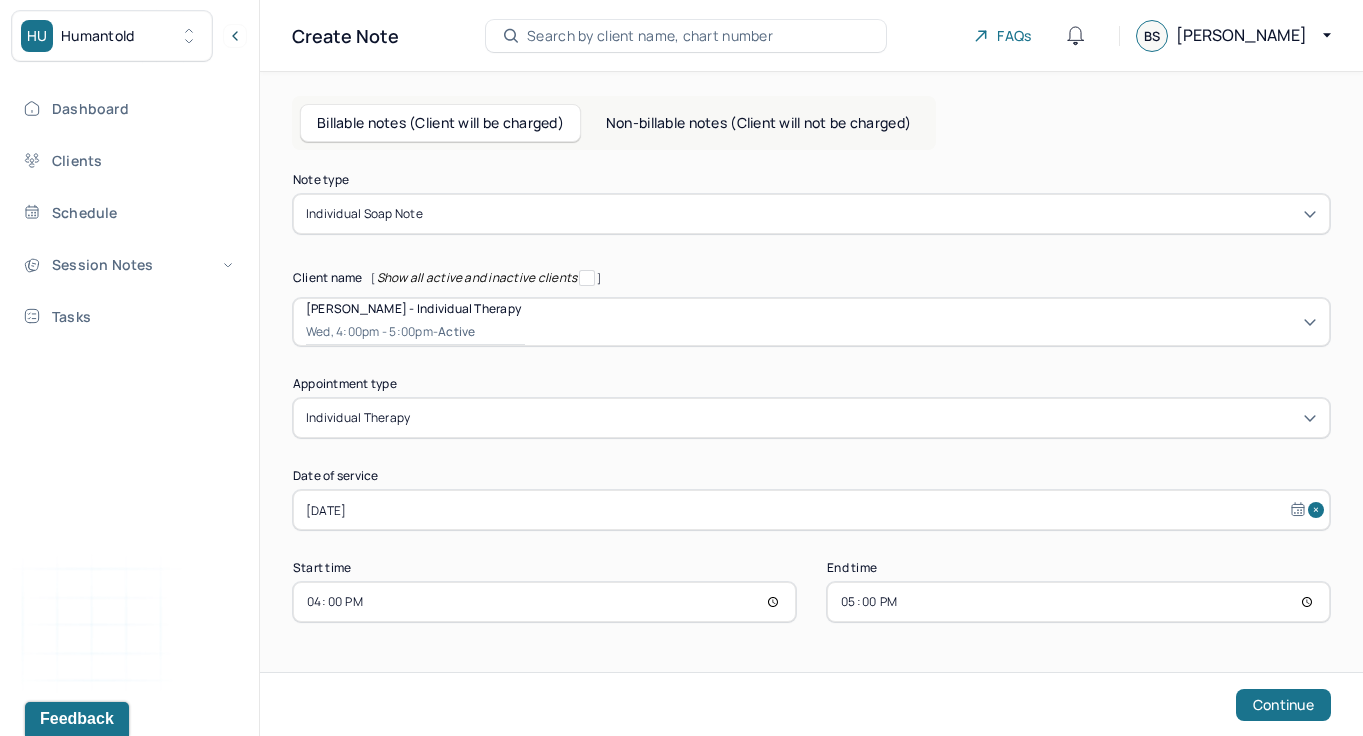 click on "16:00" at bounding box center [544, 602] 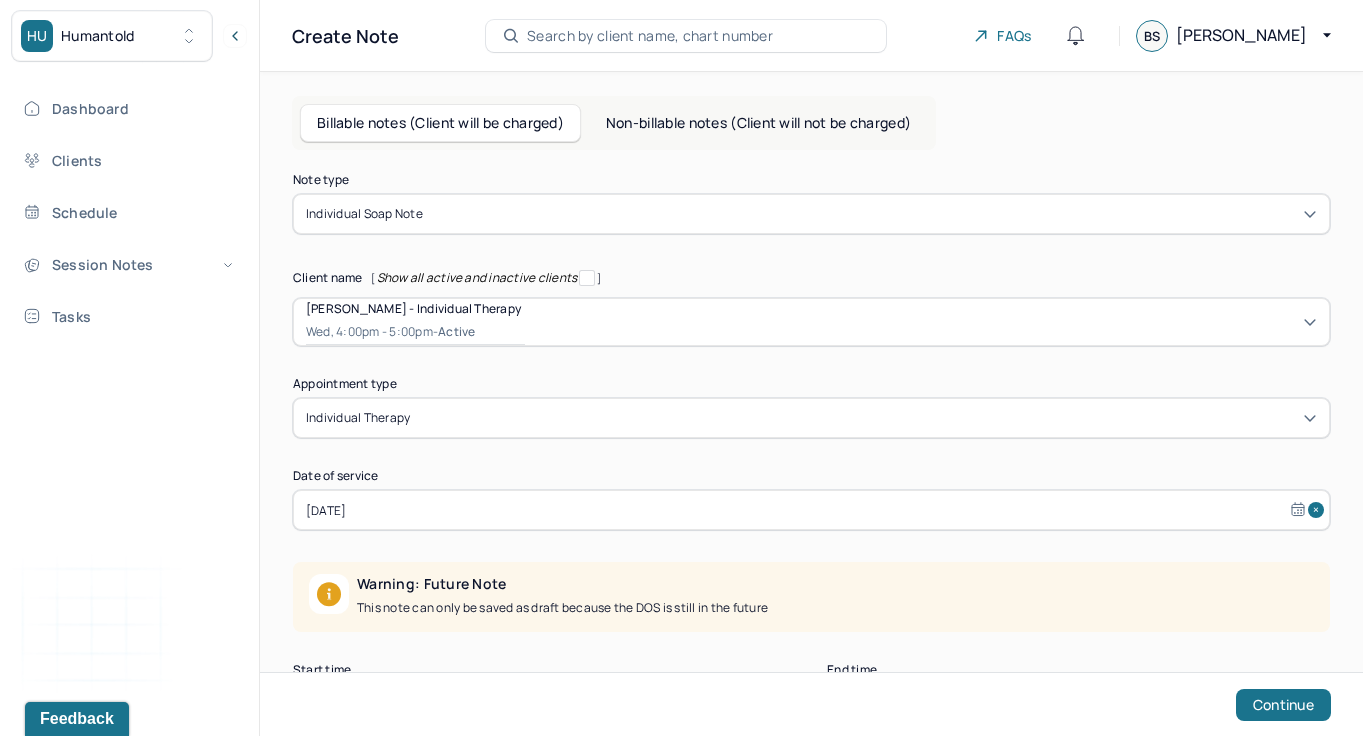 scroll, scrollTop: 93, scrollLeft: 0, axis: vertical 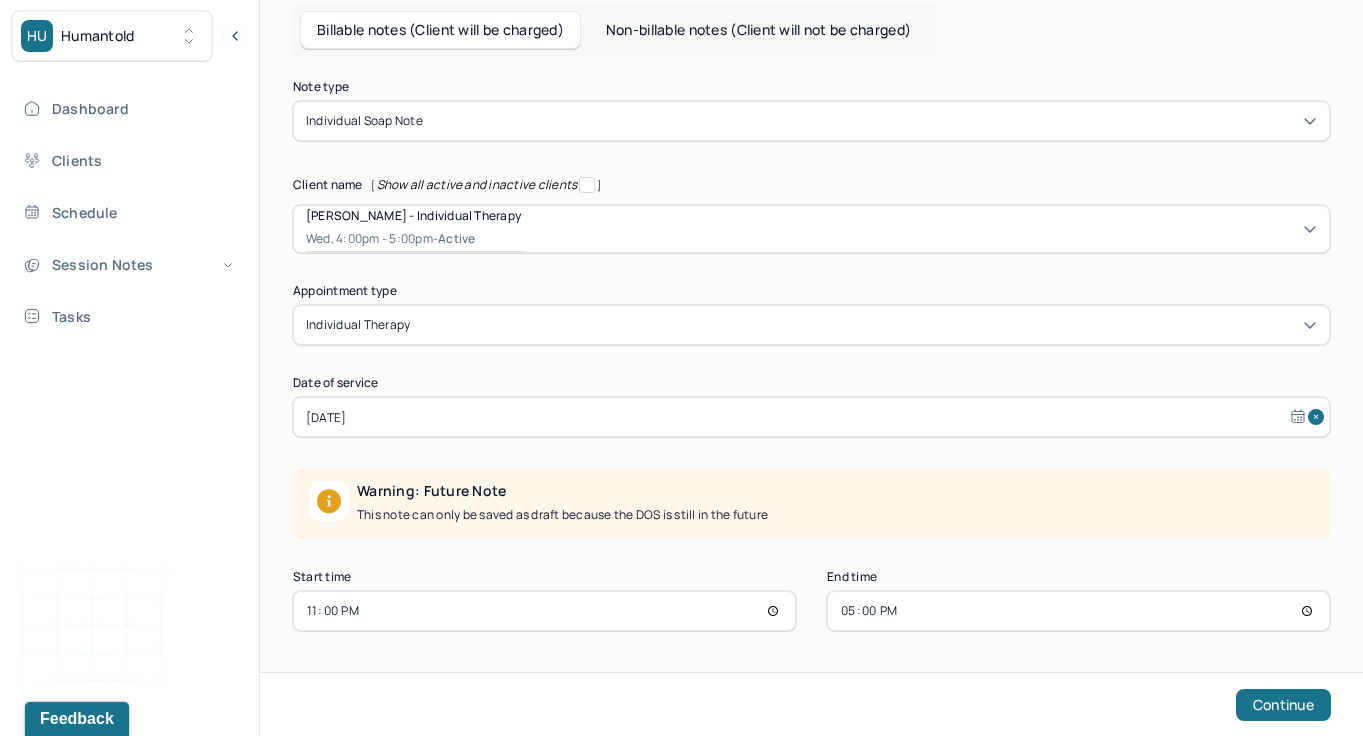 click on "23:00" at bounding box center [544, 611] 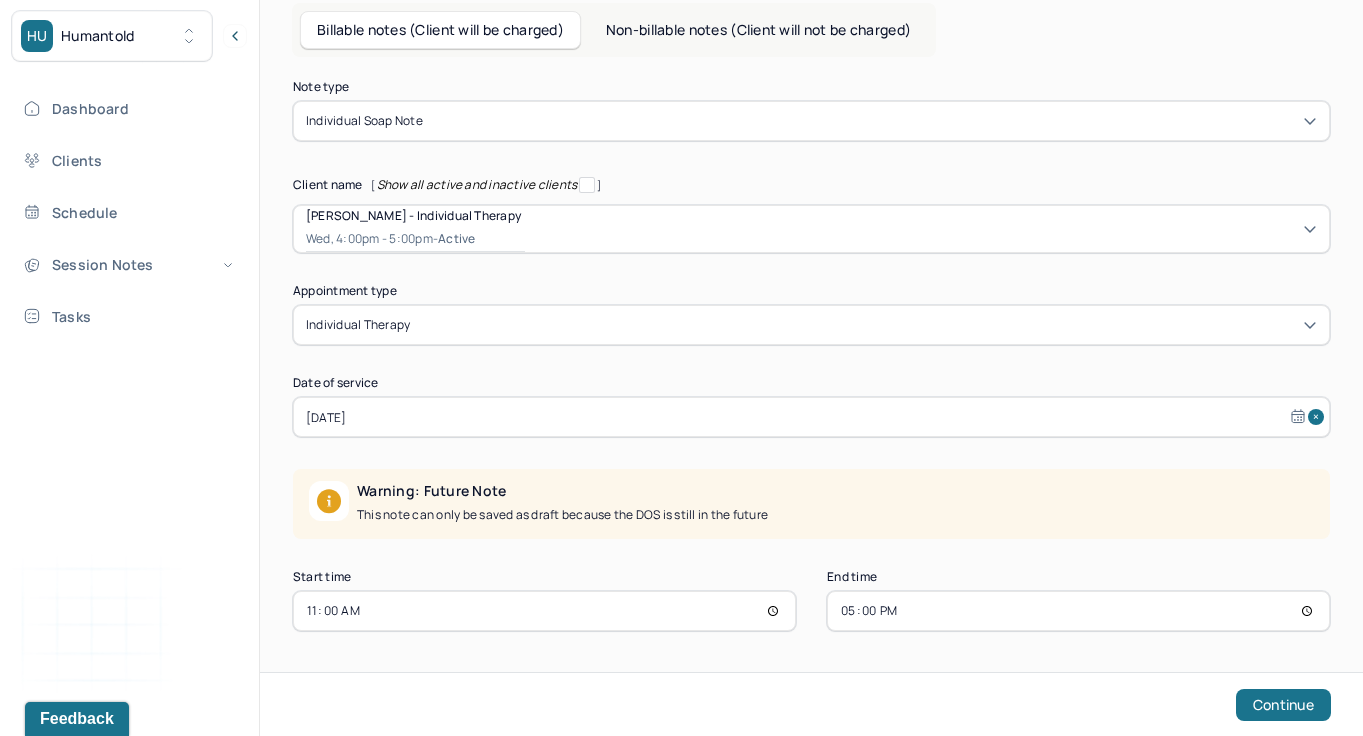 scroll, scrollTop: 0, scrollLeft: 0, axis: both 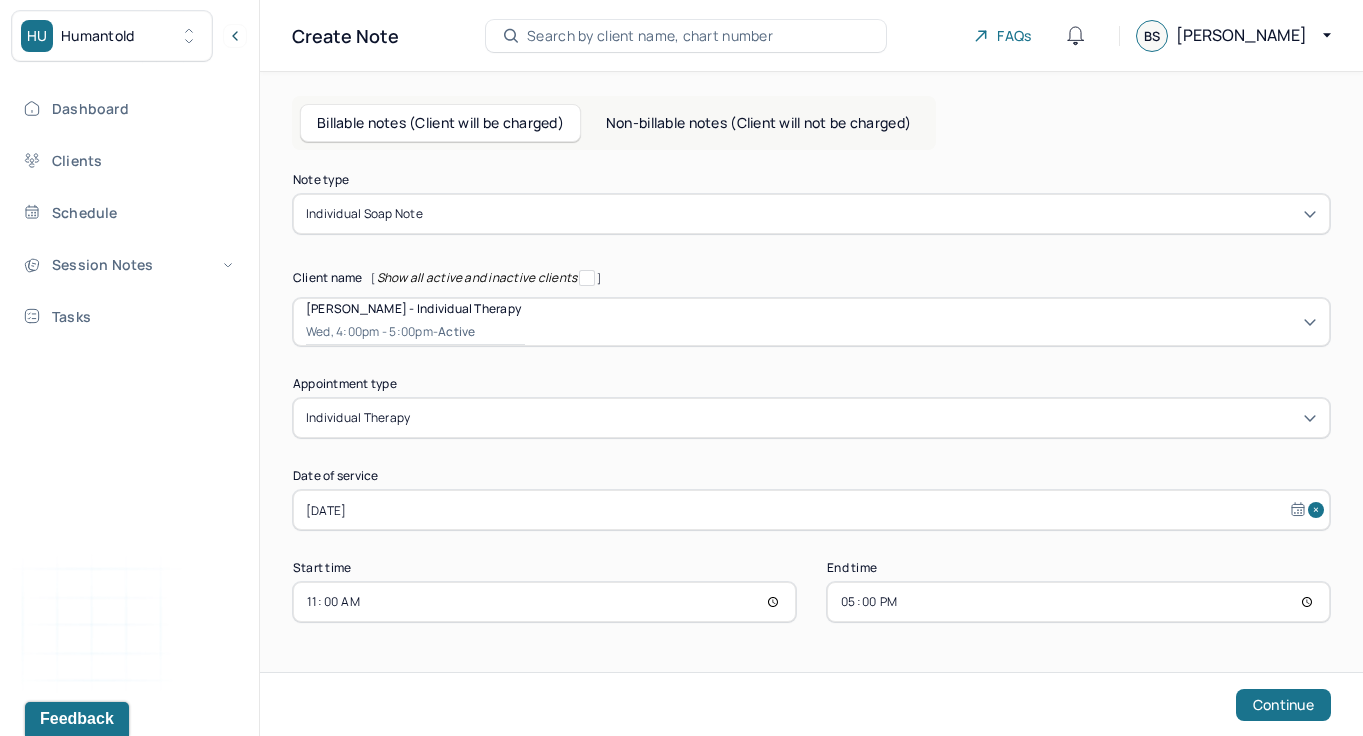 click on "17:00" at bounding box center (1078, 602) 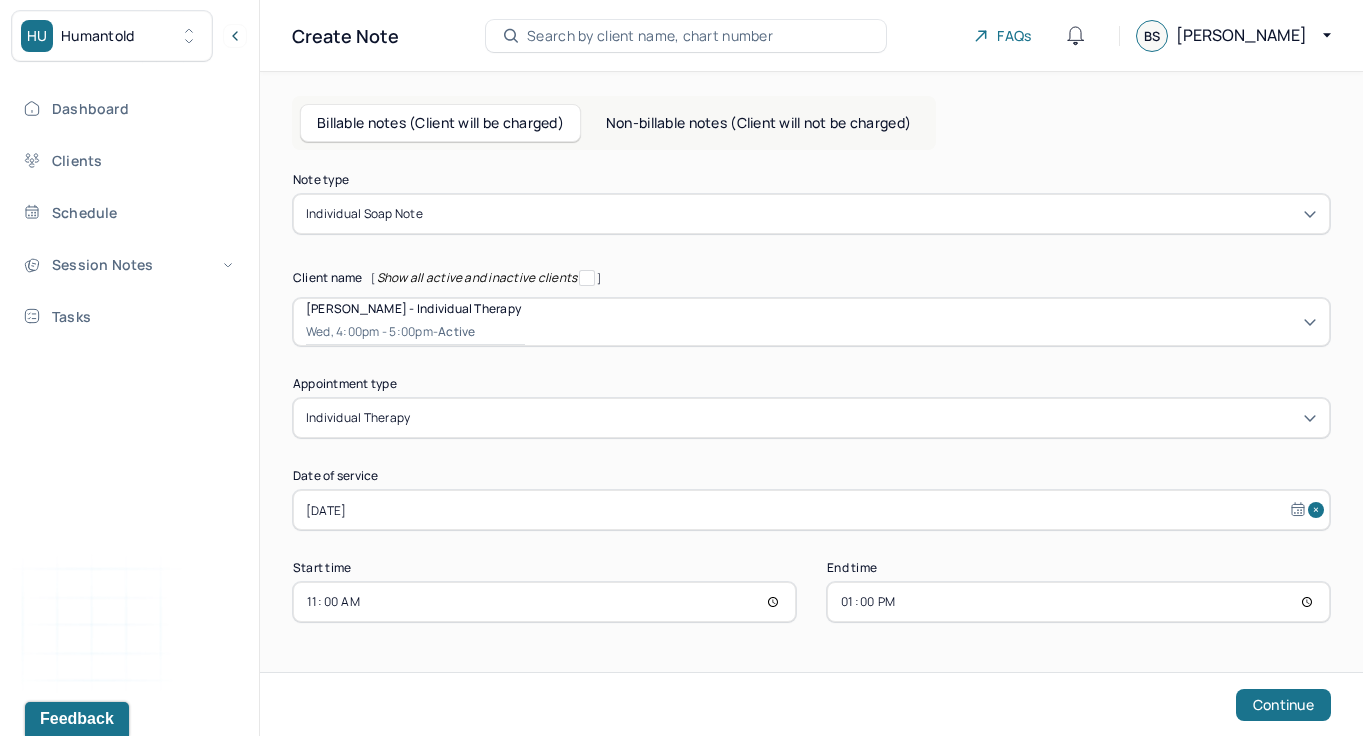 type on "12:00" 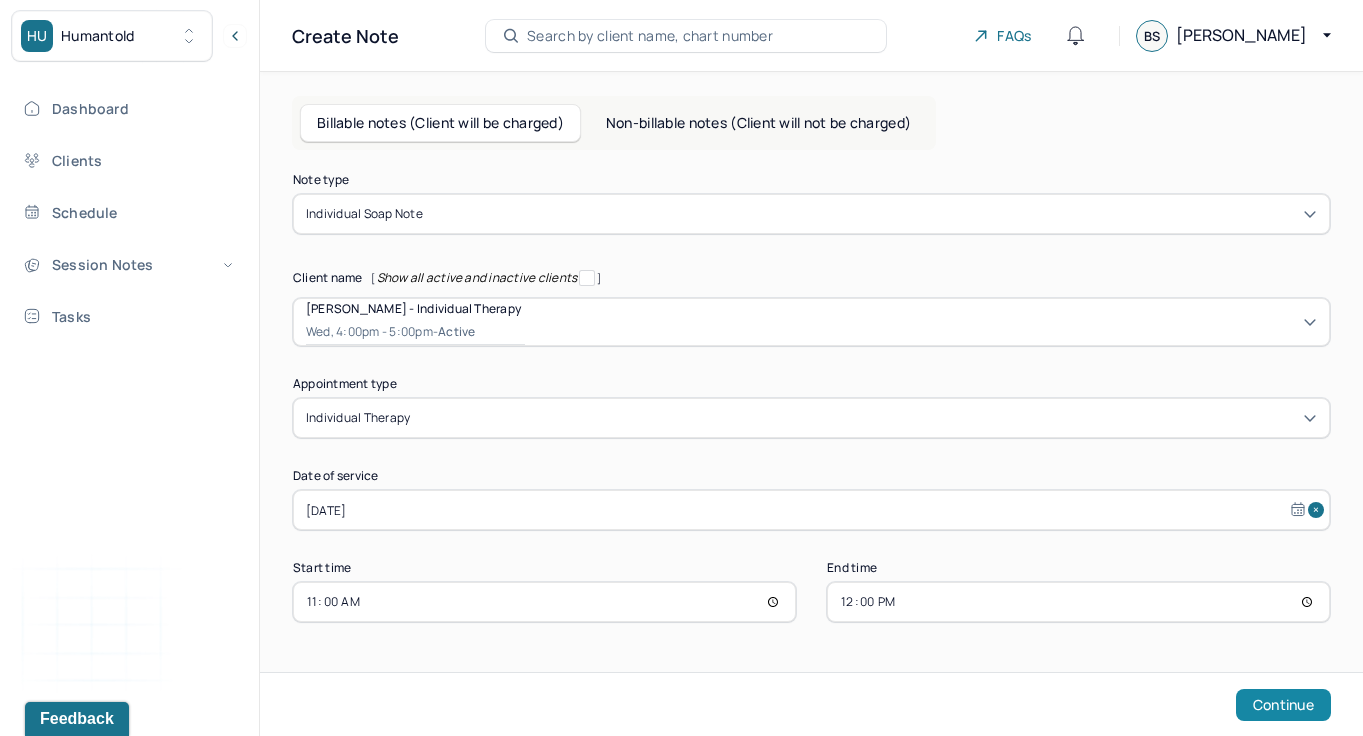 click on "Continue" at bounding box center (1283, 705) 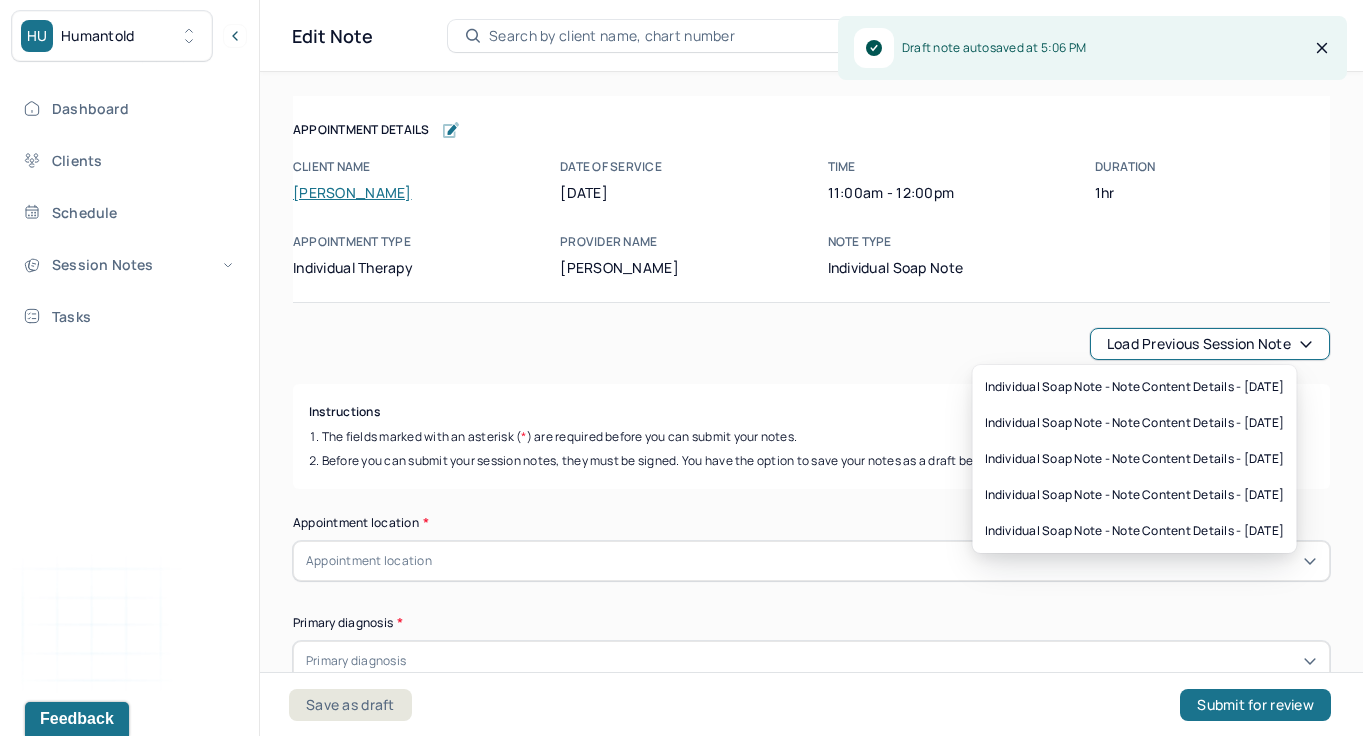 click on "Load previous session note" at bounding box center (1210, 344) 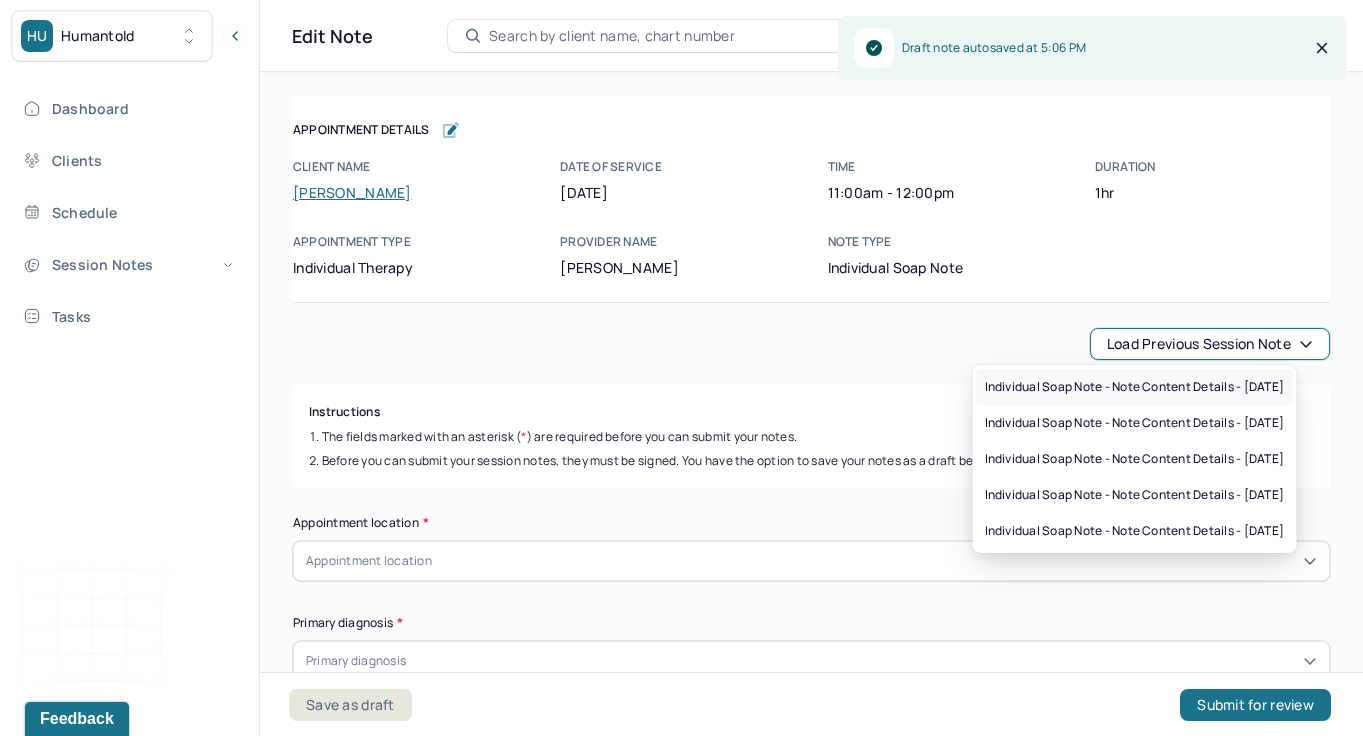 click on "Individual soap note   - Note content Details -   [DATE]" at bounding box center (1135, 387) 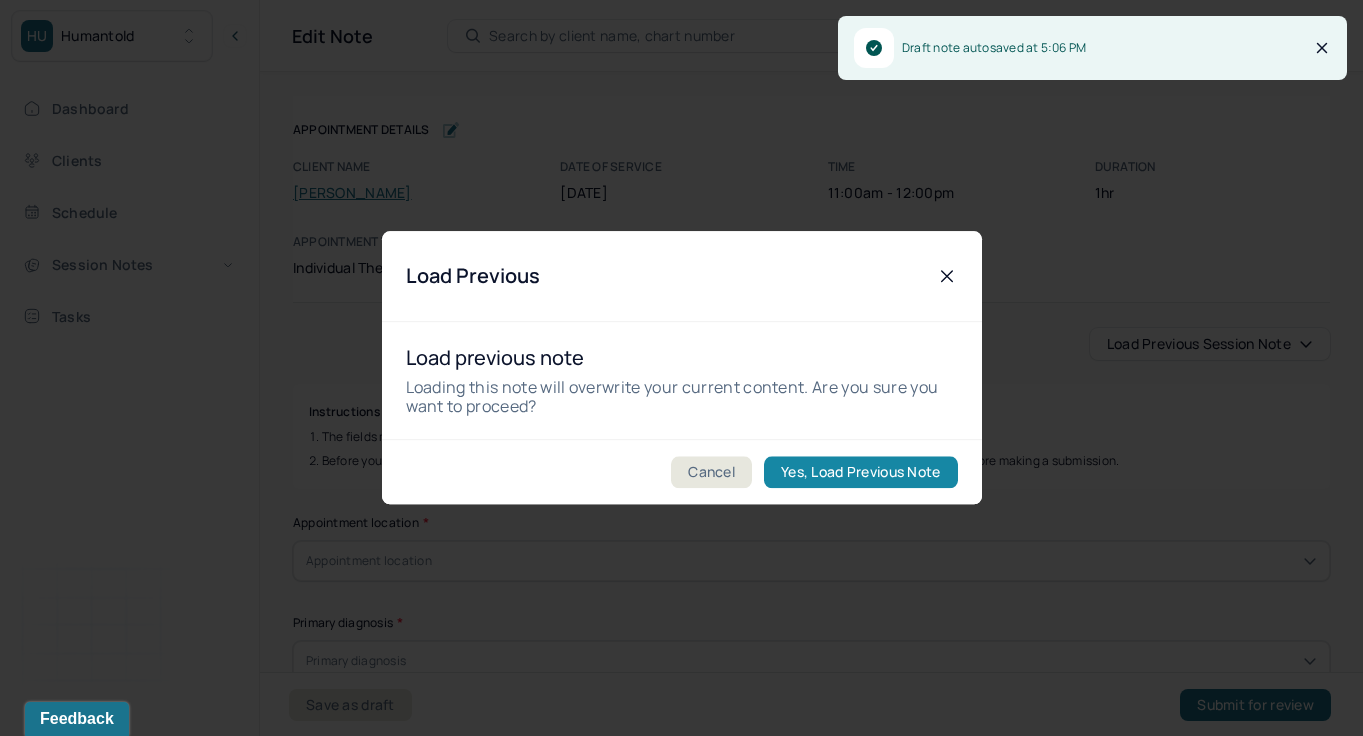 click on "Yes, Load Previous Note" at bounding box center (860, 473) 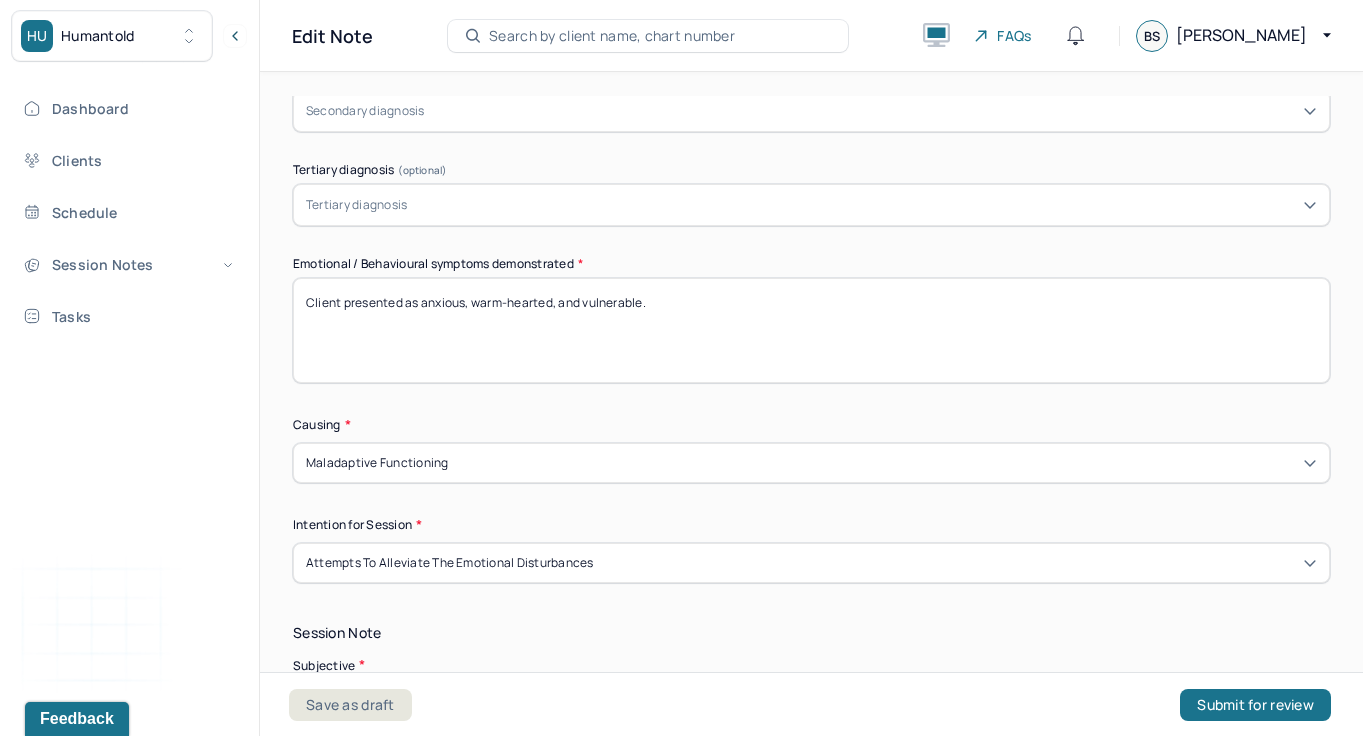 scroll, scrollTop: 905, scrollLeft: 0, axis: vertical 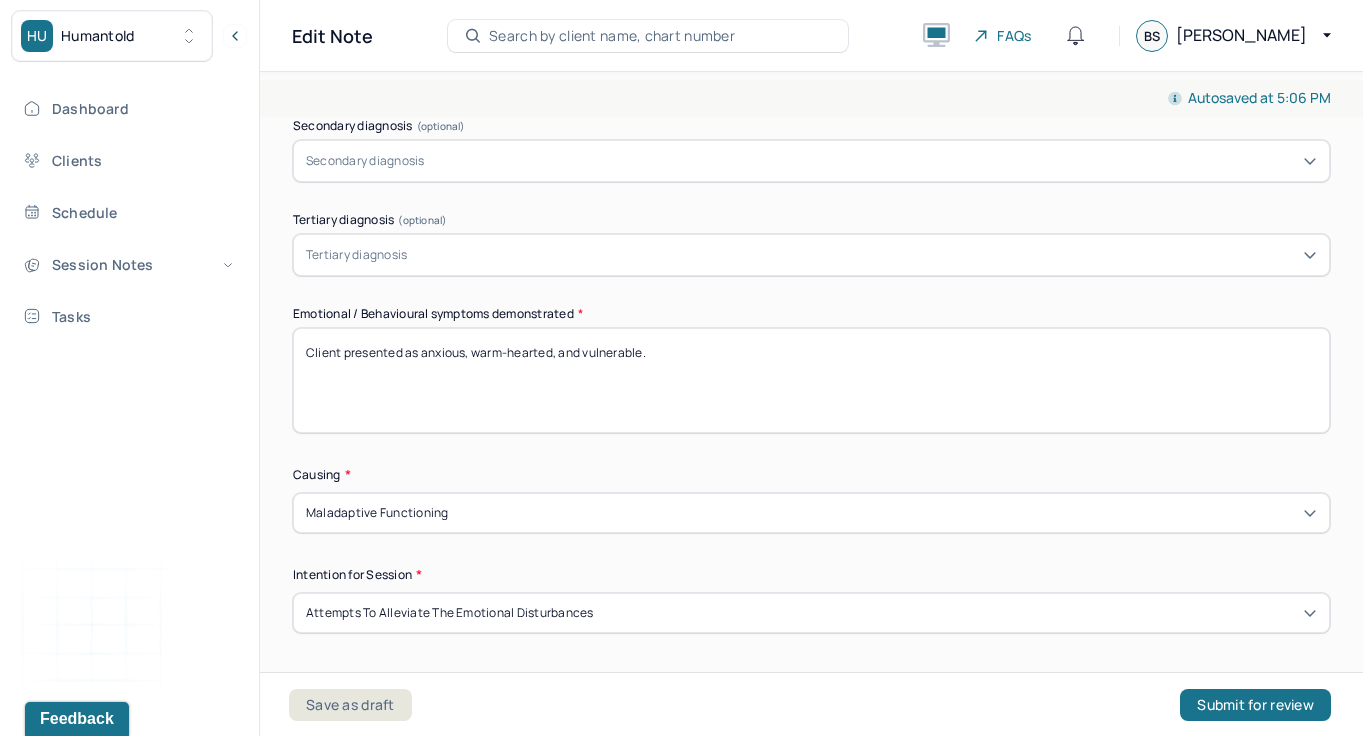 drag, startPoint x: 682, startPoint y: 351, endPoint x: 474, endPoint y: 349, distance: 208.00961 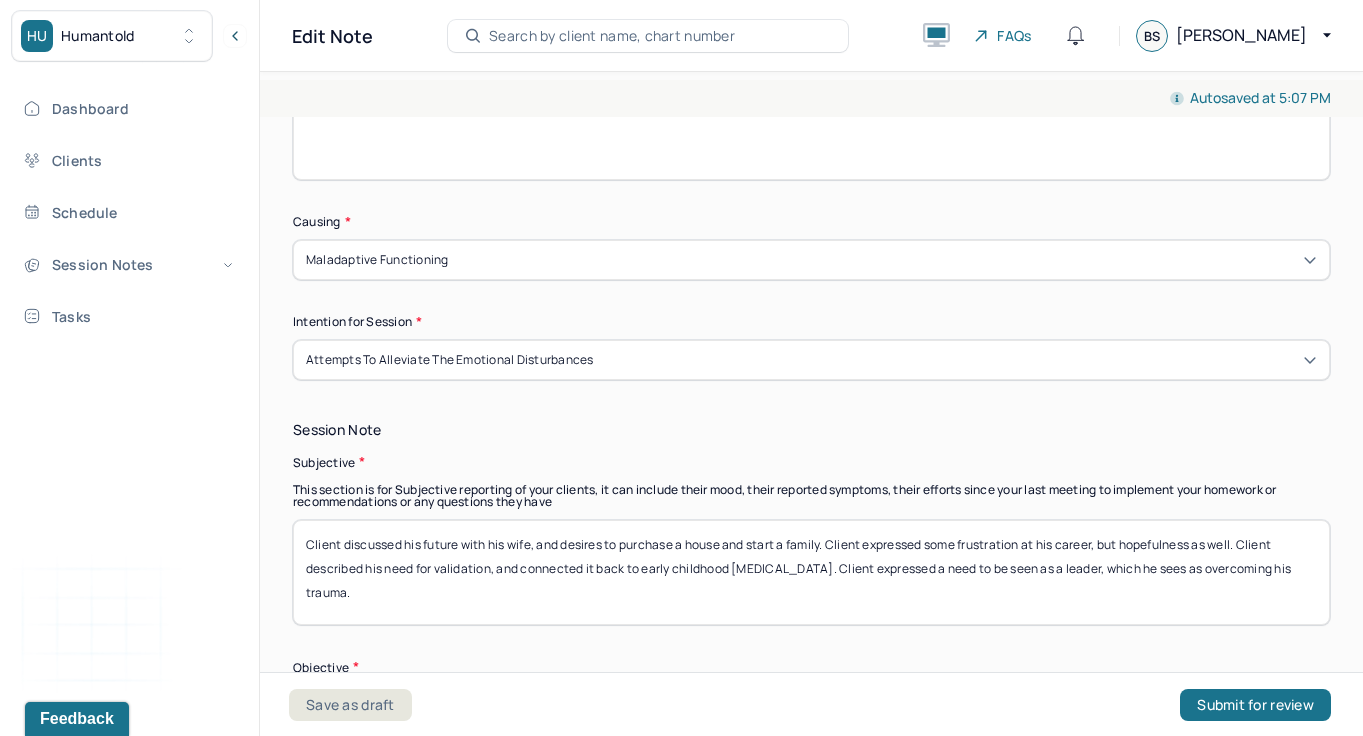 scroll, scrollTop: 1109, scrollLeft: 0, axis: vertical 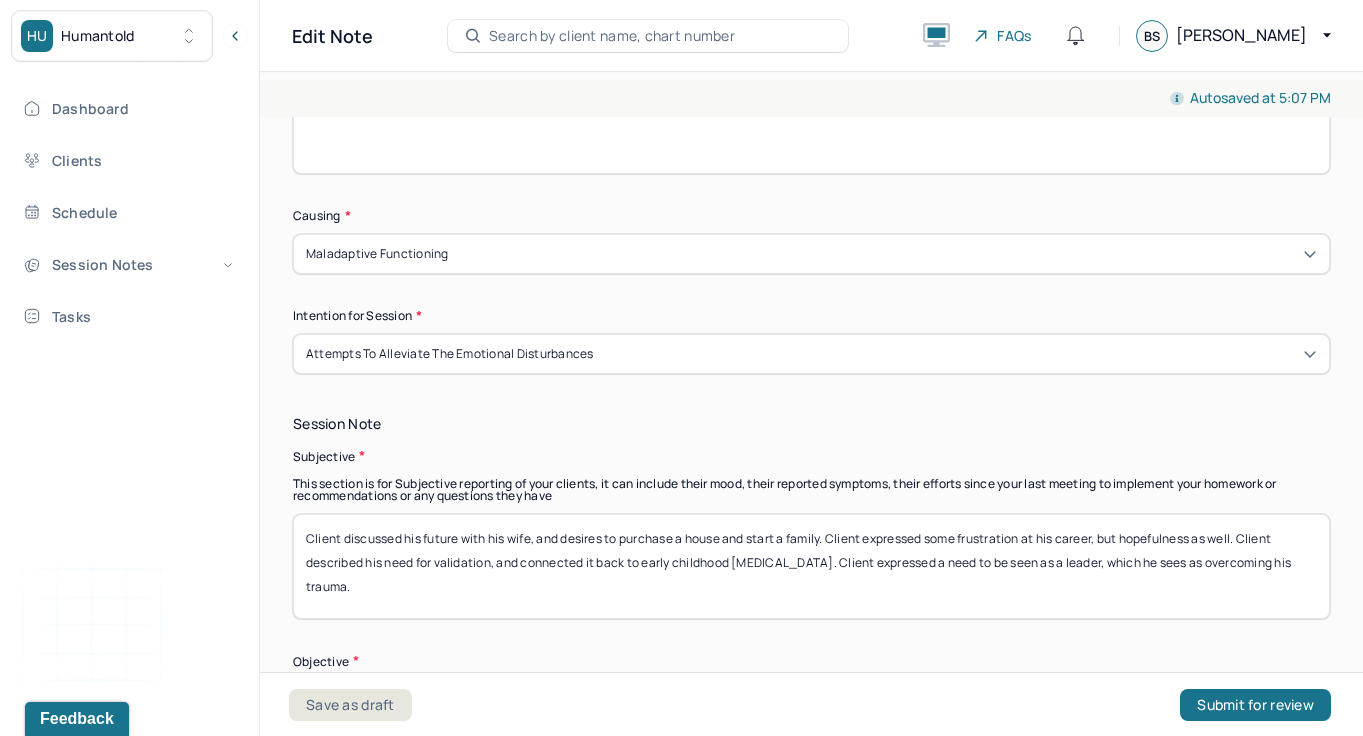 type on "Client presented as anxious, frustrated, and conflicted." 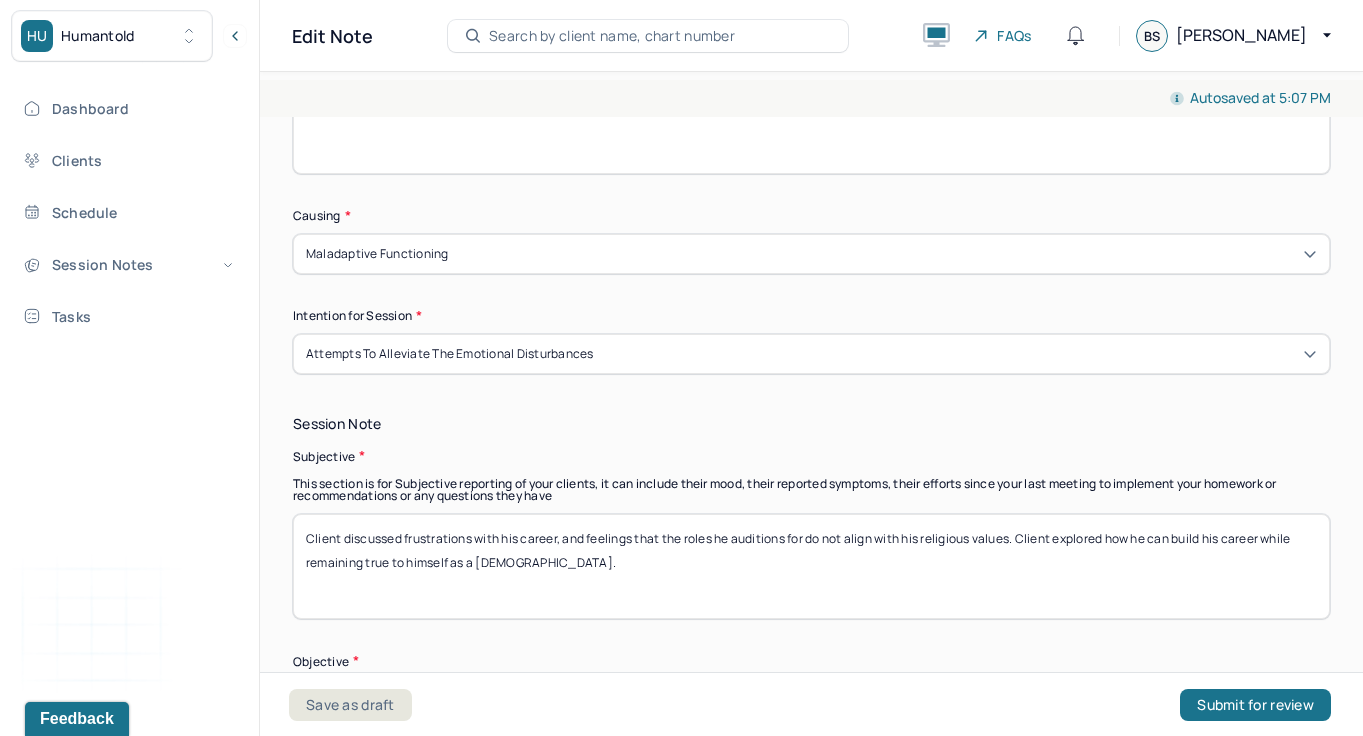 click on "Client discussed frustrations with his career, and" at bounding box center [811, 566] 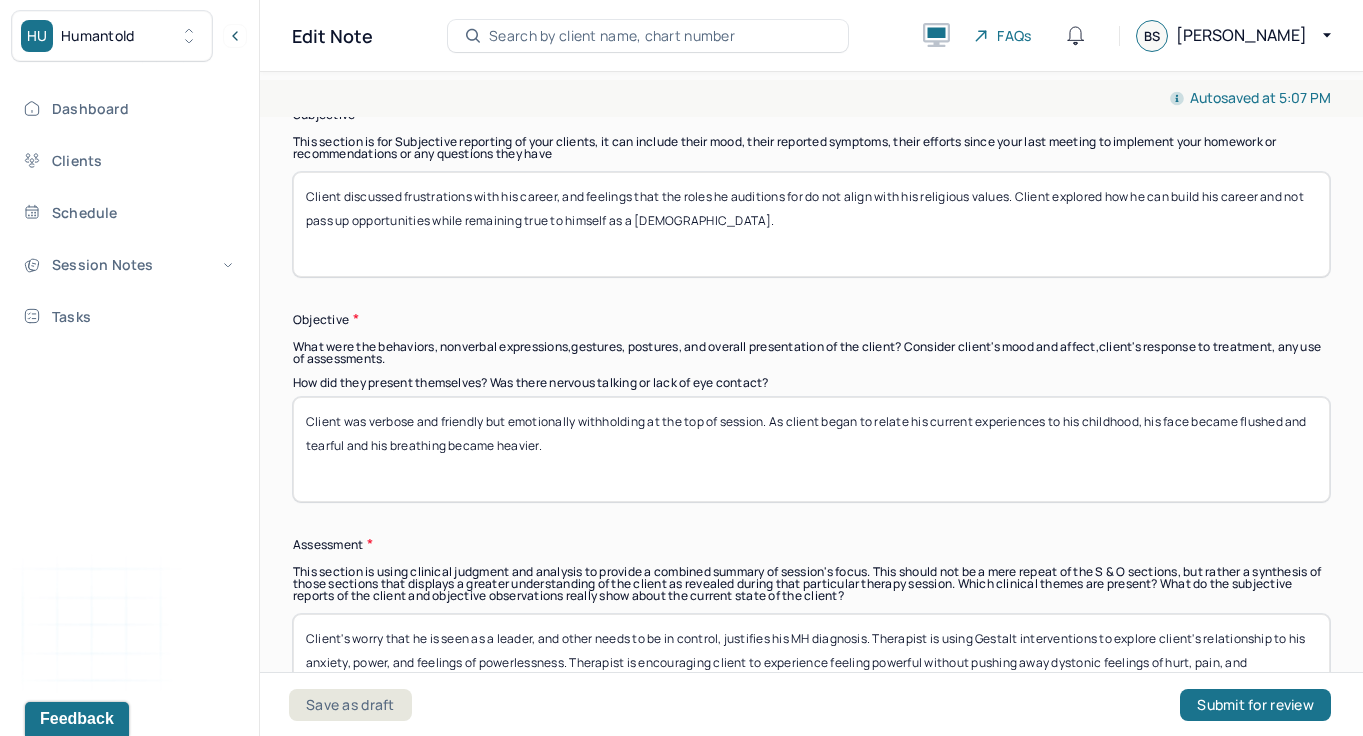 scroll, scrollTop: 1464, scrollLeft: 0, axis: vertical 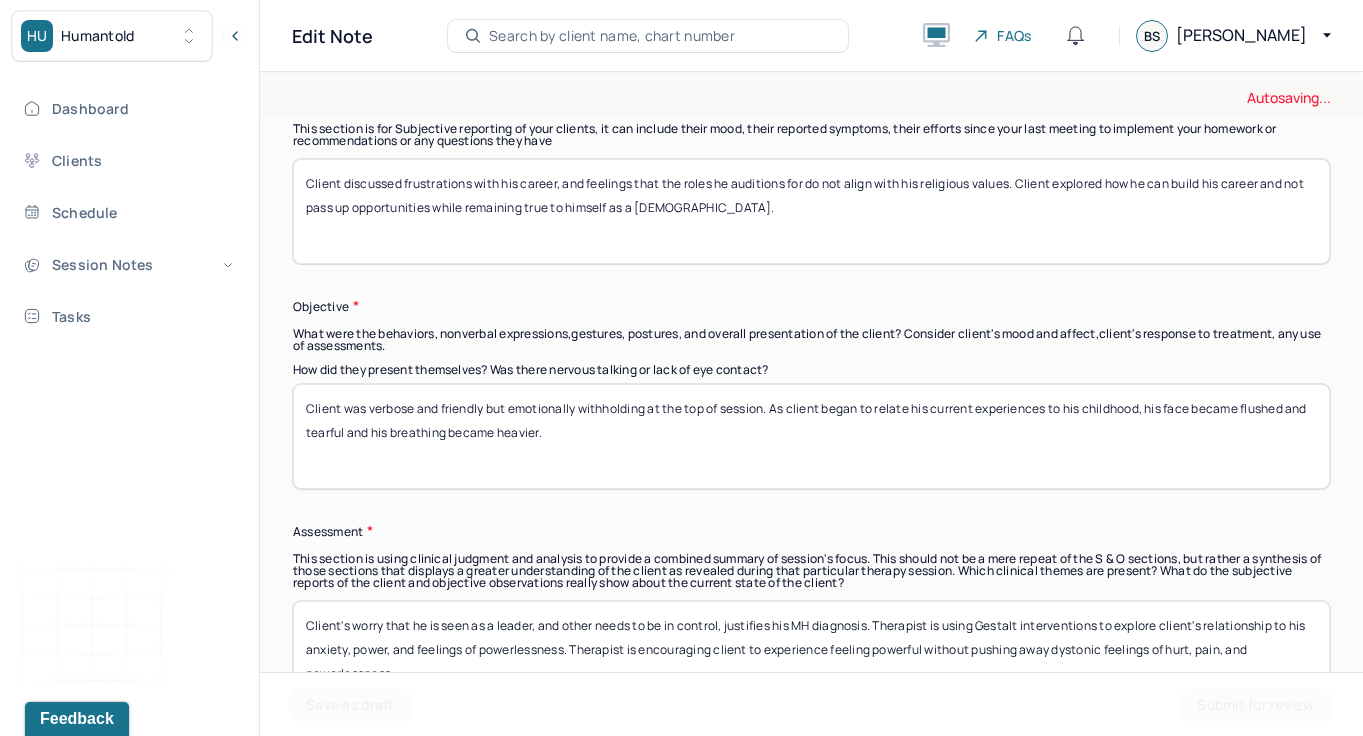 type on "Client discussed frustrations with his career, and feelings that the roles he auditions for do not align with his religious values. Client explored how he can build his career and not pass up opportunities while remaining true to himself as a [DEMOGRAPHIC_DATA]." 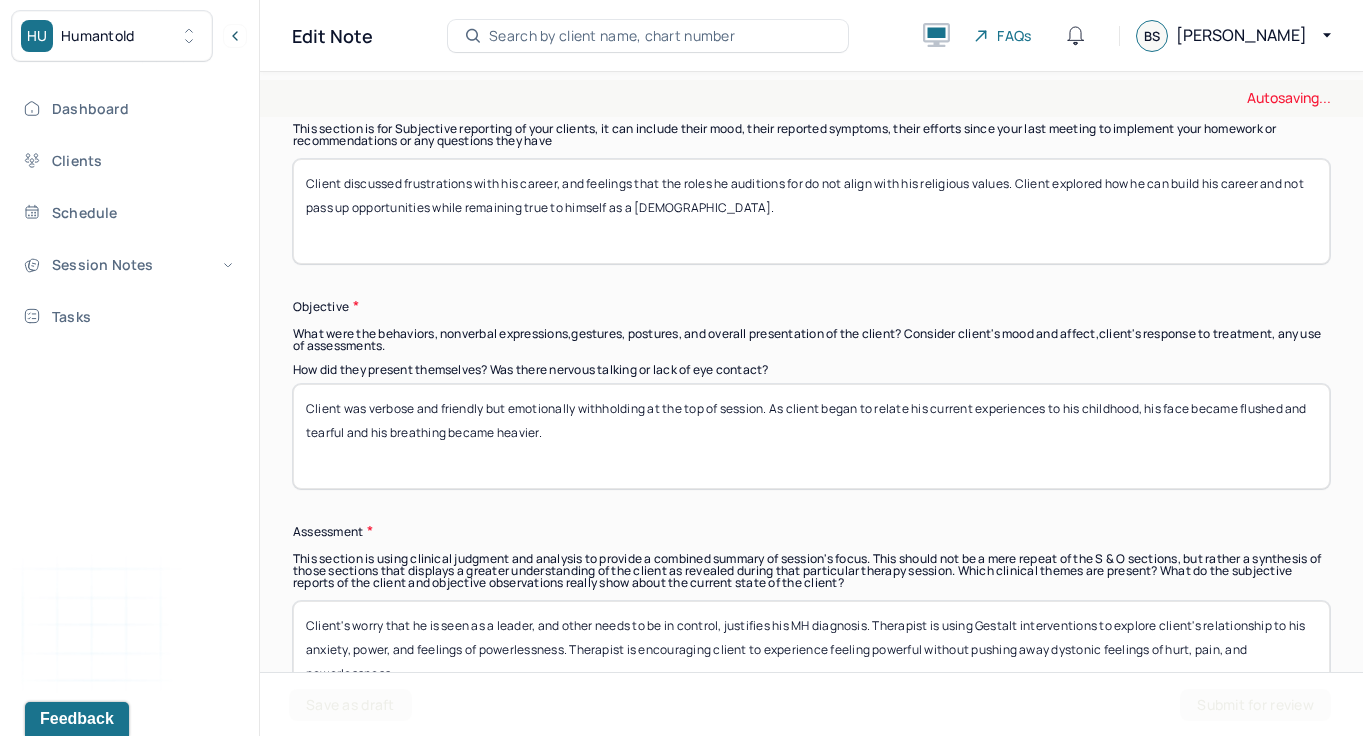 click on "Client was verbose and friendly but emotionally withholding at the top of session. As client began to relate his current experiences to his childhood, his face became flushed and tearful and his breathing became heavier." at bounding box center (811, 436) 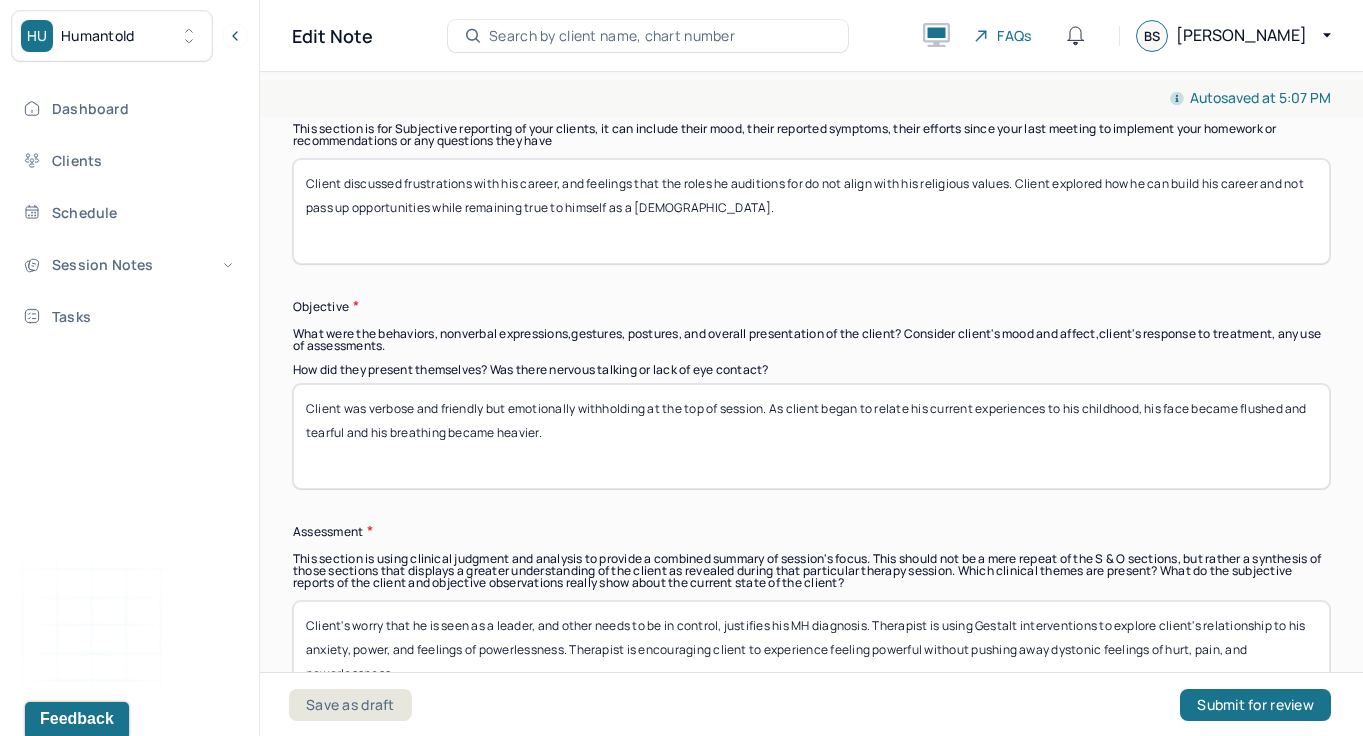 click on "Client was verbose and friendly but emotionally withholding at the top of session. As client began to relate his current experiences to his childhood, his face became flushed and tearful and his breathing became heavier." at bounding box center [811, 436] 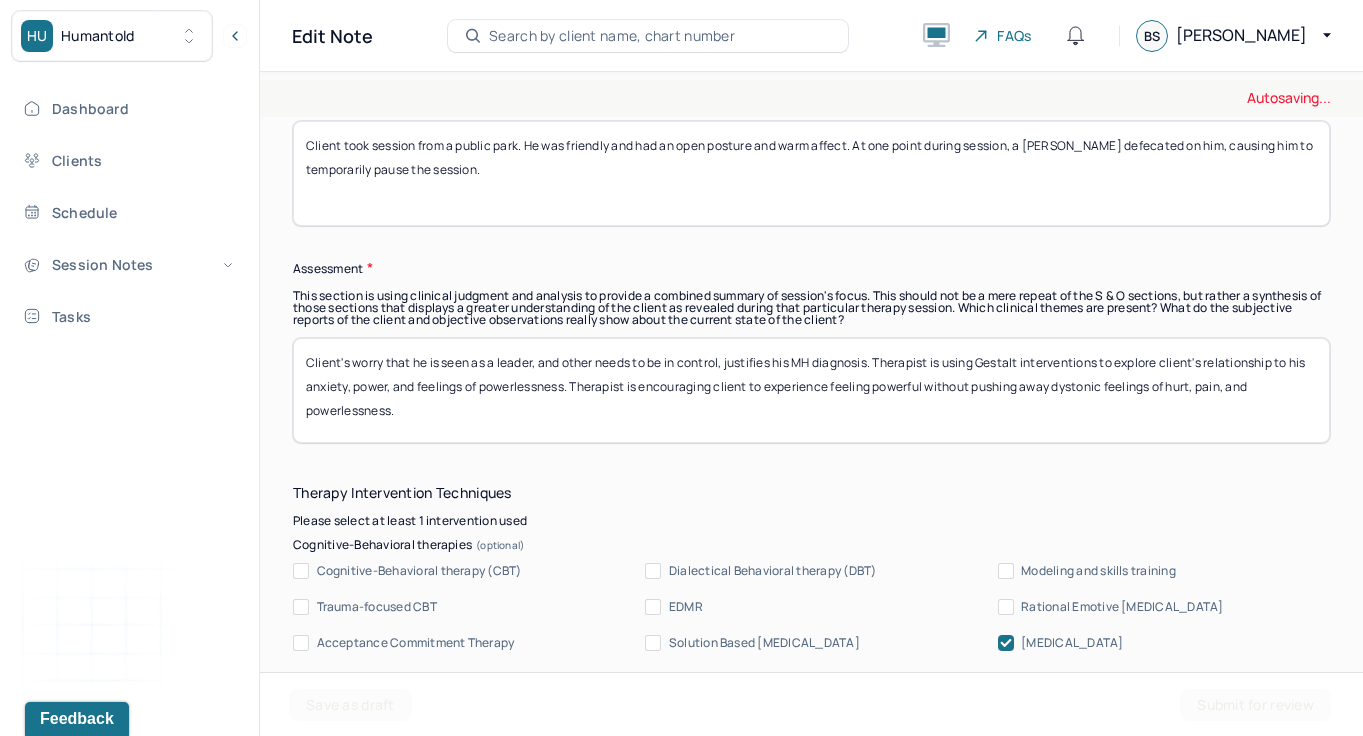 scroll, scrollTop: 1730, scrollLeft: 0, axis: vertical 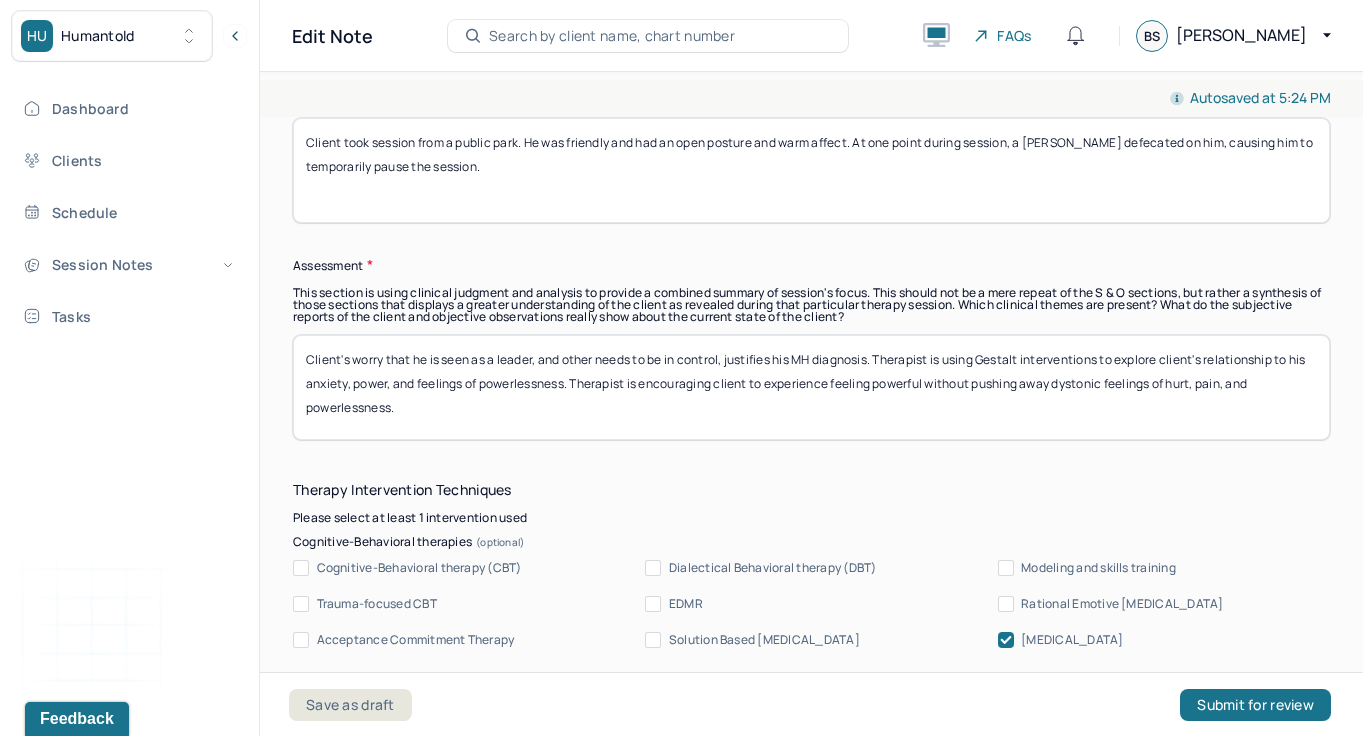 type on "Client took session from a public park. He was friendly and had an open posture and warm affect. At one point during session, a [PERSON_NAME] defecated on him, causing him to temporarily pause the session." 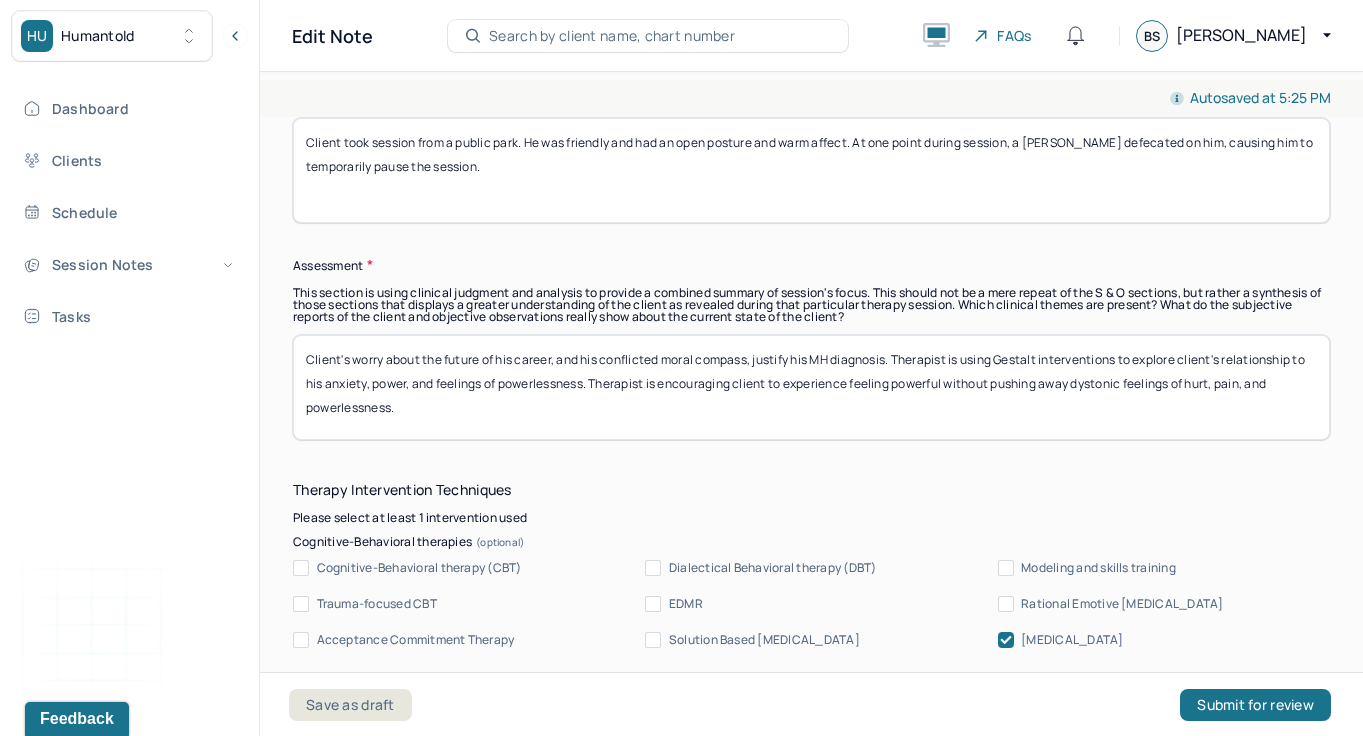 drag, startPoint x: 585, startPoint y: 379, endPoint x: 333, endPoint y: 386, distance: 252.0972 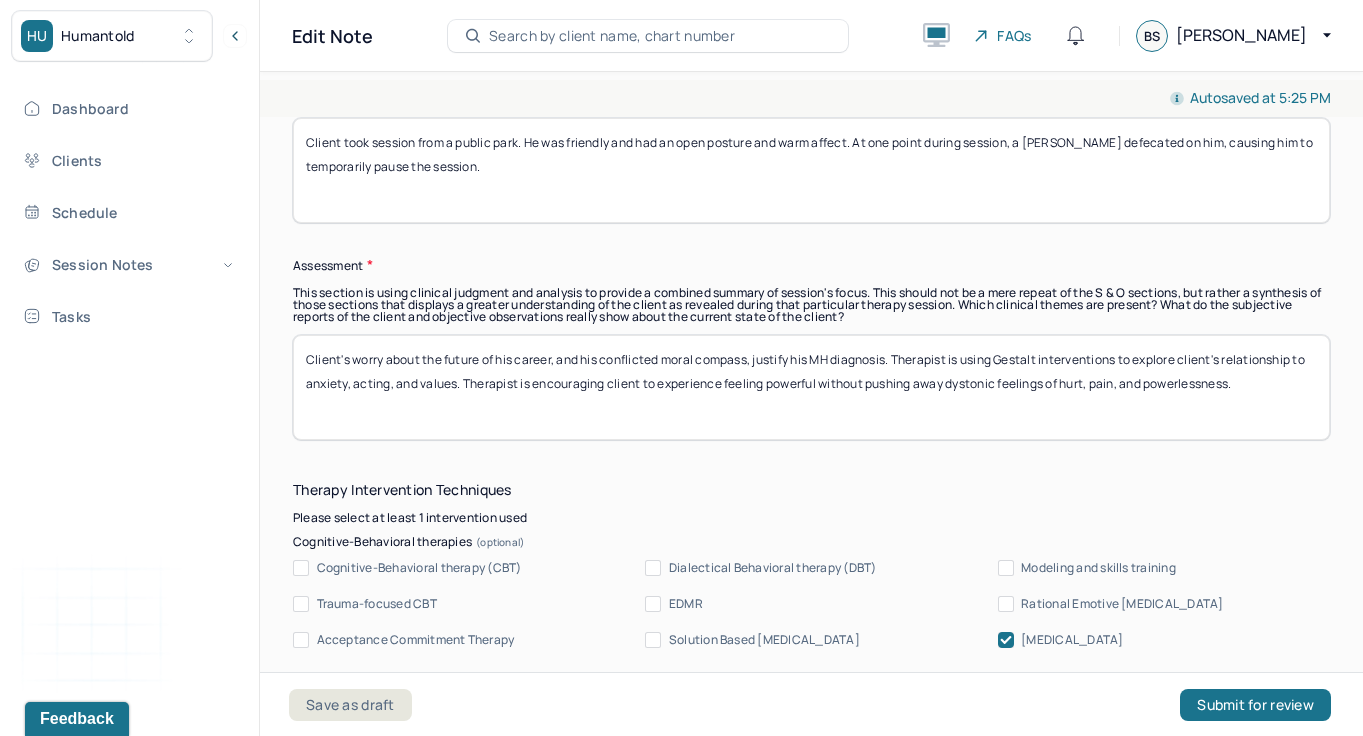 drag, startPoint x: 1267, startPoint y: 390, endPoint x: 466, endPoint y: 375, distance: 801.14044 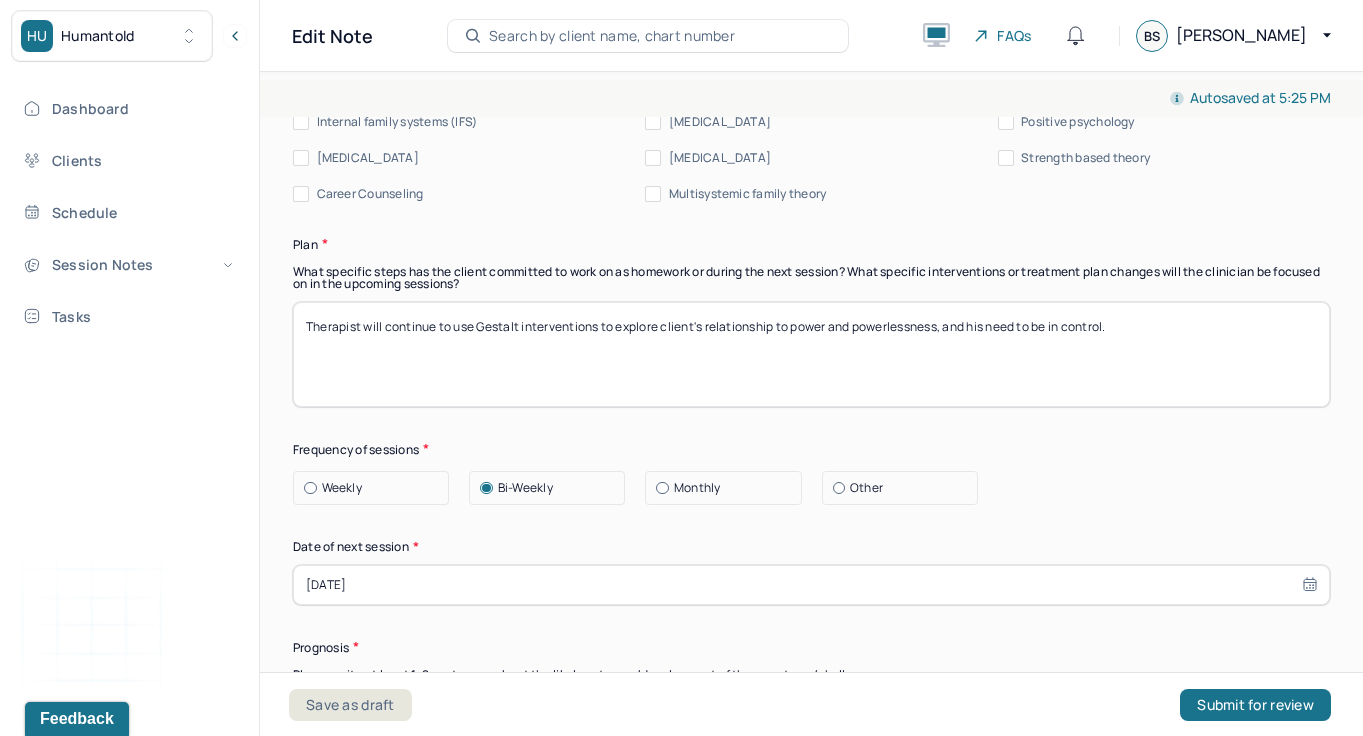scroll, scrollTop: 2487, scrollLeft: 0, axis: vertical 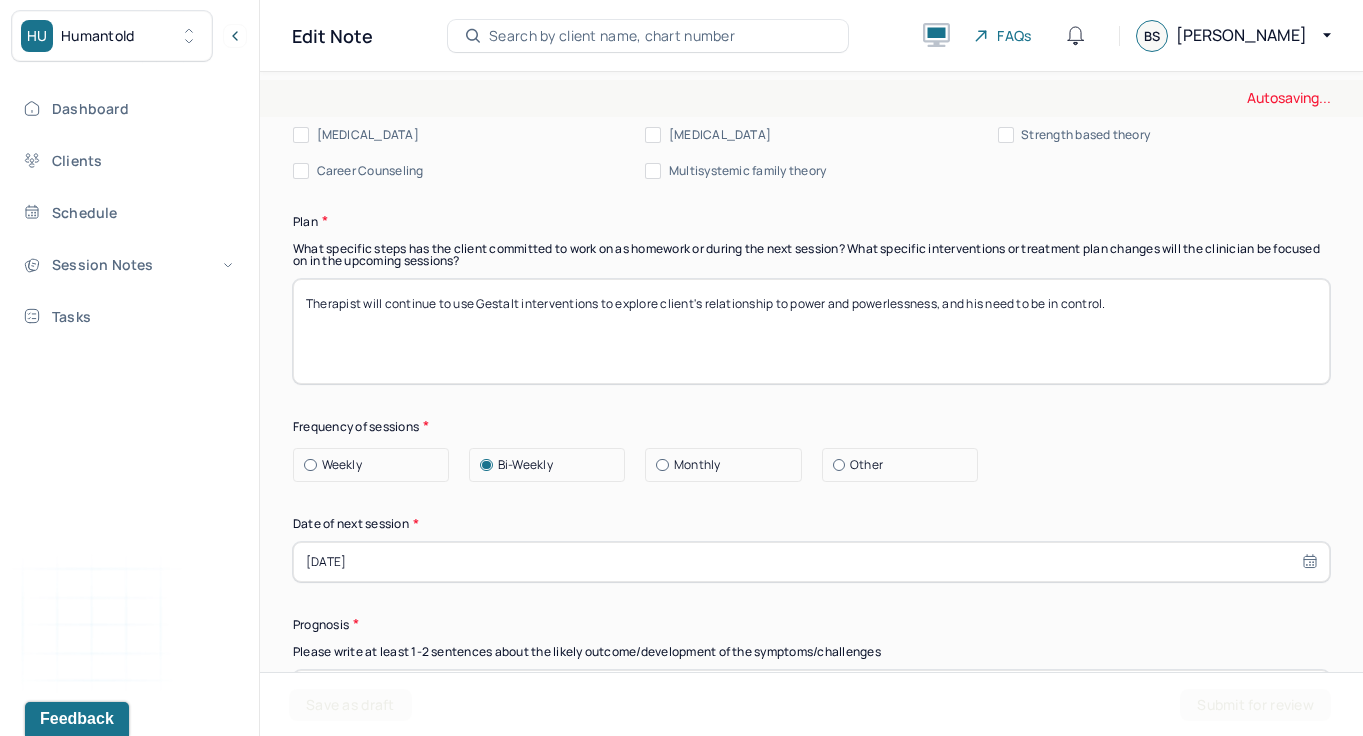 type on "Client's worry about the future of his career, and his conflicted moral compass, justify his MH diagnosis. Therapist is using Gestalt interventions to explore client's relationship to anxiety, acting, and values. Therapist is trying to help client notice when black and white thinking may be present in the way he selects roles and auditions." 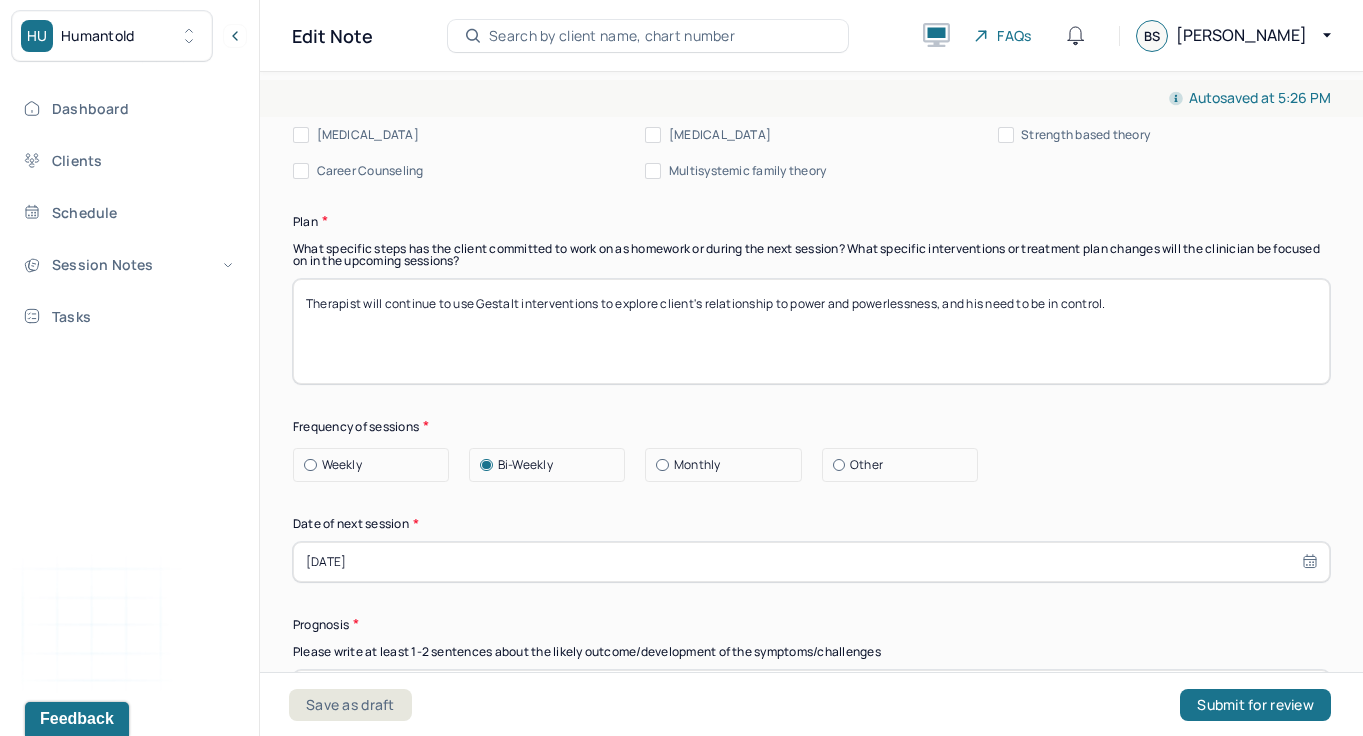 click on "Therapist will continue to use Gestalt interventions to explore client's relationship to power and powerlessness, and his need to be in control." at bounding box center [811, 331] 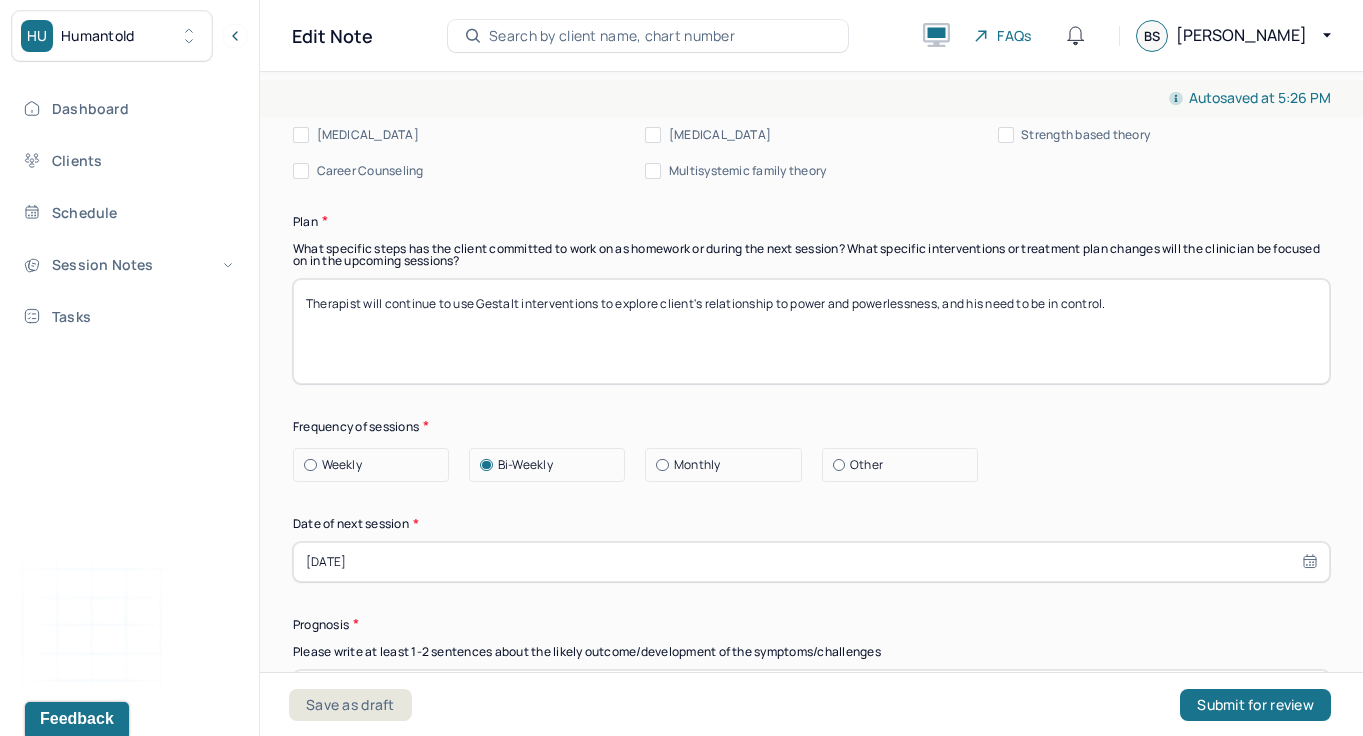 drag, startPoint x: 1124, startPoint y: 302, endPoint x: 610, endPoint y: 299, distance: 514.0087 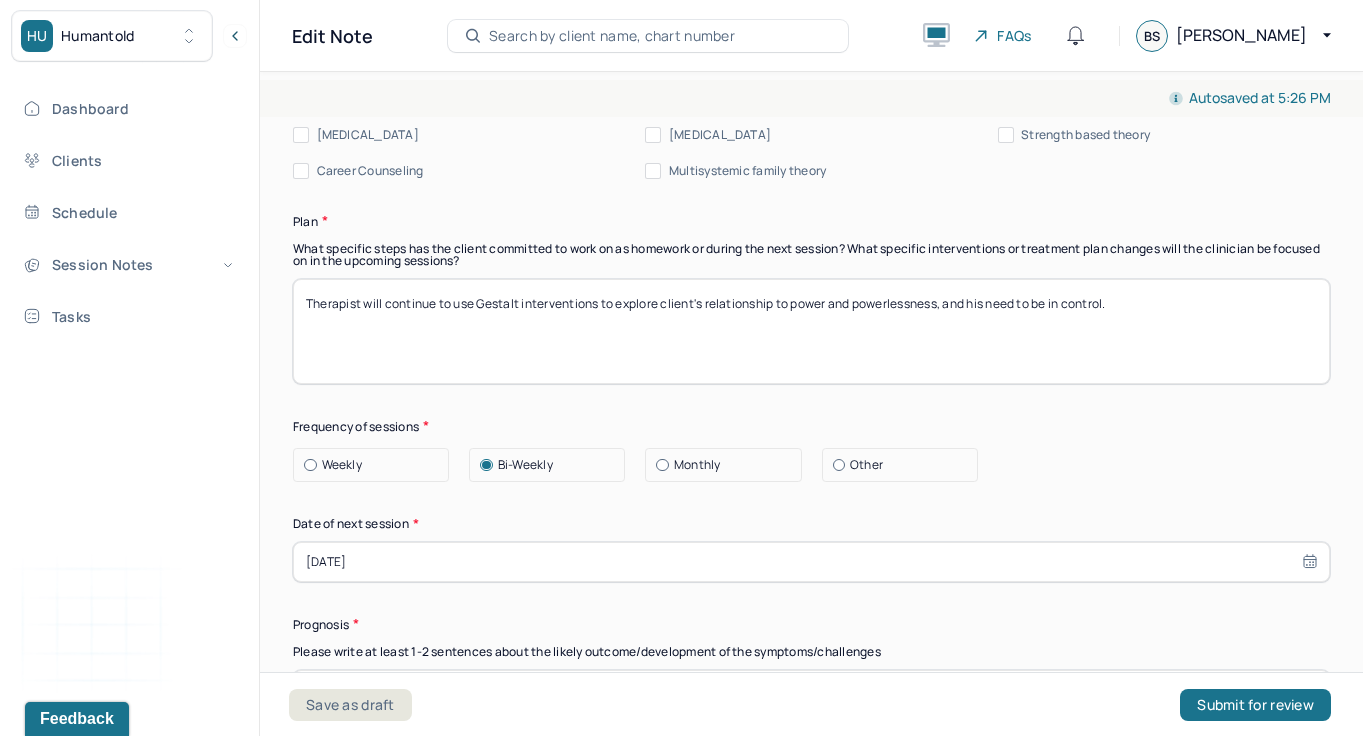 click on "Therapist will continue to use Gestalt interventions to explore client's relationship to power and powerlessness, and his need to be in control." at bounding box center (811, 331) 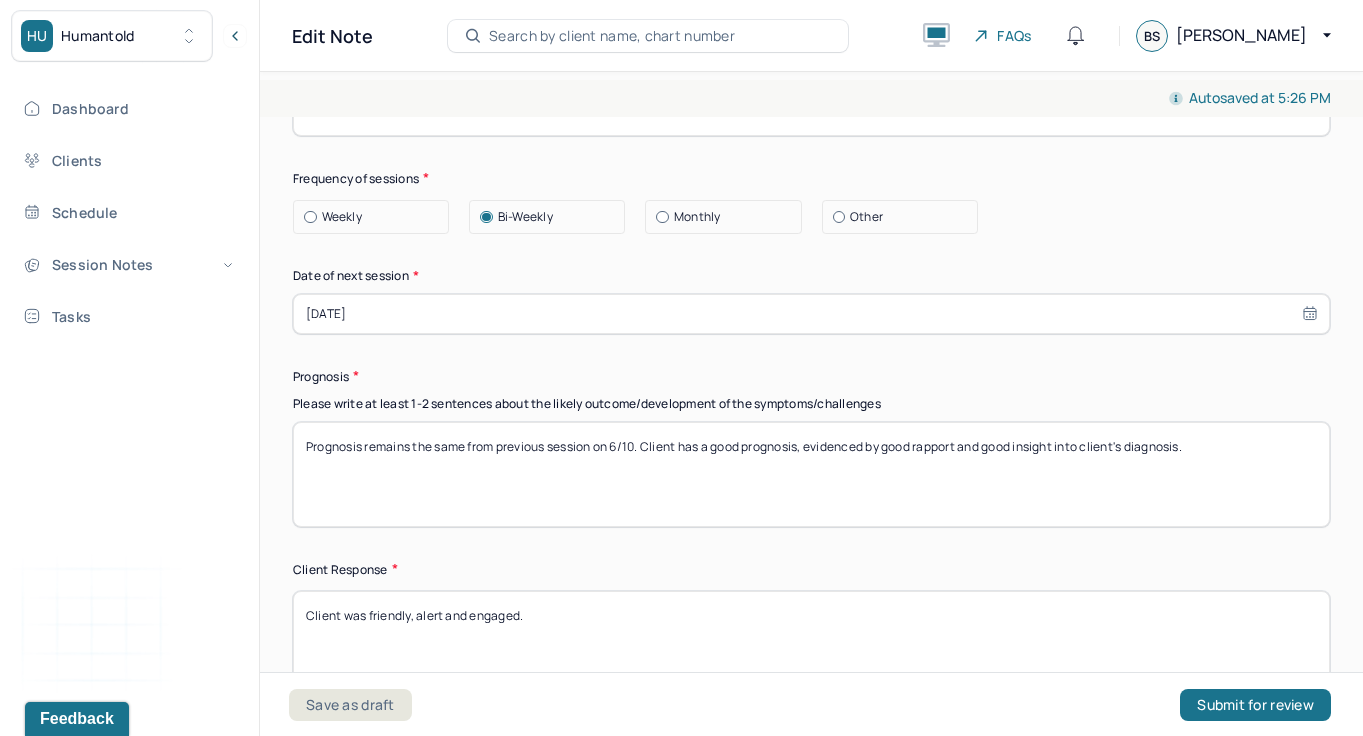 scroll, scrollTop: 2754, scrollLeft: 0, axis: vertical 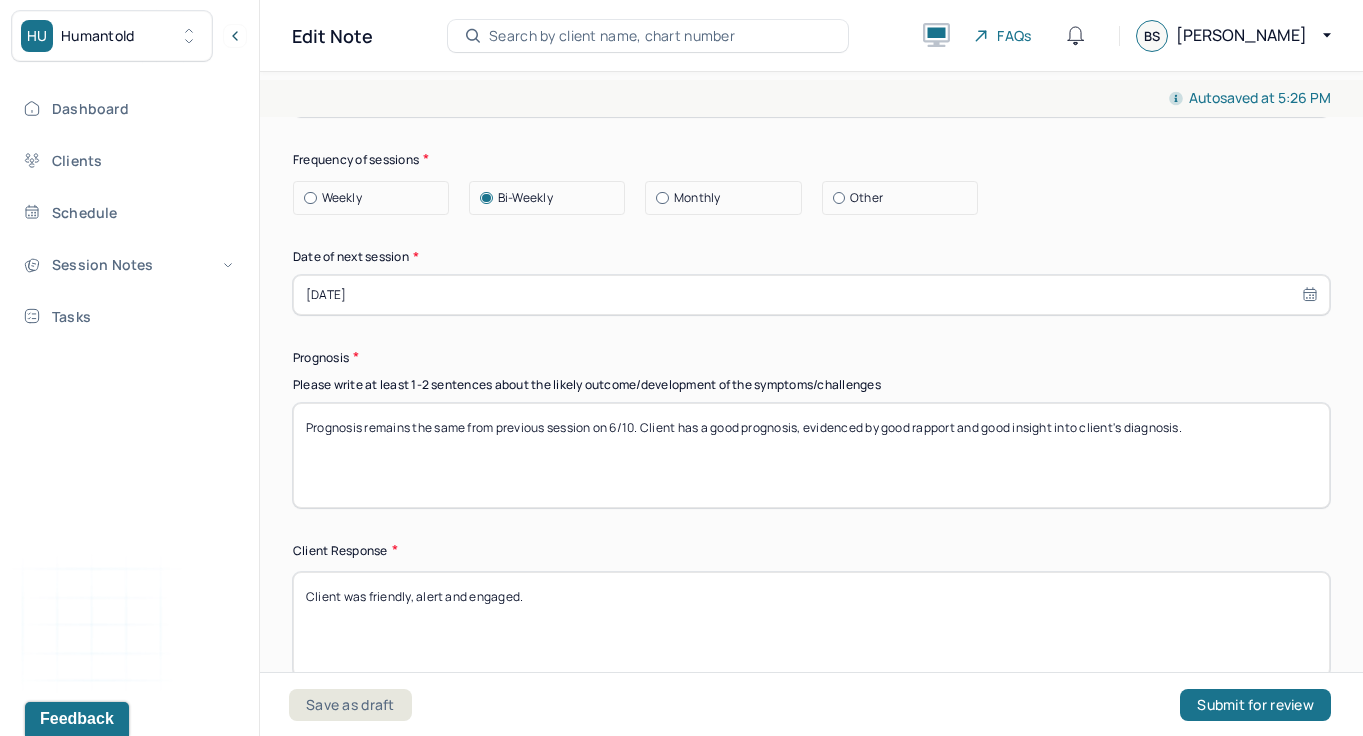 type on "Therapist will continue to use Gestalt interventions to explore client's relationship to his career and artistry. Therapist will continue to explore how client uses religion as a basis for his morality and career decision making." 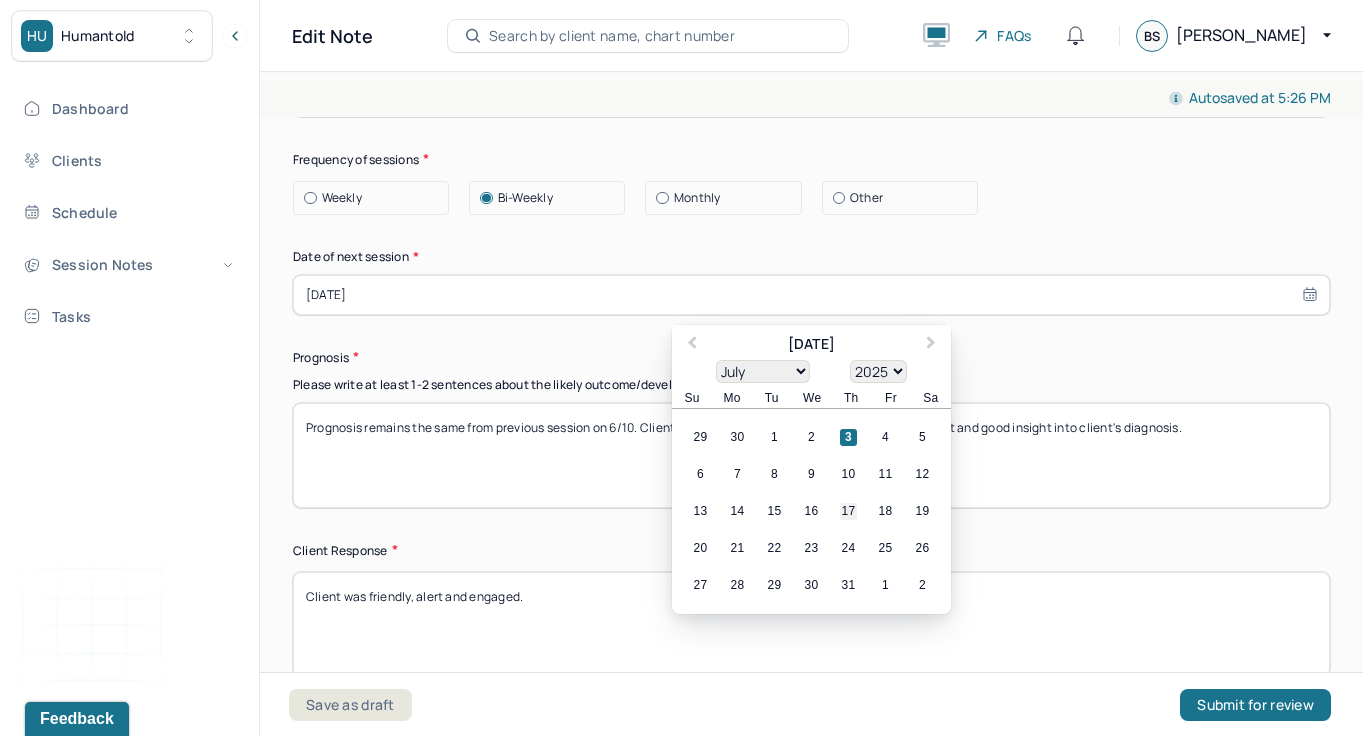 click on "17" at bounding box center (848, 511) 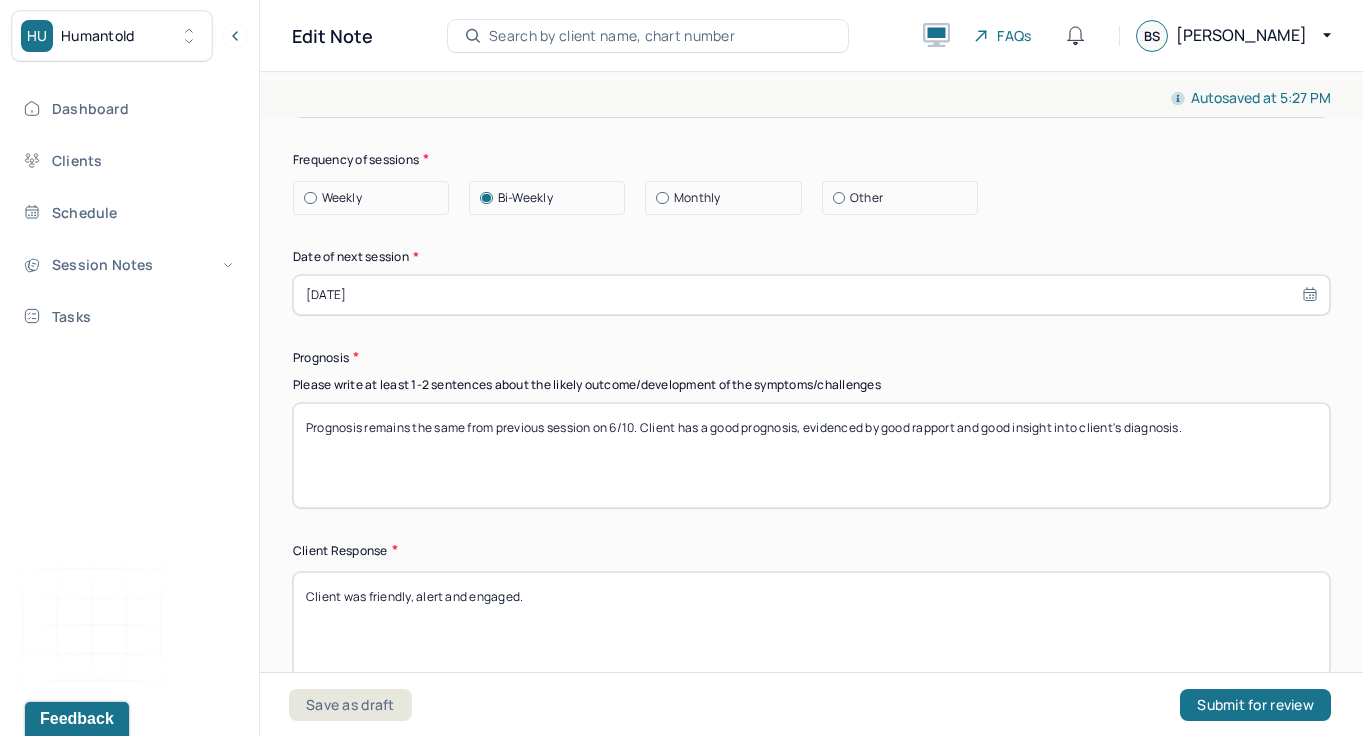 click on "Prognosis remains the same from previous session on 6/10. Client has a good prognosis, evidenced by good rapport and good insight into client's diagnosis." at bounding box center [811, 455] 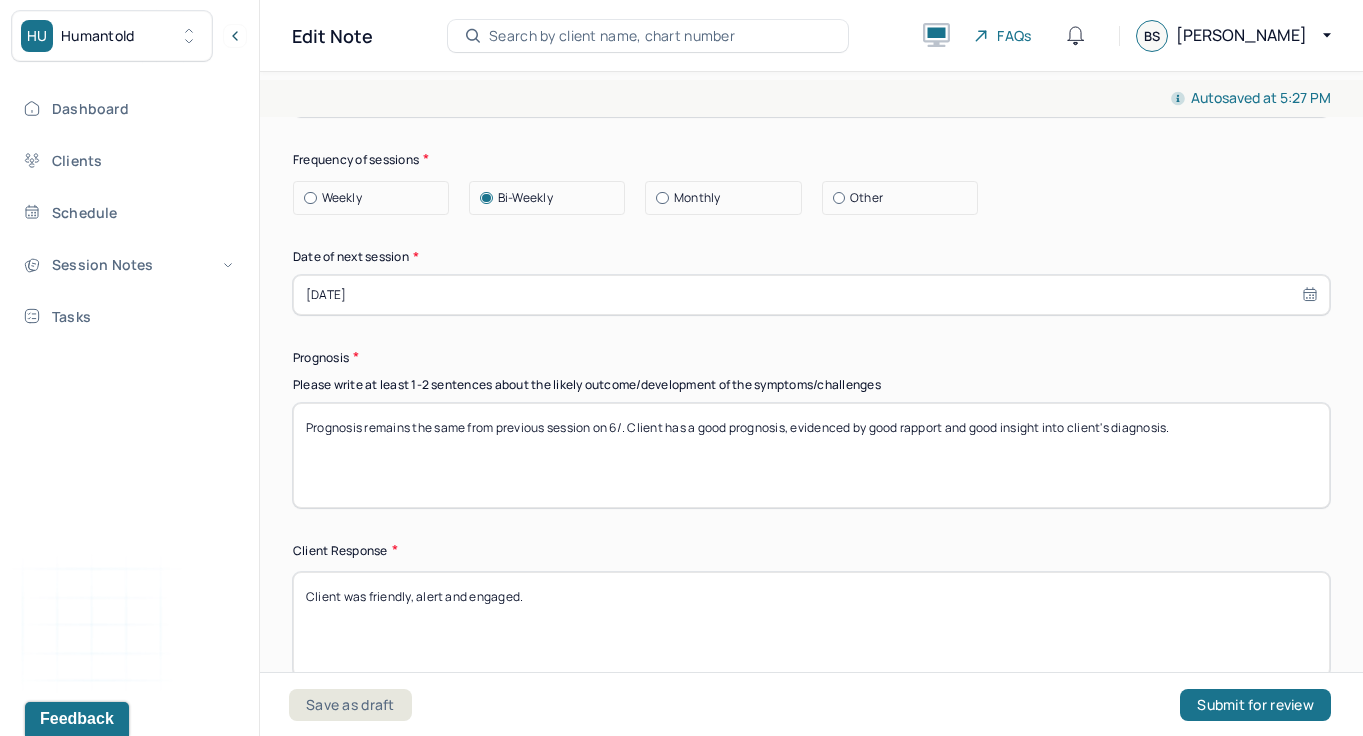 scroll, scrollTop: 0, scrollLeft: 0, axis: both 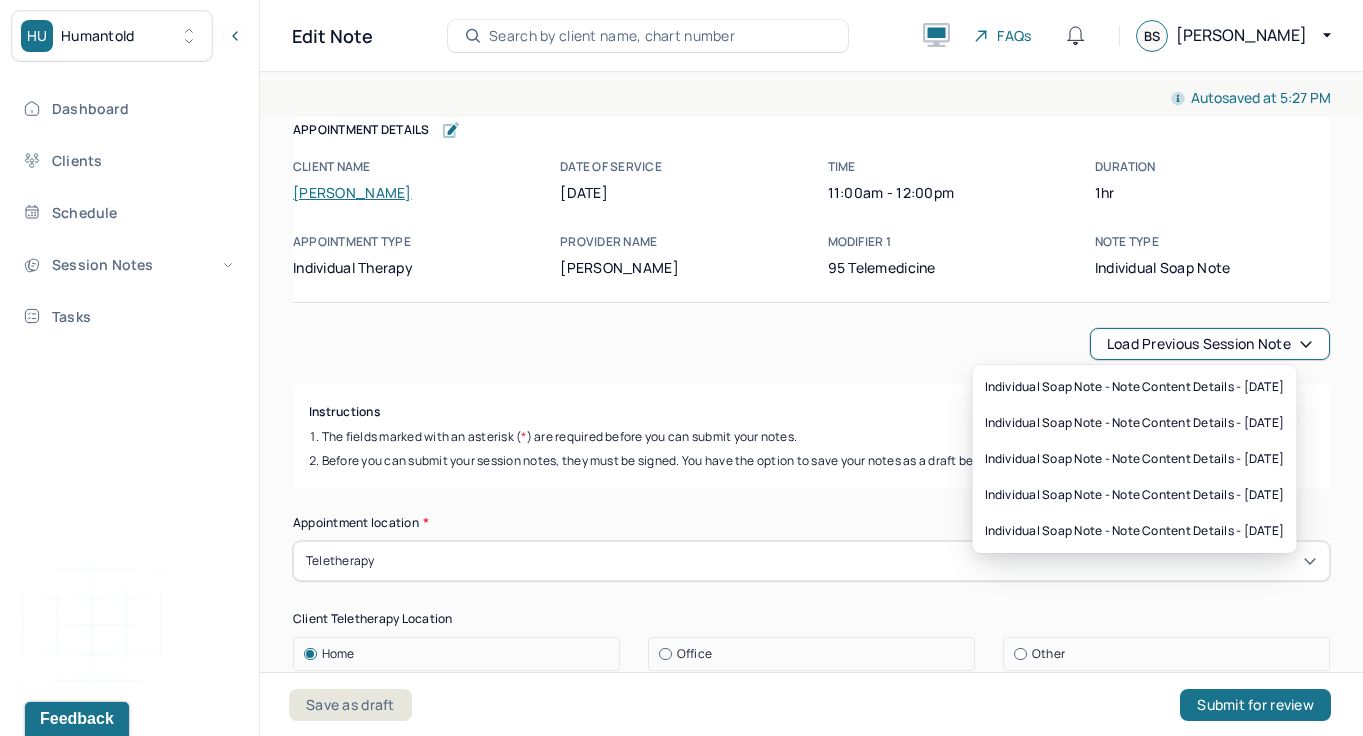 click on "Load previous session note" at bounding box center [1210, 344] 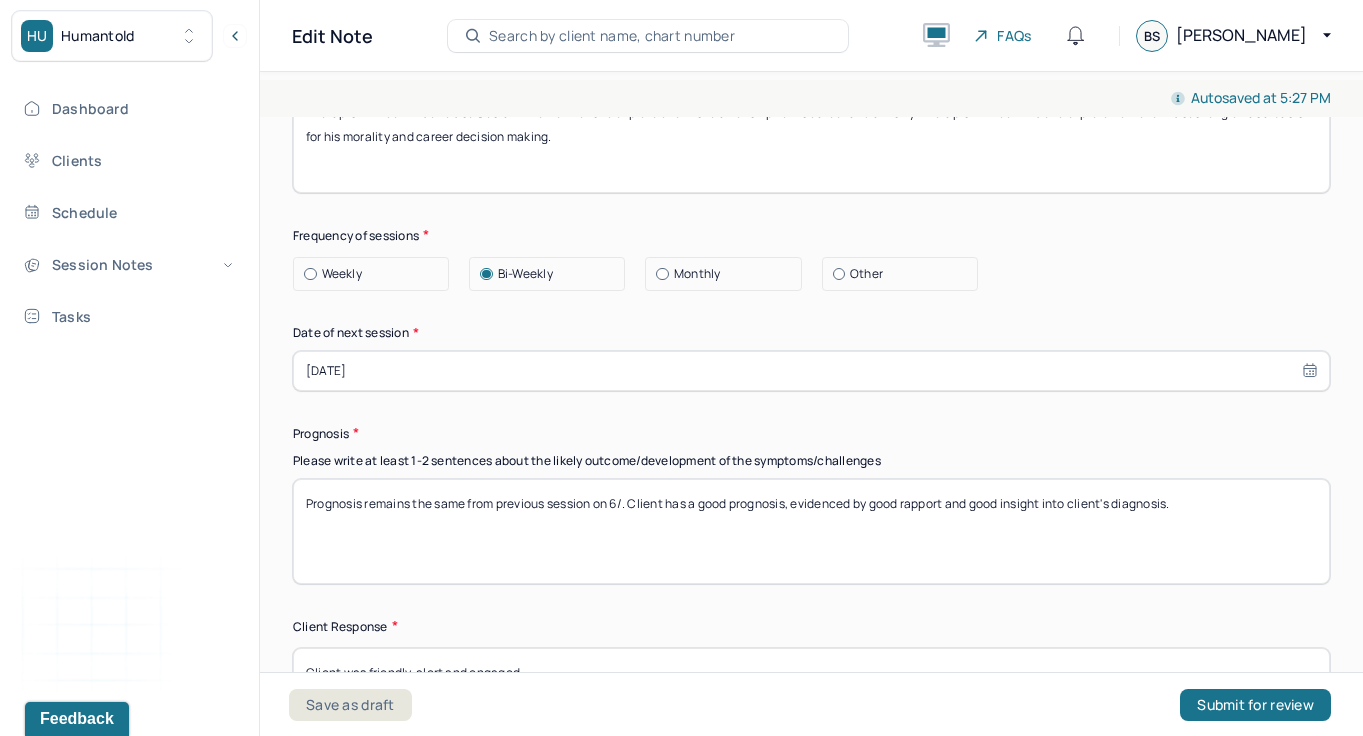 scroll, scrollTop: 2707, scrollLeft: 0, axis: vertical 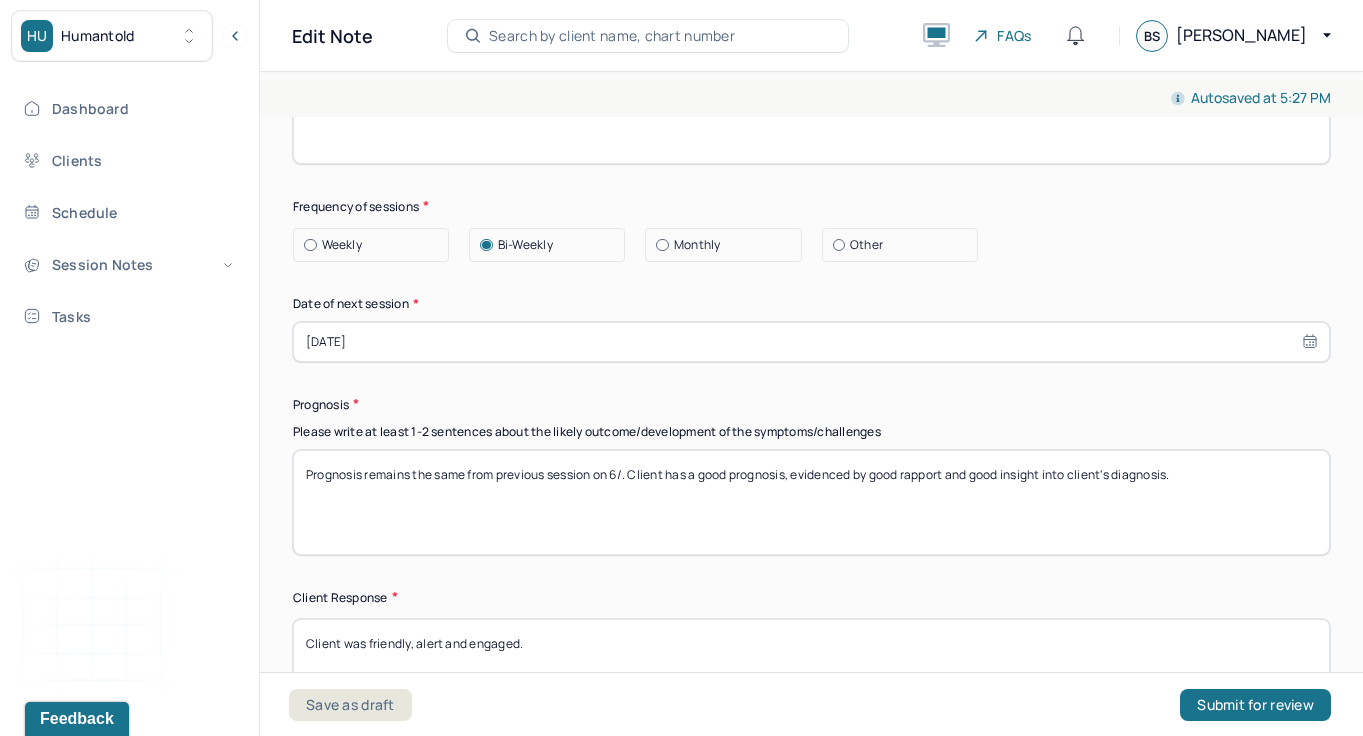 click on "Prognosis remains the same from previous session on 6/. Client has a good prognosis, evidenced by good rapport and good insight into client's diagnosis." at bounding box center (811, 502) 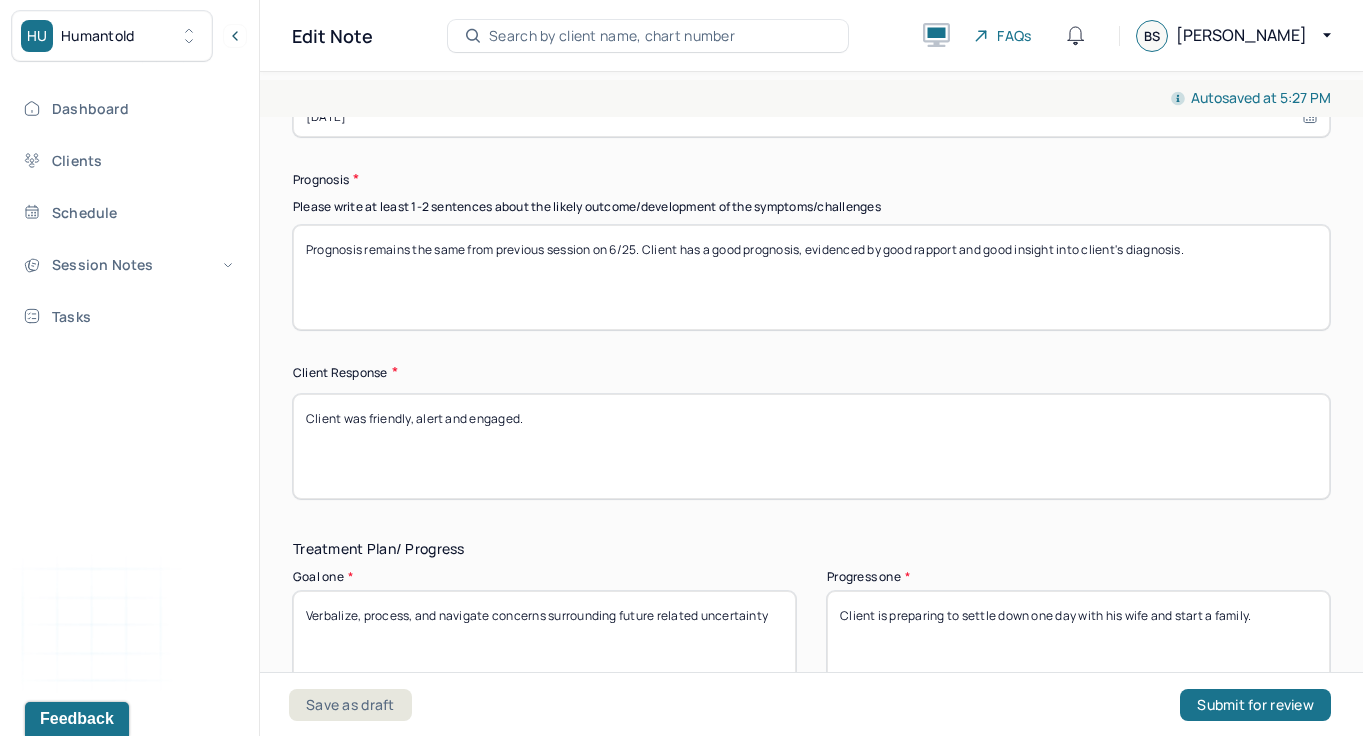 scroll, scrollTop: 2935, scrollLeft: 0, axis: vertical 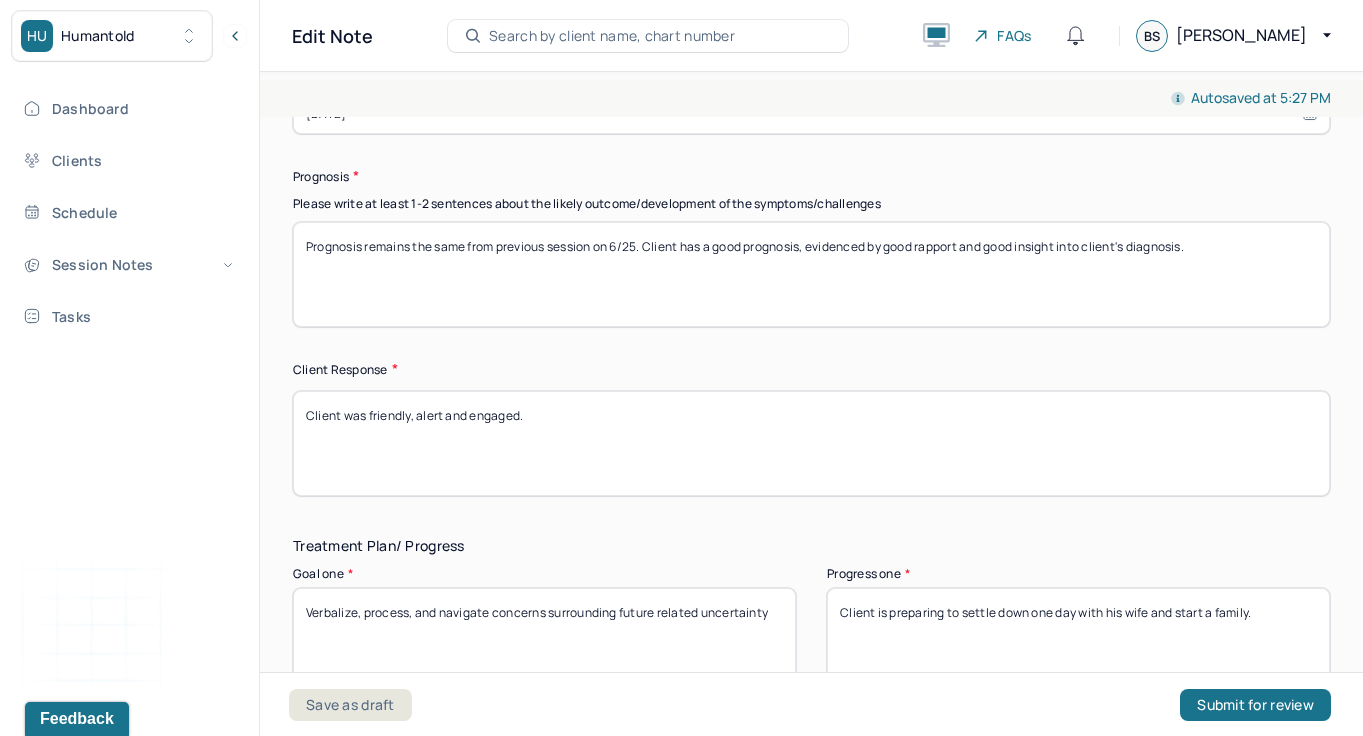 type on "Prognosis remains the same from previous session on 6/25. Client has a good prognosis, evidenced by good rapport and good insight into client's diagnosis." 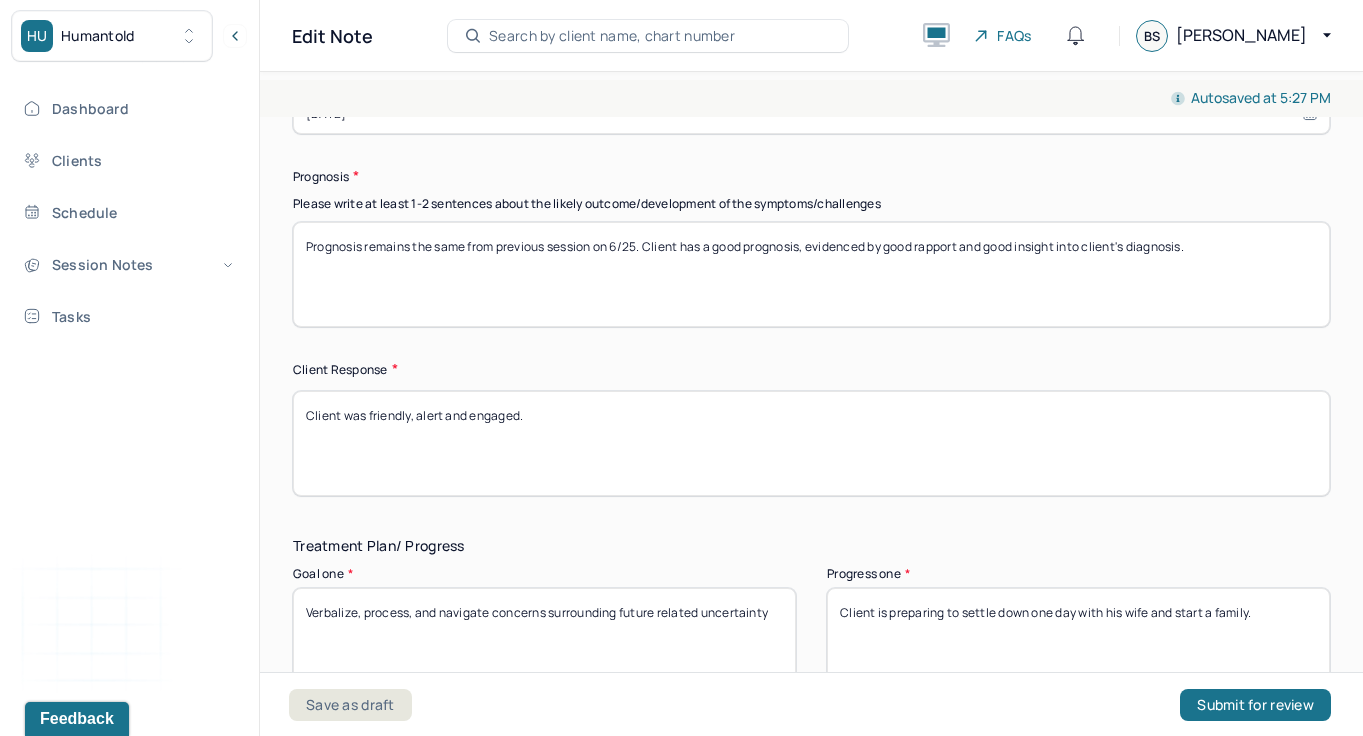 drag, startPoint x: 544, startPoint y: 422, endPoint x: 415, endPoint y: 410, distance: 129.55693 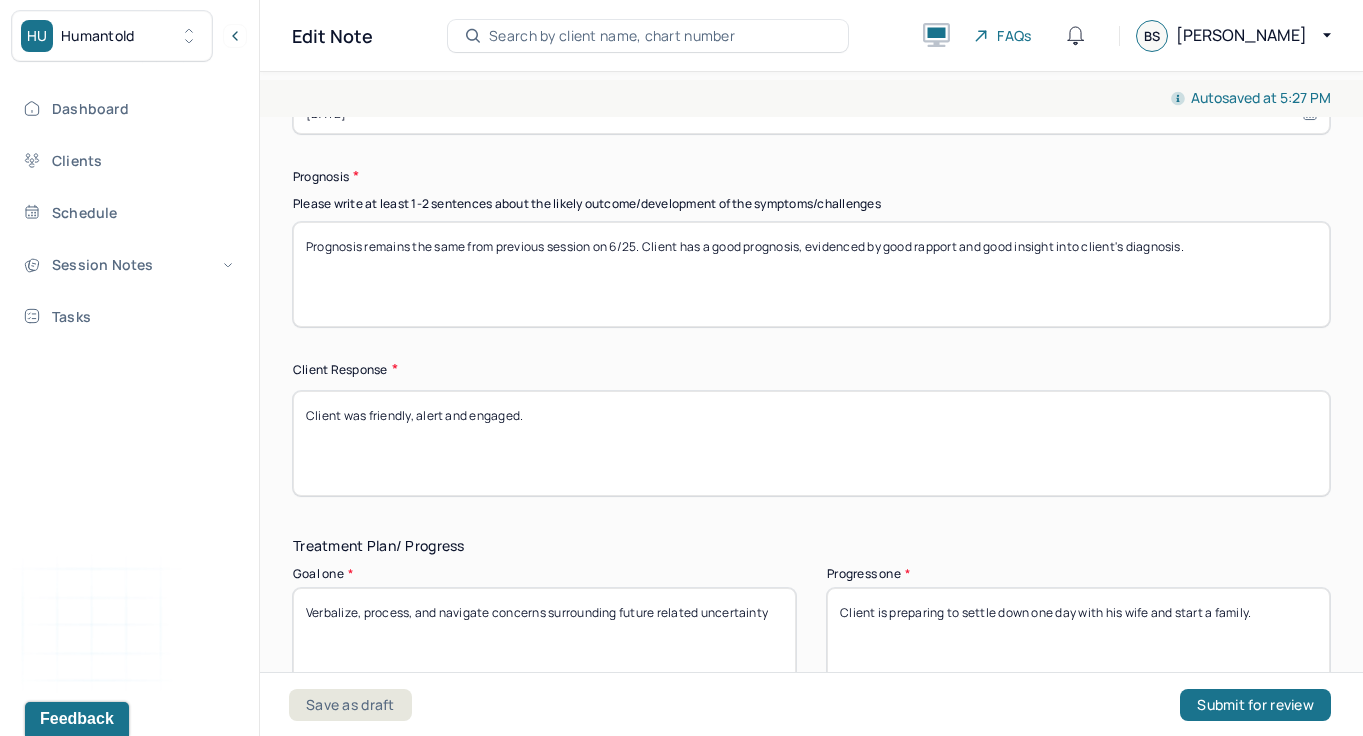 click on "Client was friendly, alert and engaged." at bounding box center (811, 443) 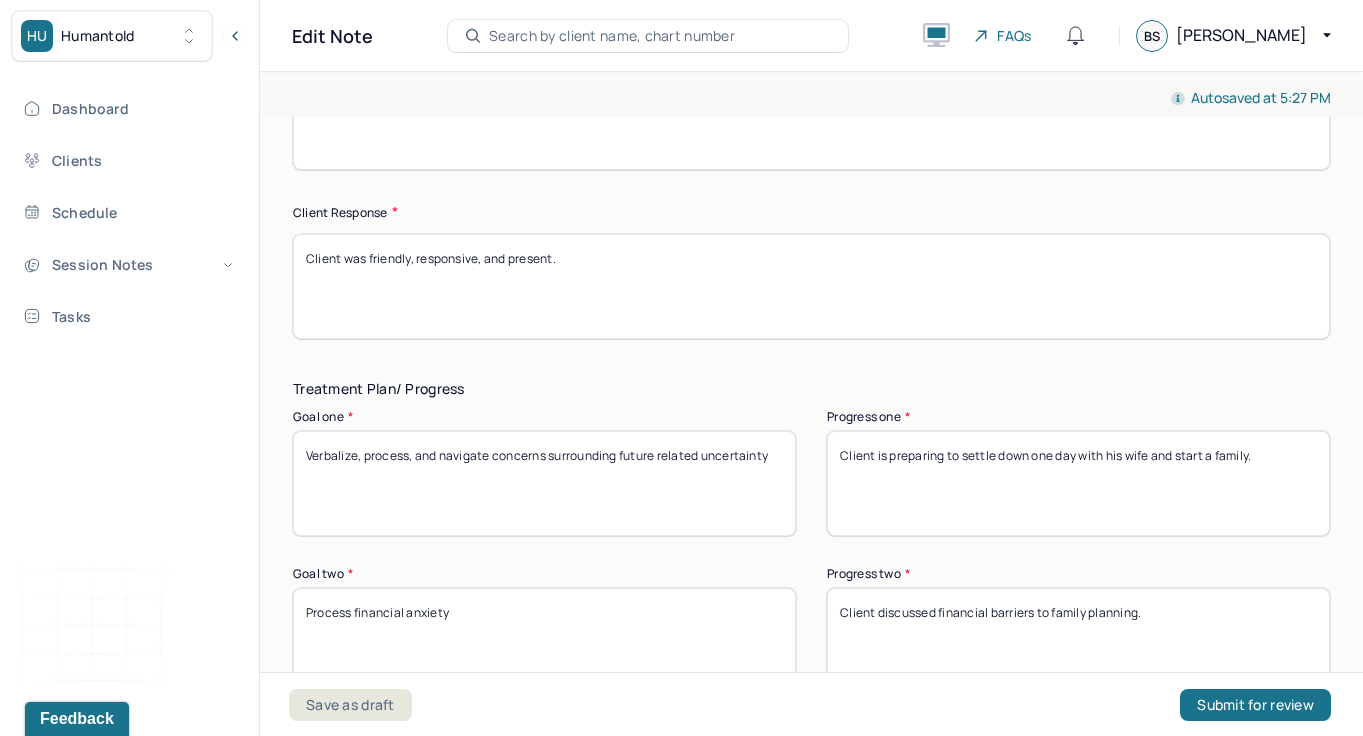 scroll, scrollTop: 3125, scrollLeft: 0, axis: vertical 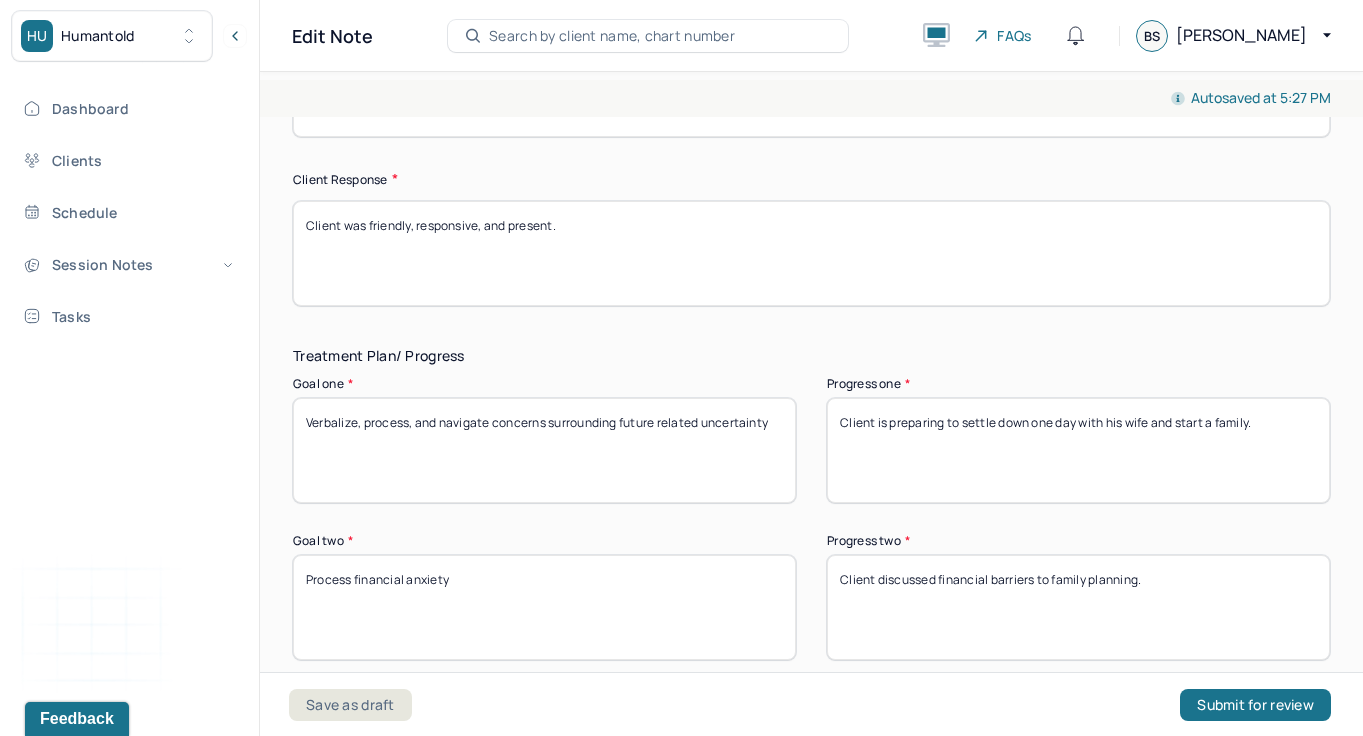 type on "Client was friendly, responsive, and present." 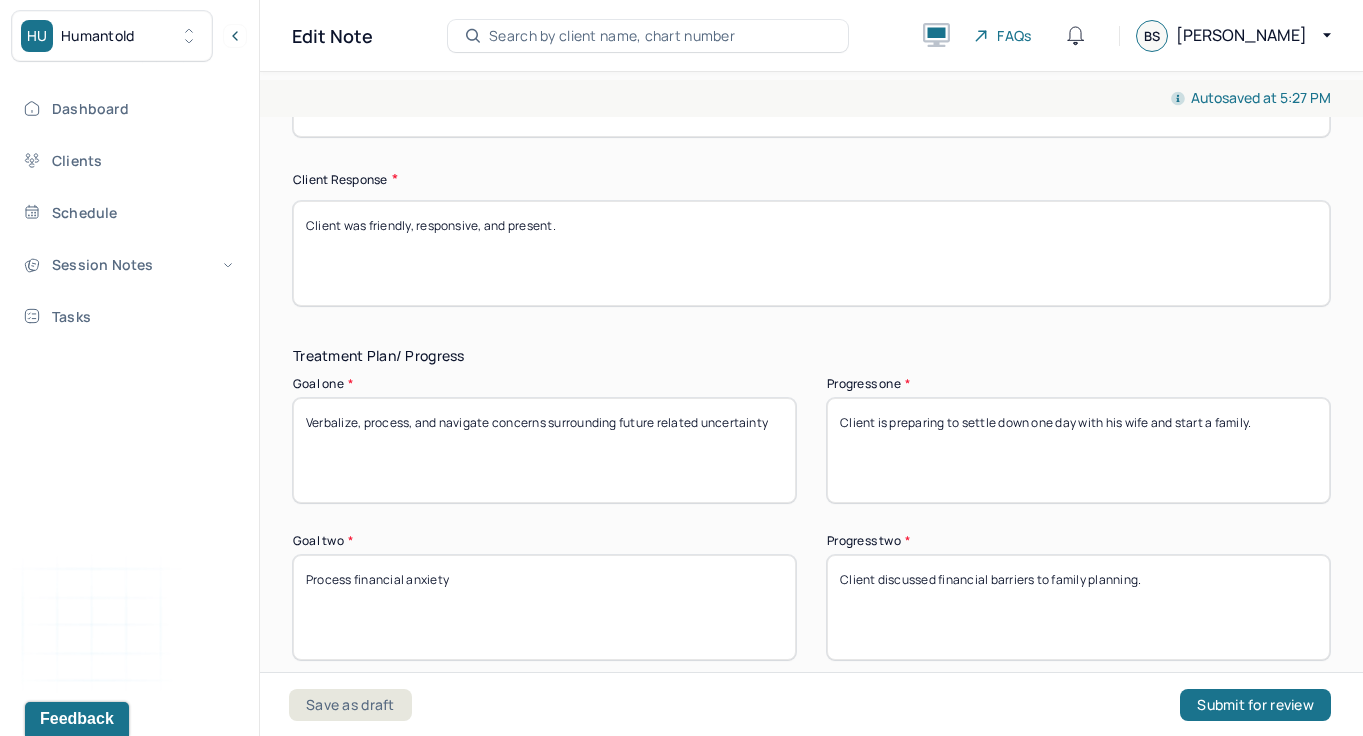 click on "Client is preparing to settle down one day with his wife and start a family." at bounding box center [1078, 450] 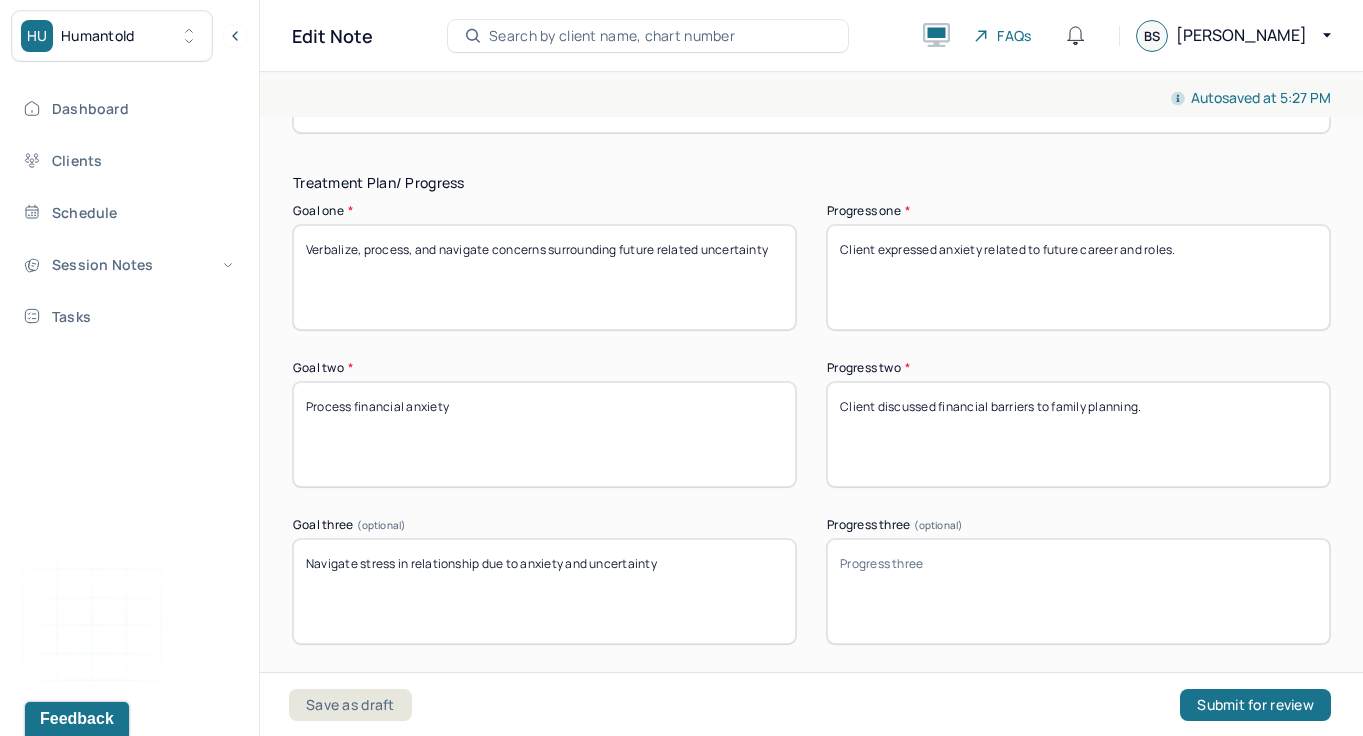 scroll, scrollTop: 3342, scrollLeft: 0, axis: vertical 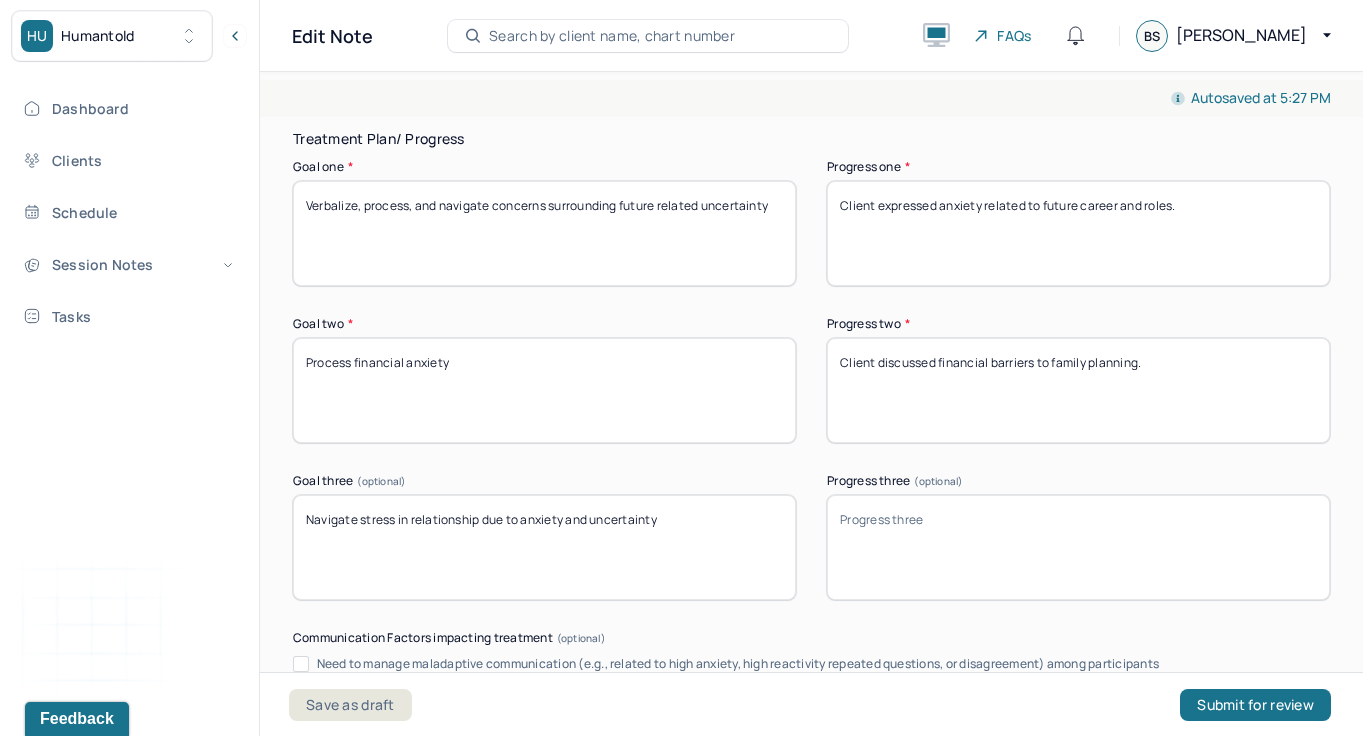 type on "Client expressed anxiety related to future career and roles." 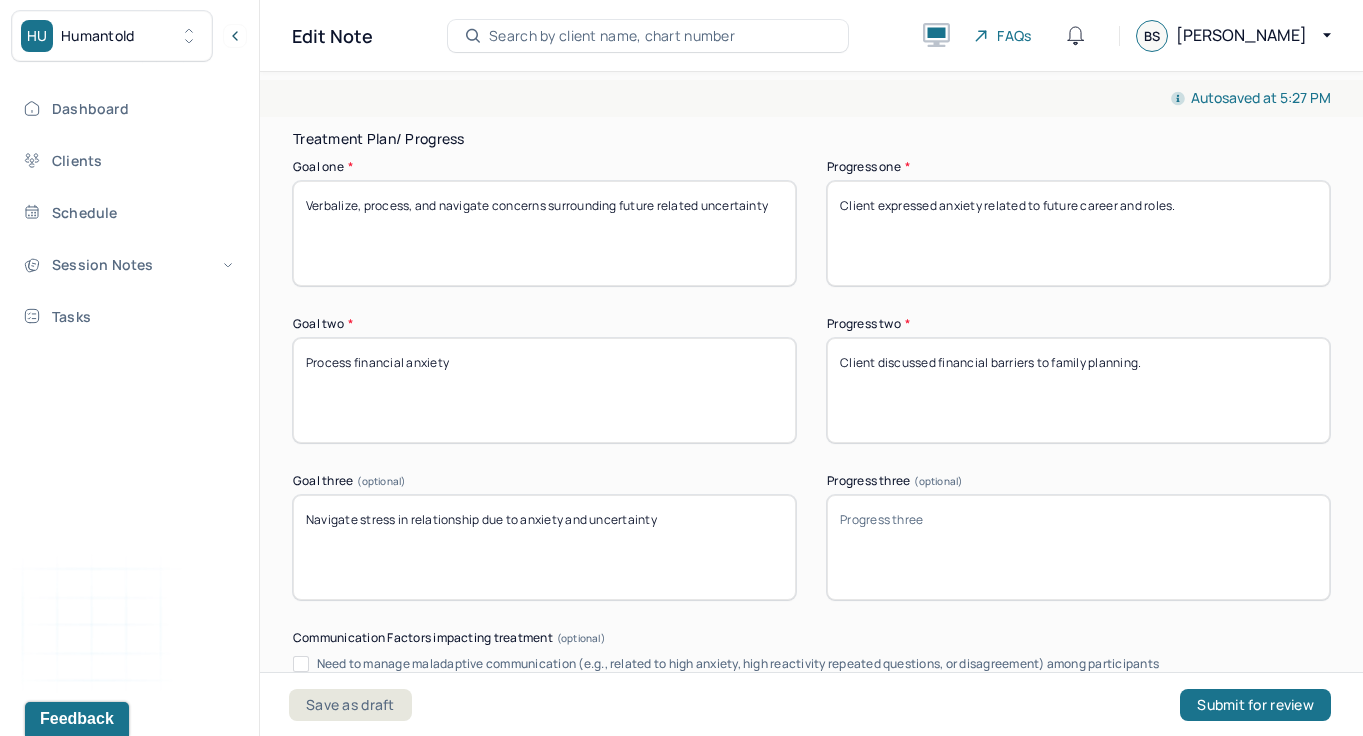 click on "Client discussed financial barriers to family planning." at bounding box center (1078, 390) 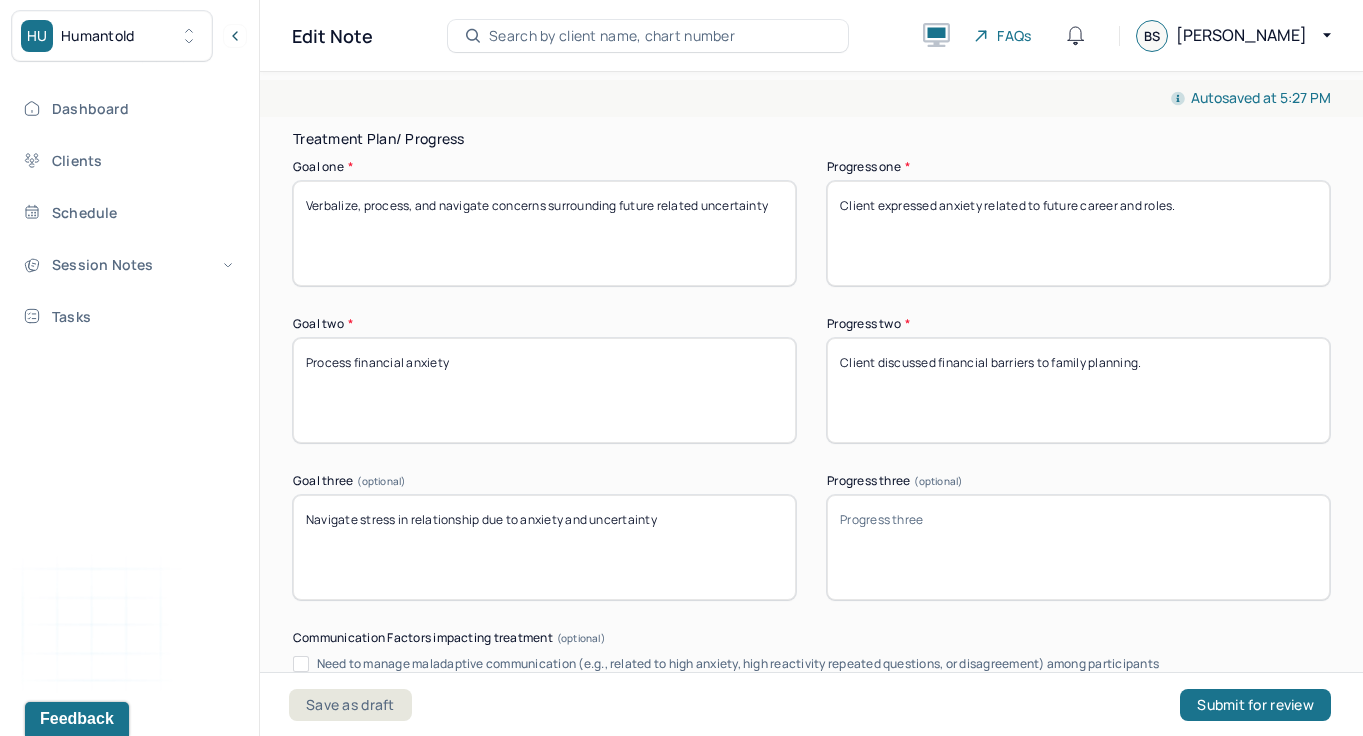 click on "Client discussed financial barriers to family planning." at bounding box center (1078, 390) 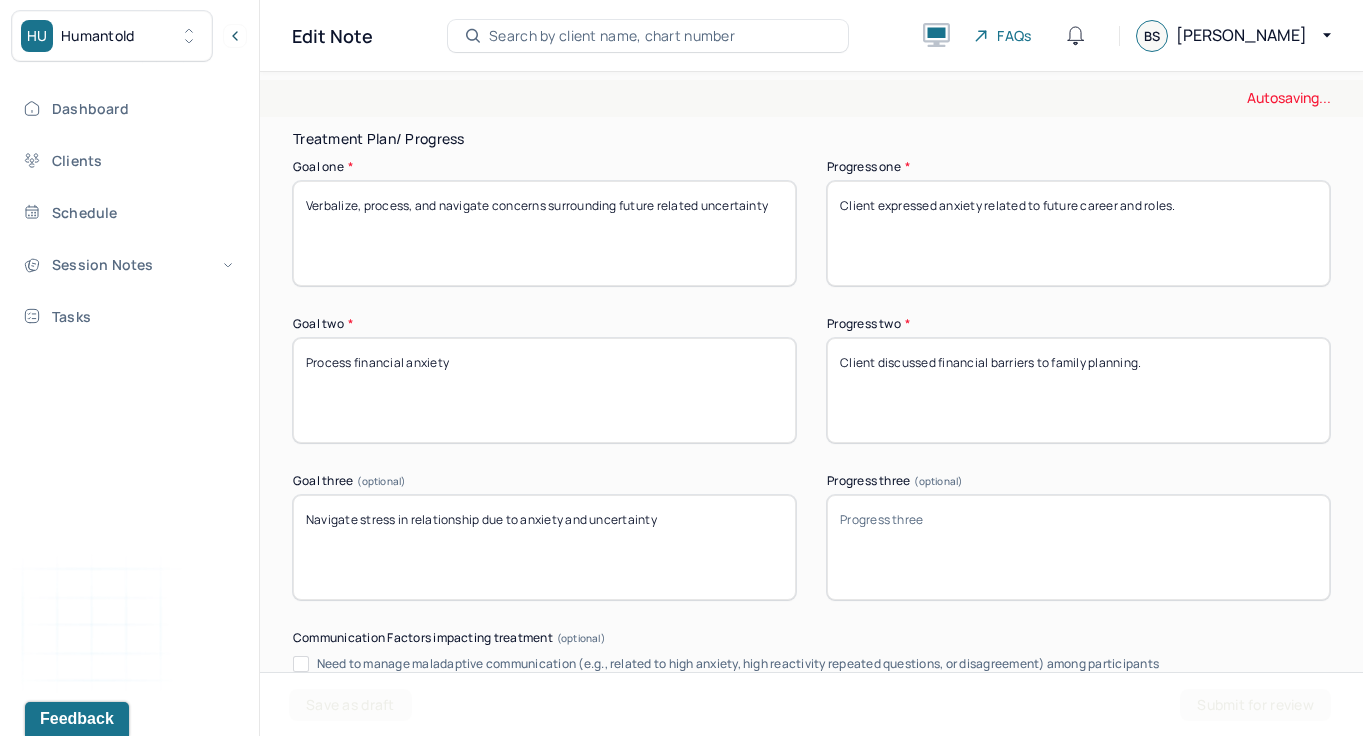 click on "Client discussed financial barriers to family planning." at bounding box center (1078, 390) 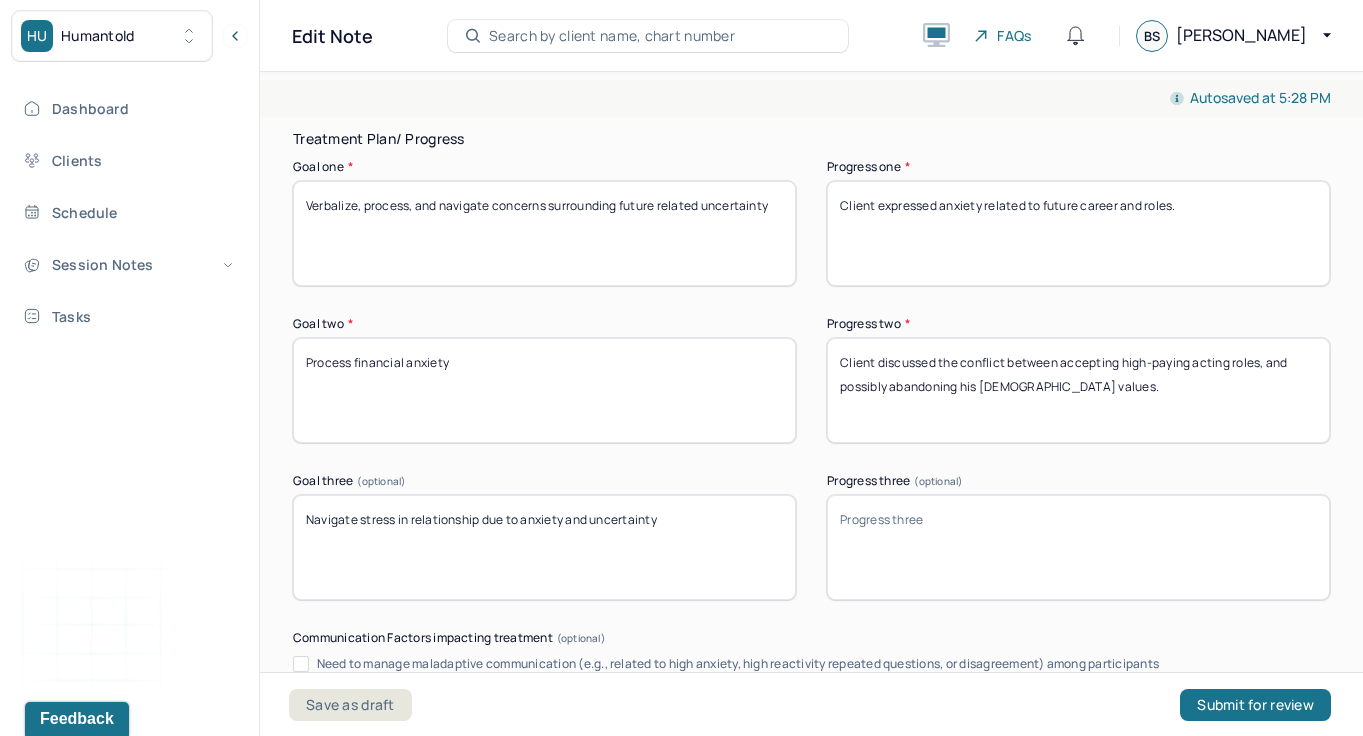 type on "Client discussed the conflict between accepting high-paying acting roles, and possibly abandoning his [DEMOGRAPHIC_DATA] values." 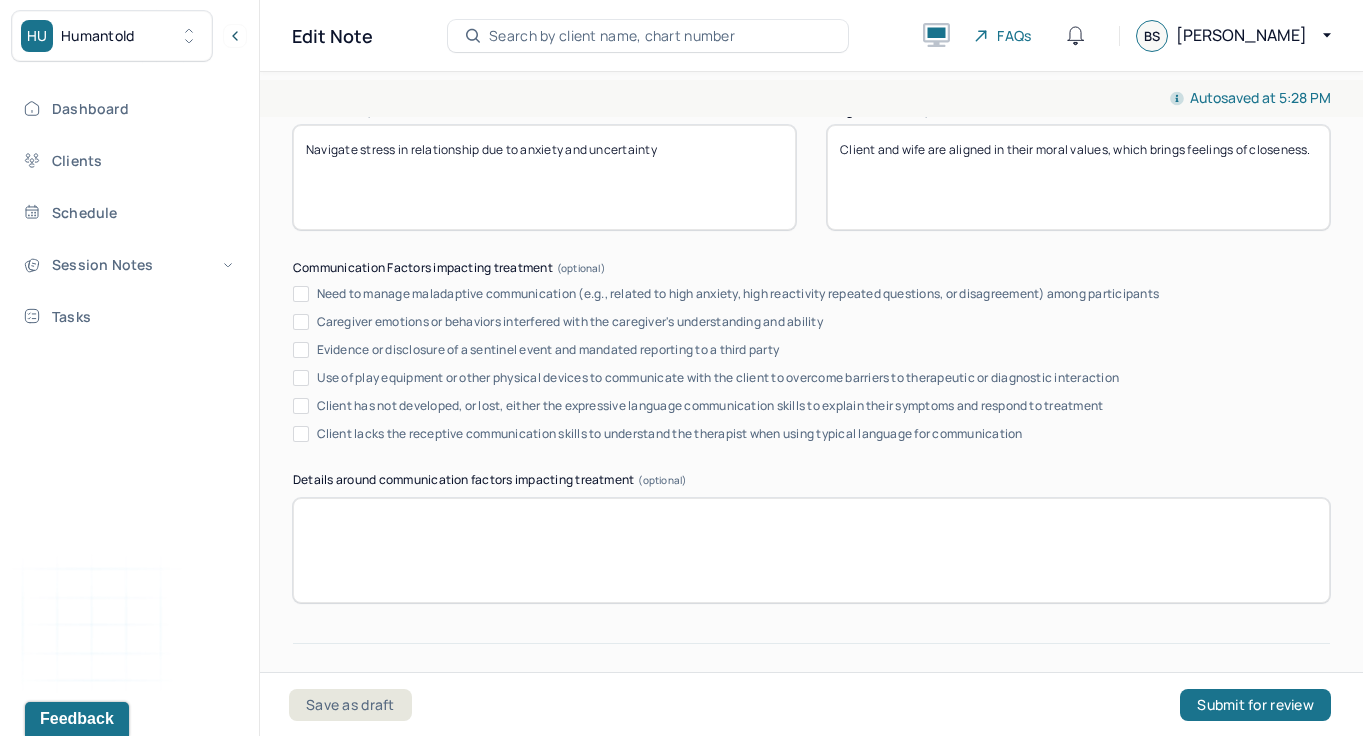 scroll, scrollTop: 3923, scrollLeft: 0, axis: vertical 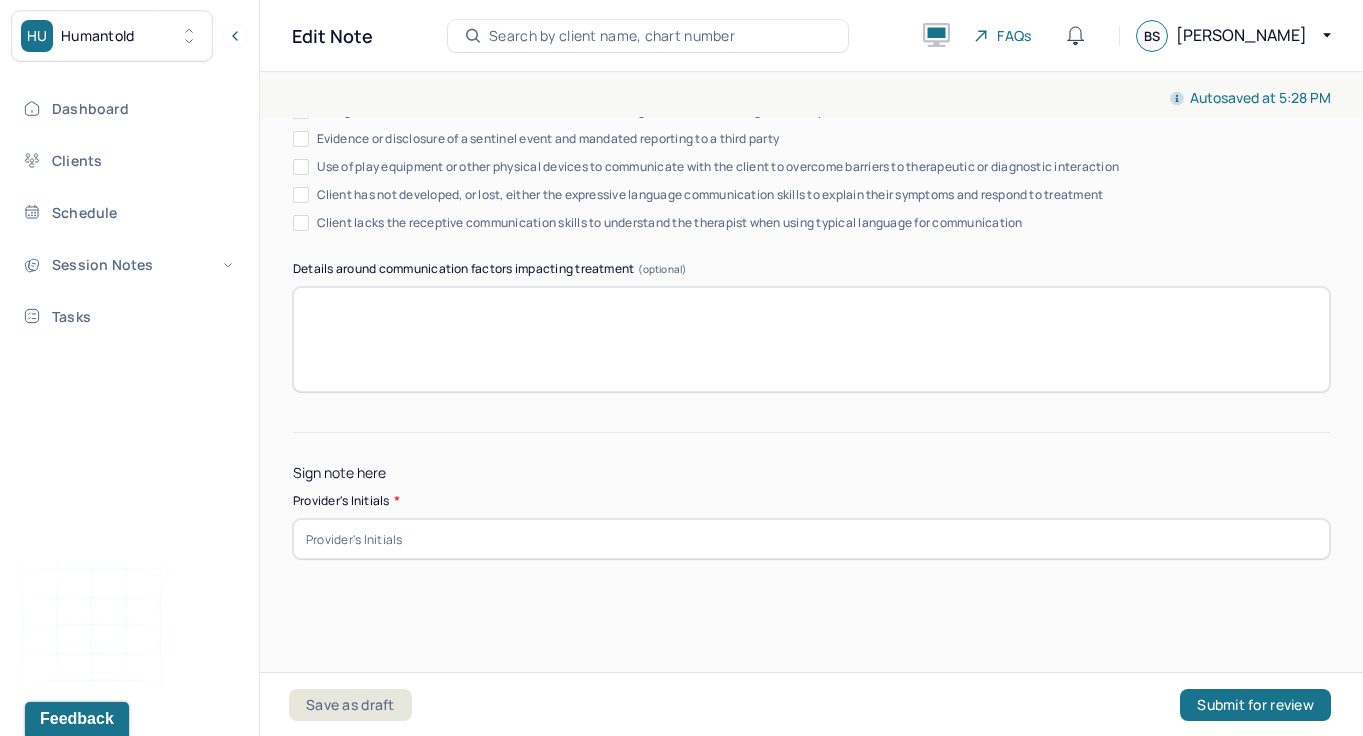 type on "Client and wife are aligned in their moral values, which brings feelings of closeness." 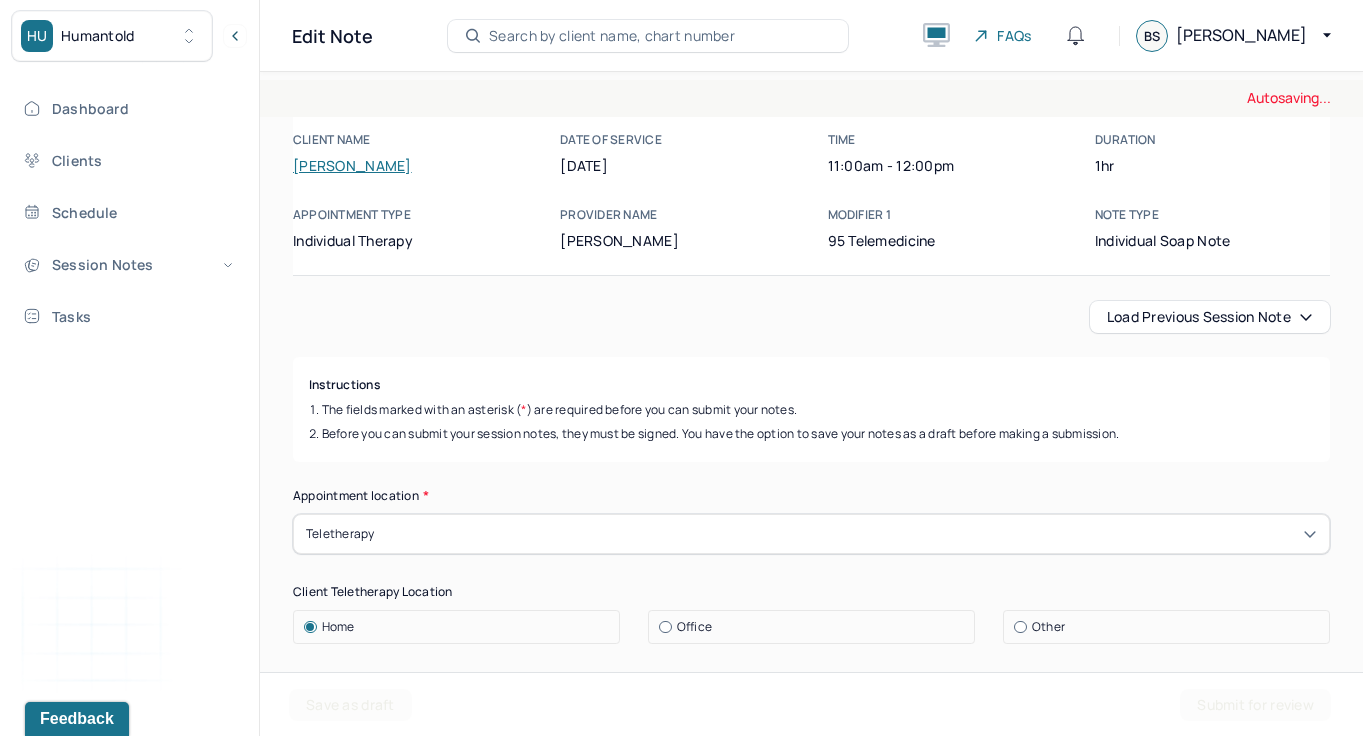 scroll, scrollTop: 0, scrollLeft: 0, axis: both 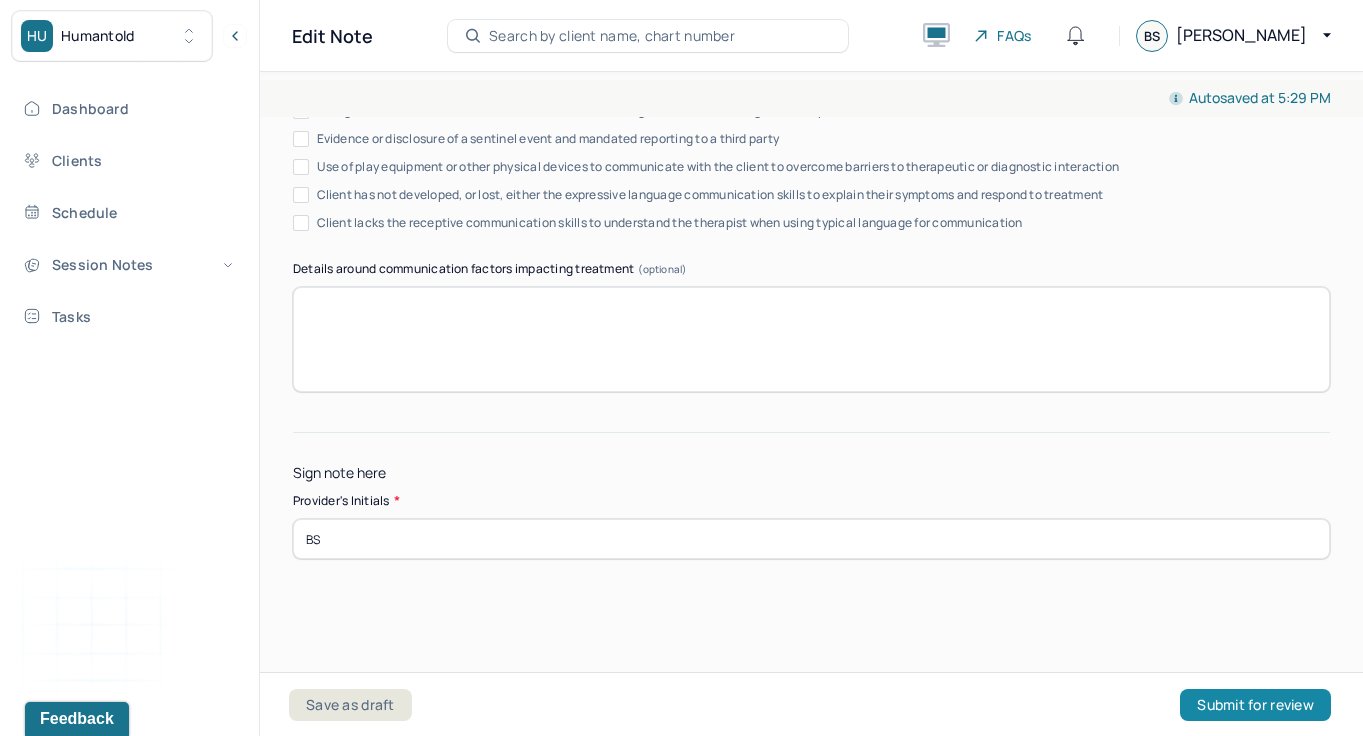 type on "BS" 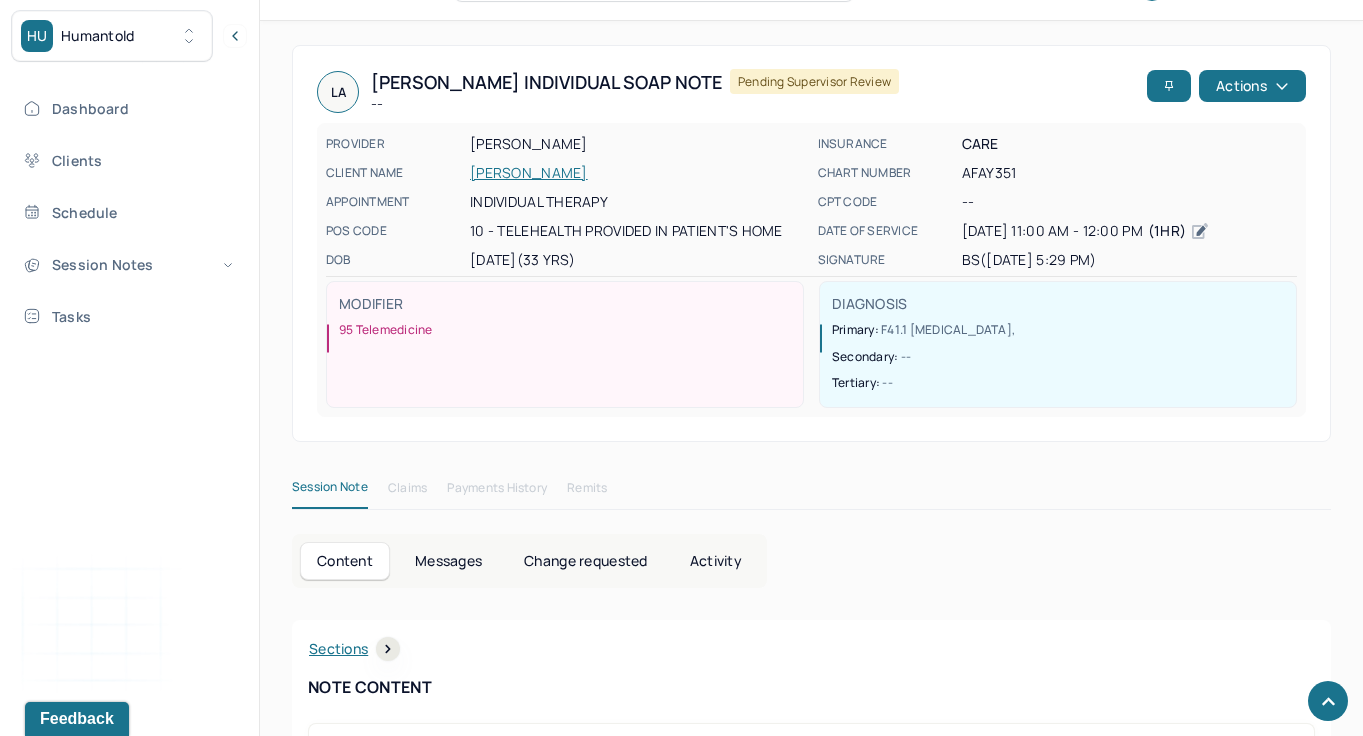 scroll, scrollTop: 0, scrollLeft: 0, axis: both 